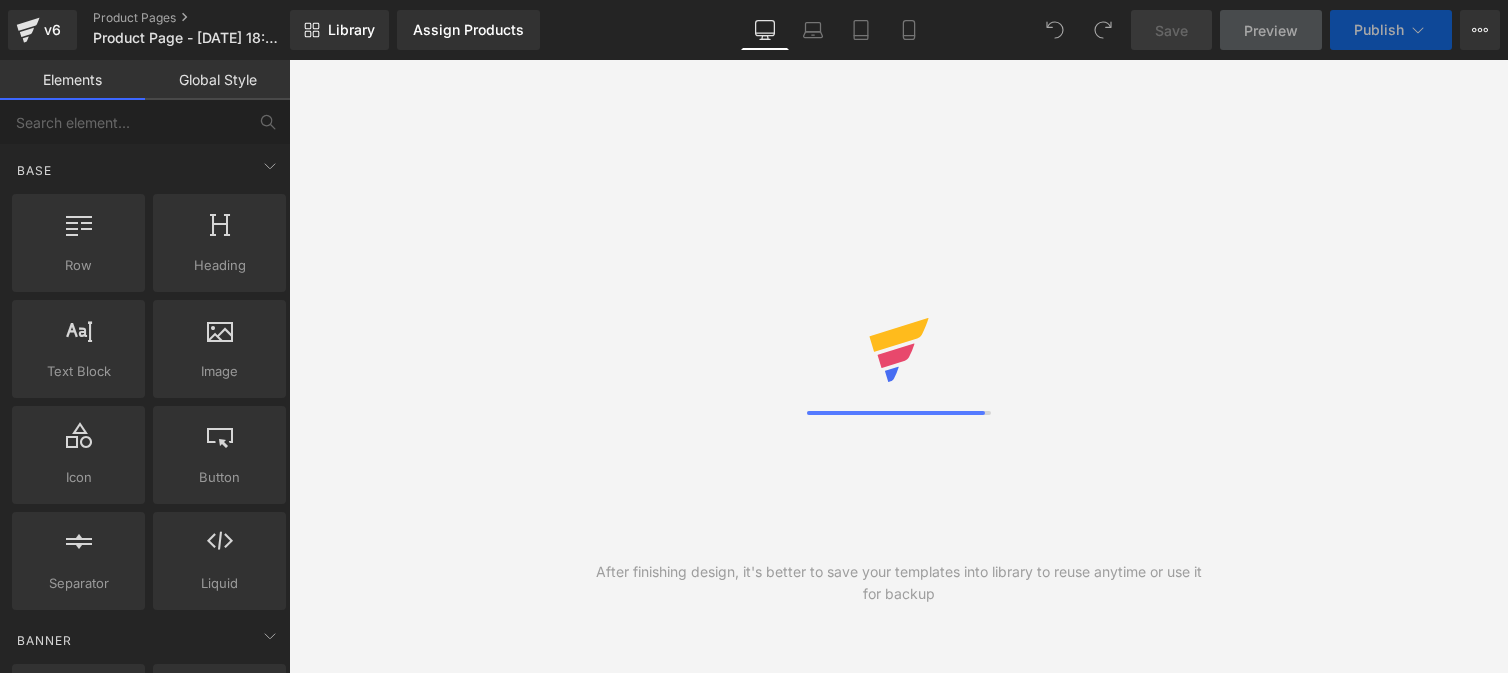 scroll, scrollTop: 0, scrollLeft: 0, axis: both 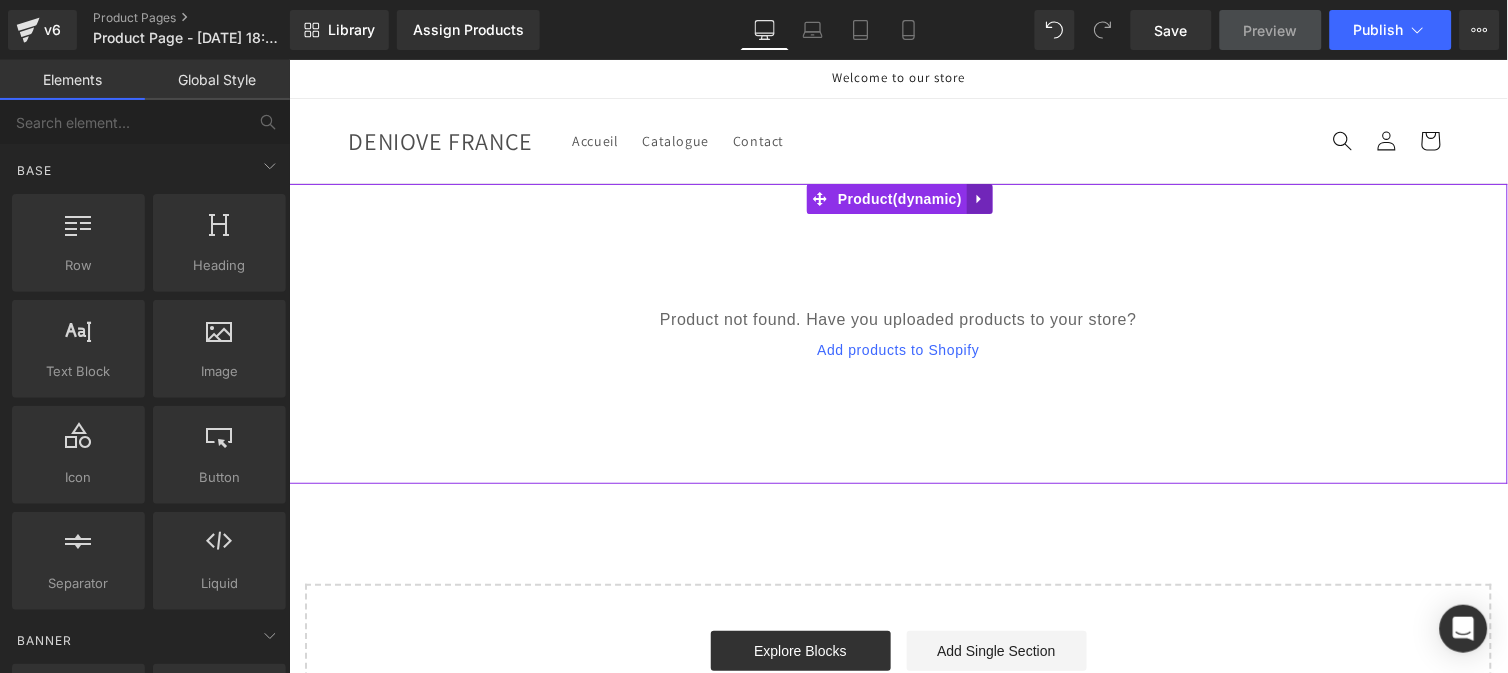 click 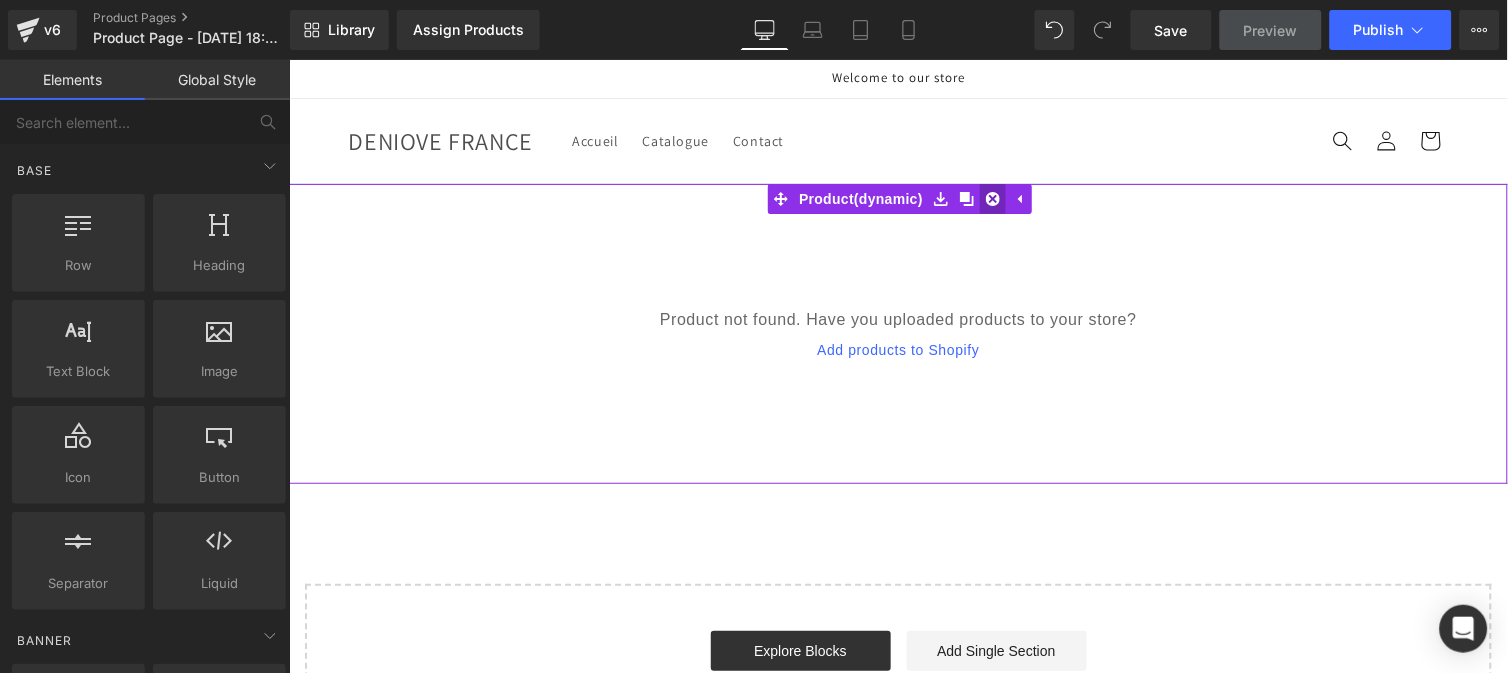 click 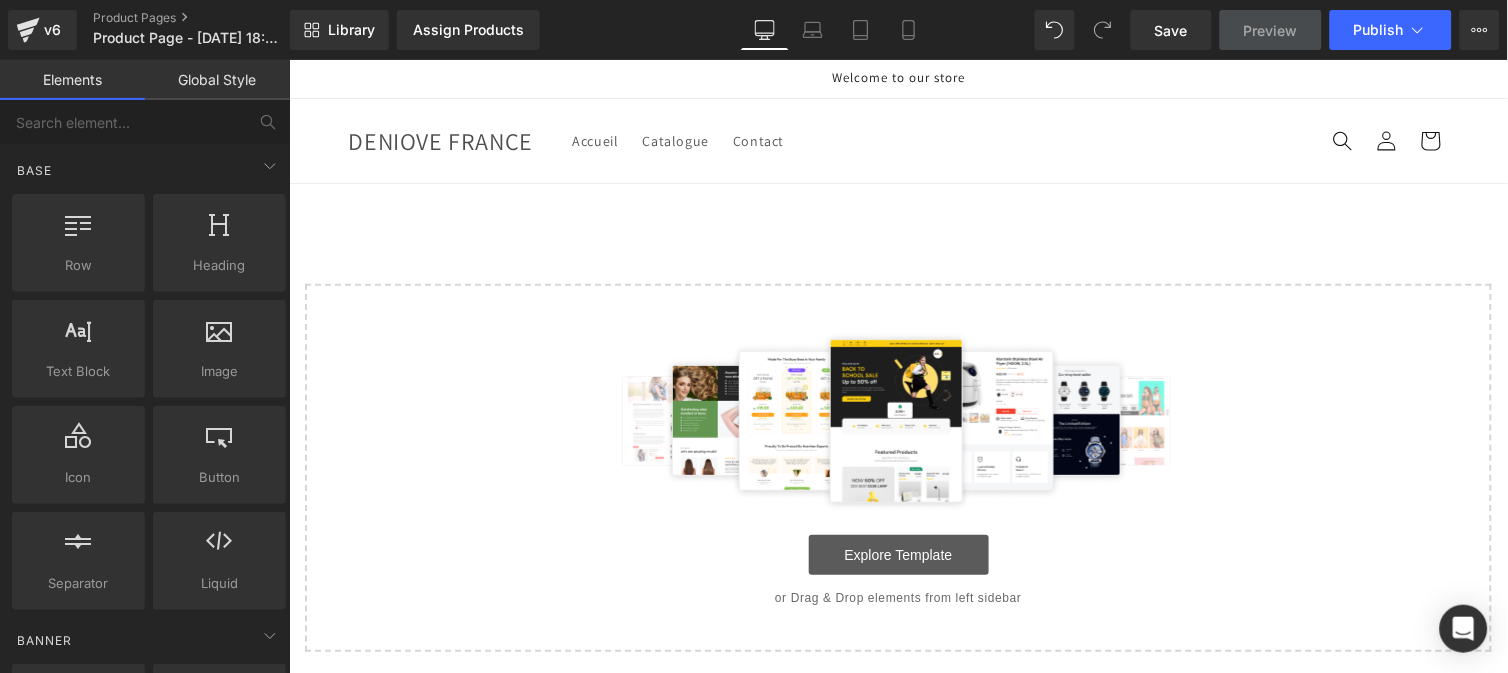 click on "Explore Template" at bounding box center (898, 554) 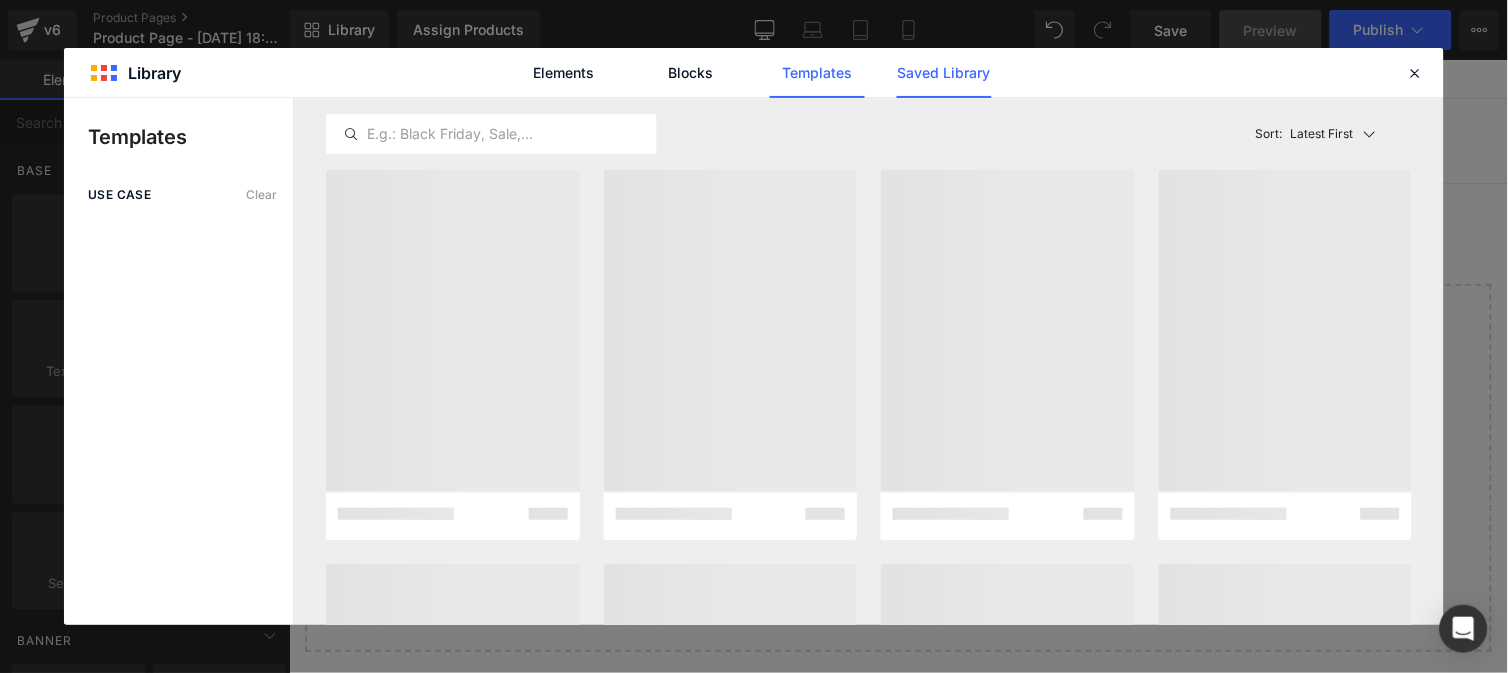 click on "Saved Library" 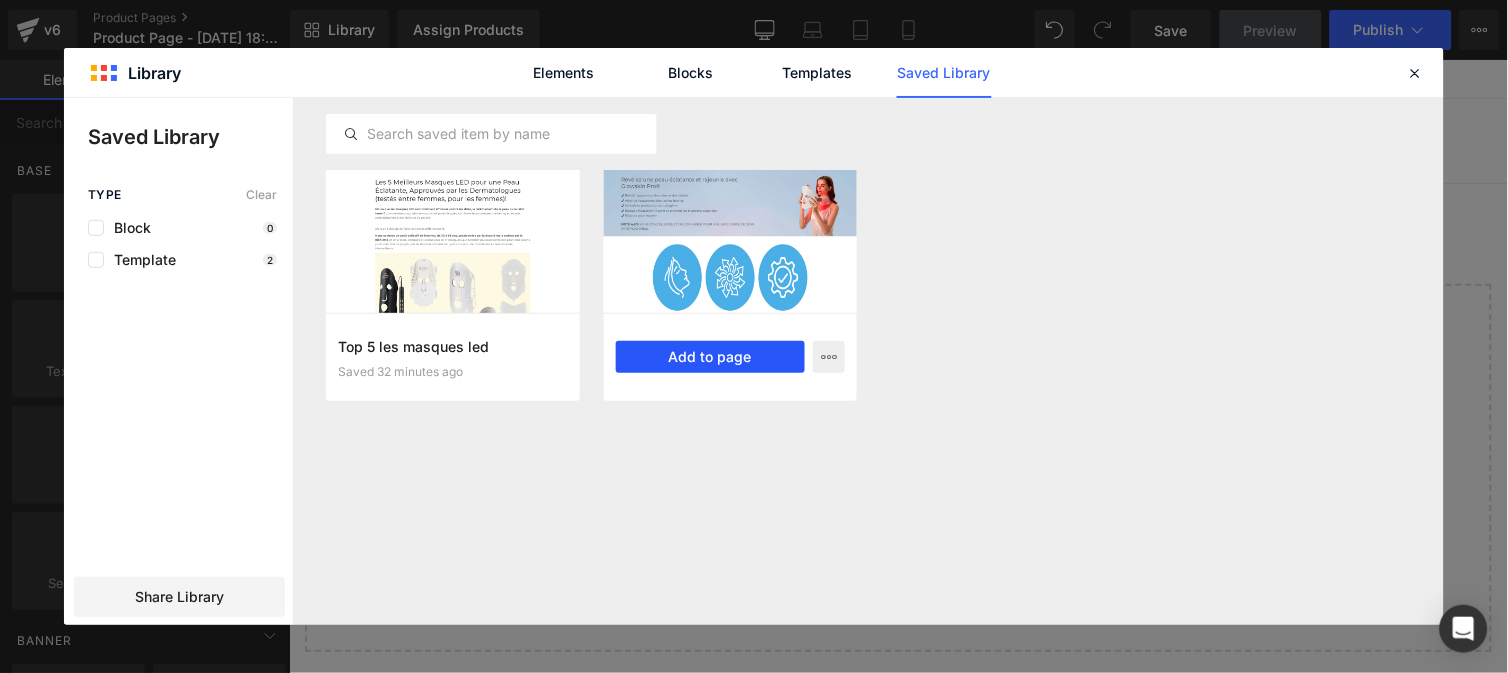 click on "Add to page" at bounding box center (711, 357) 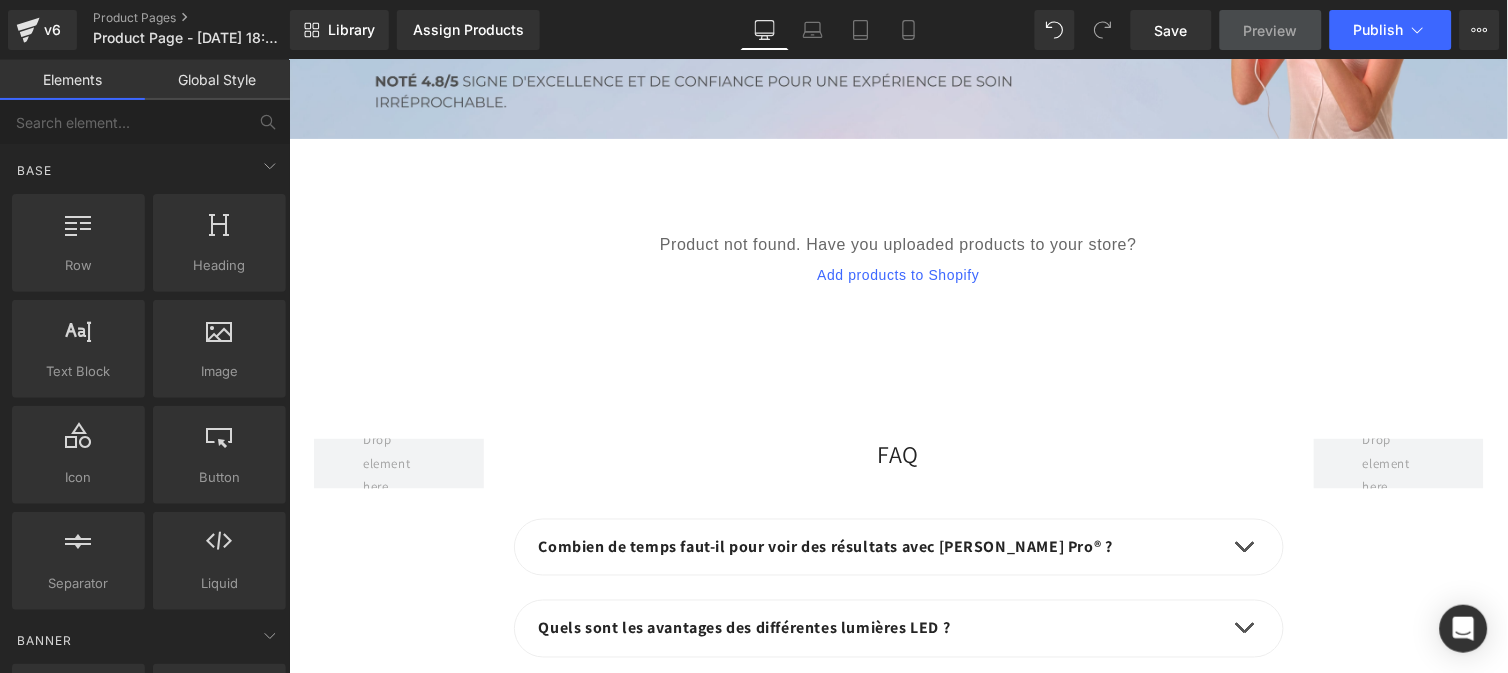 scroll, scrollTop: 0, scrollLeft: 0, axis: both 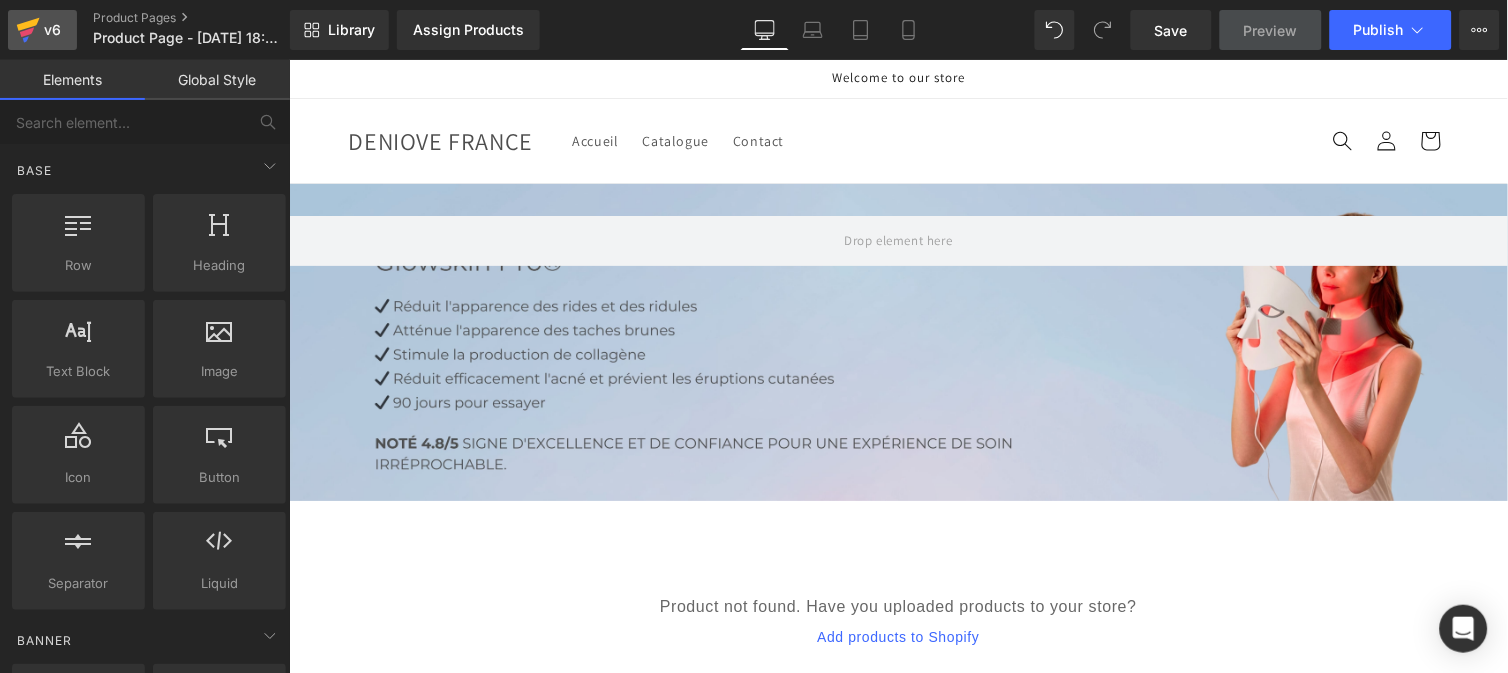 click on "v6" at bounding box center [52, 30] 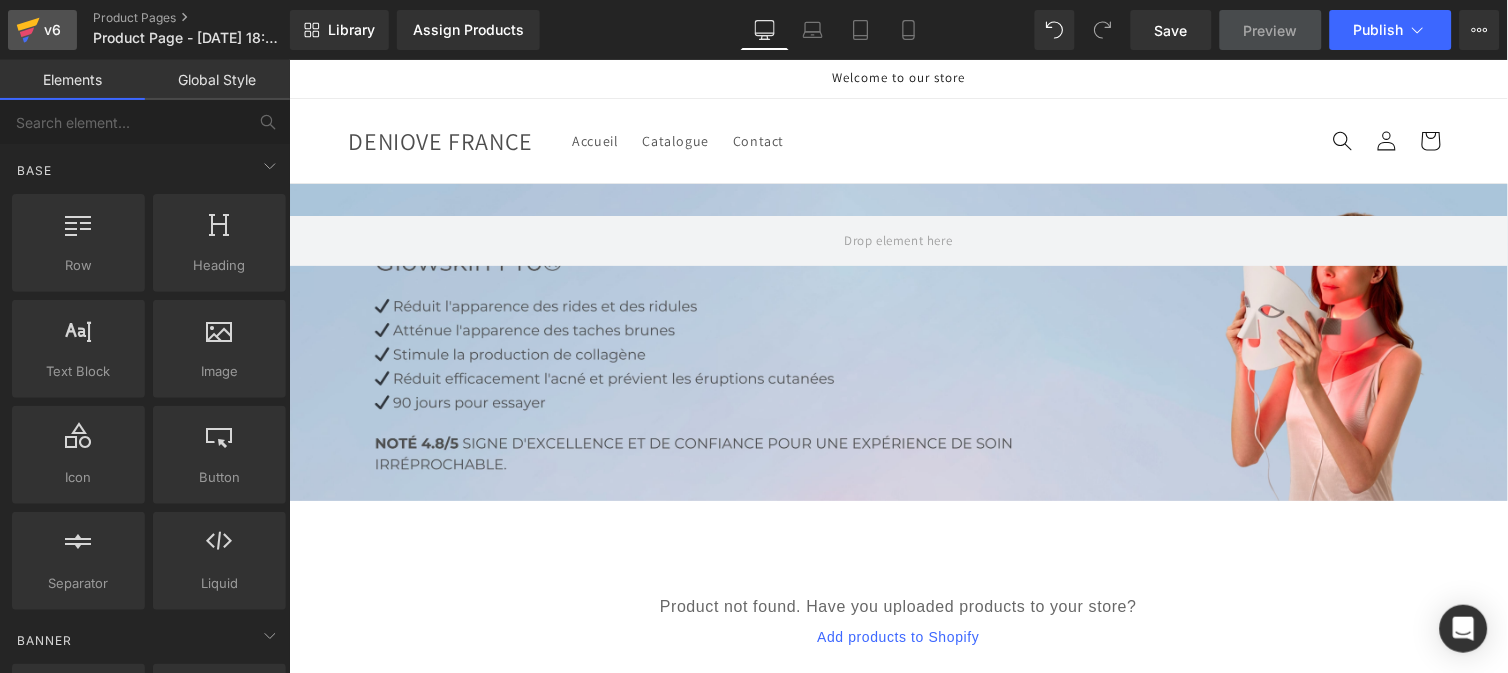 click on "v6" at bounding box center (52, 30) 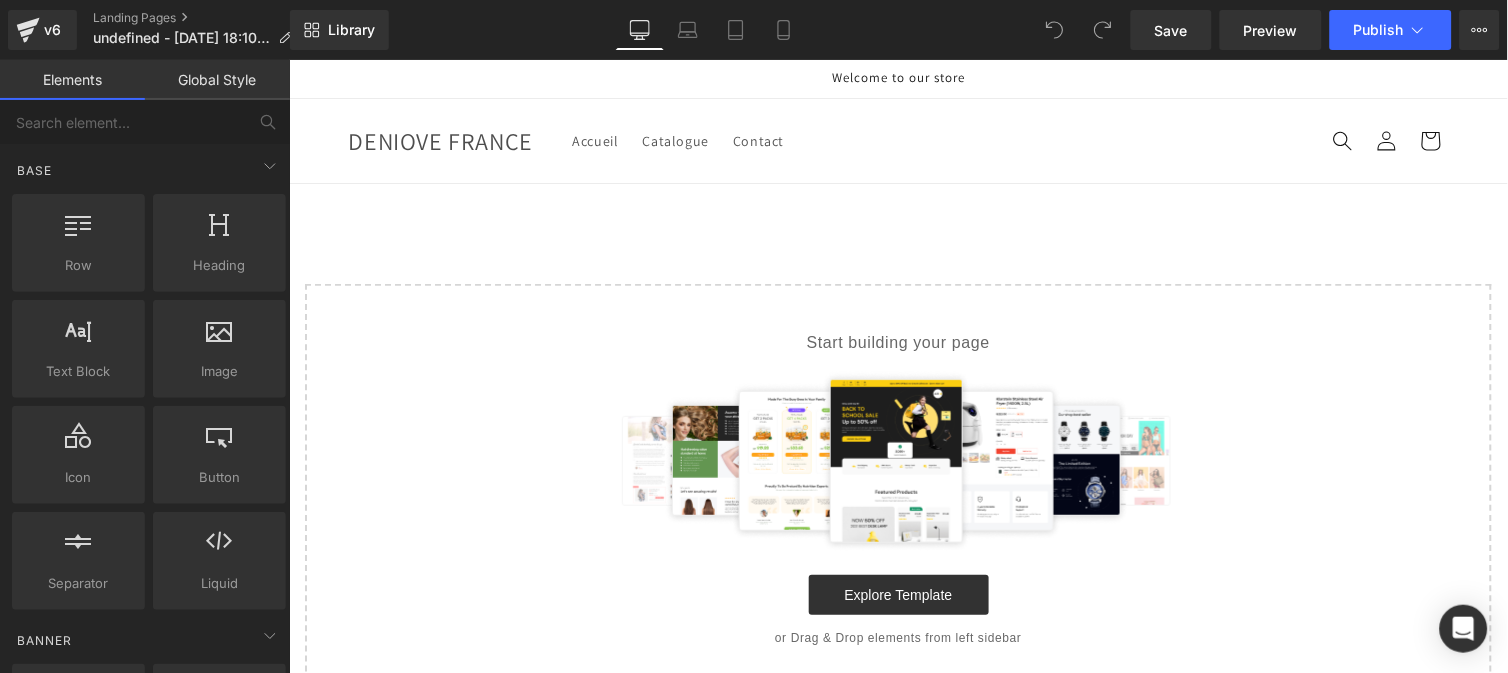 scroll, scrollTop: 0, scrollLeft: 0, axis: both 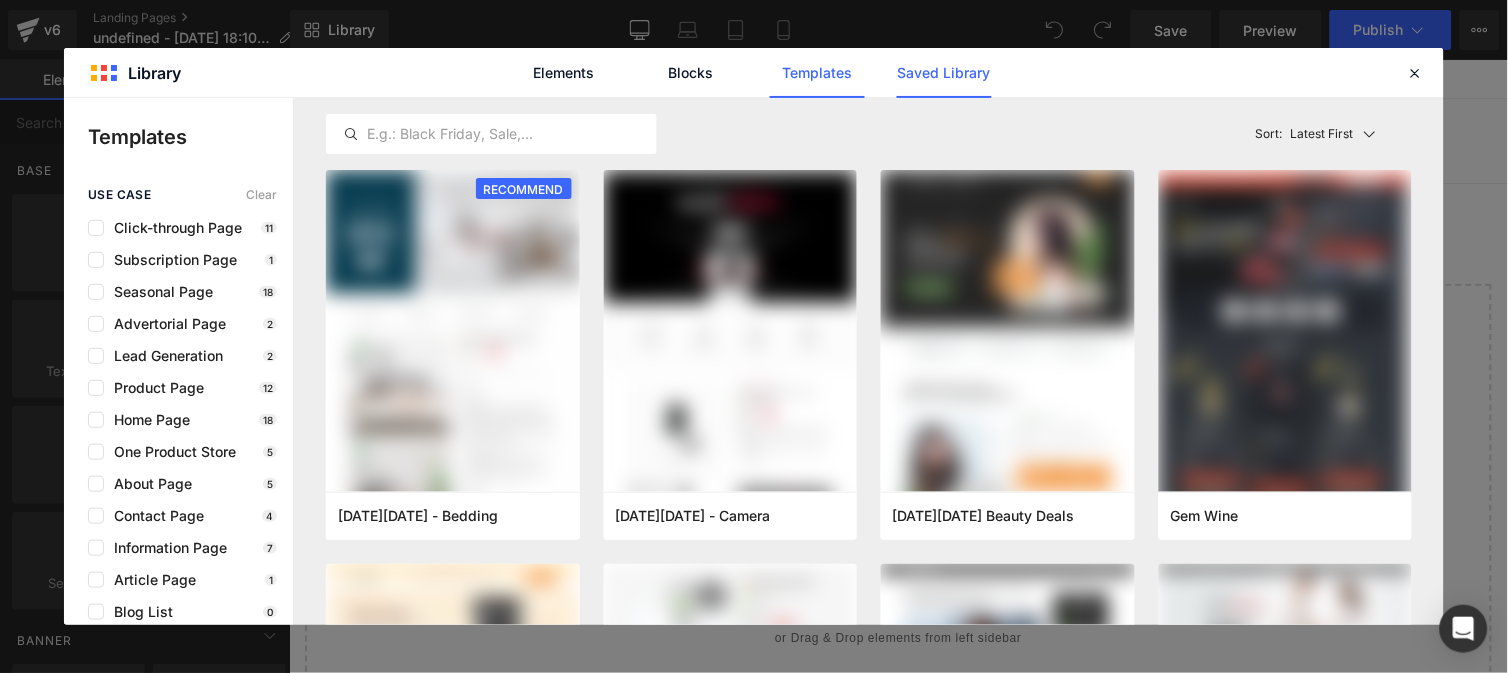 click on "Saved Library" 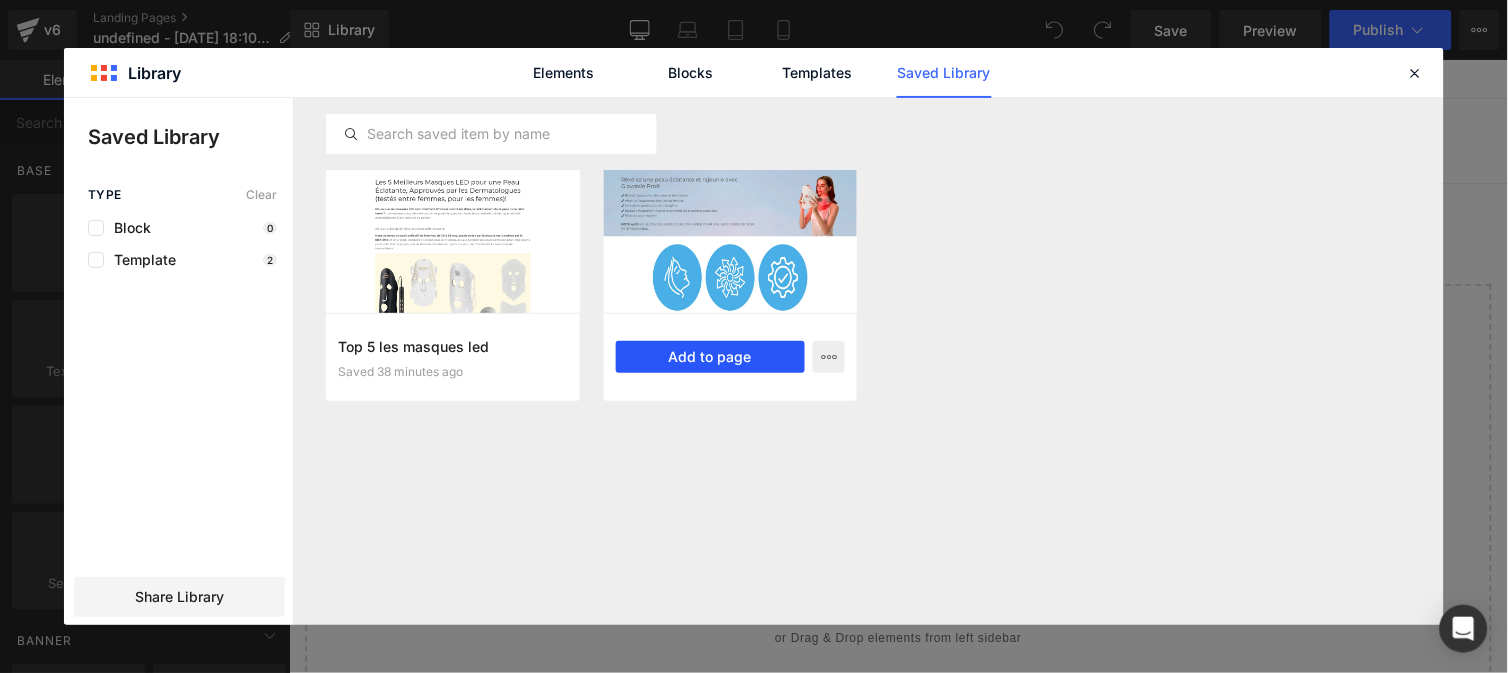 click on "Add to page" at bounding box center (711, 357) 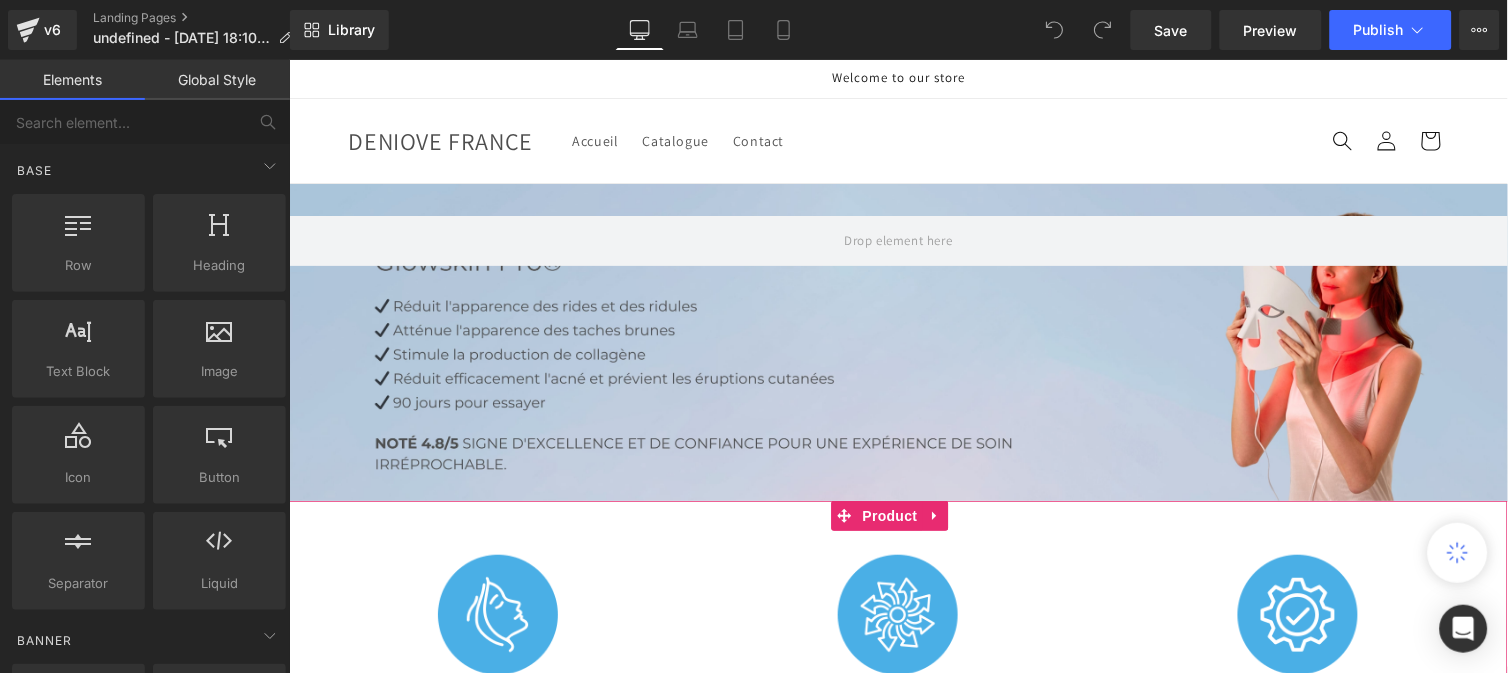 click at bounding box center [463, 4811] 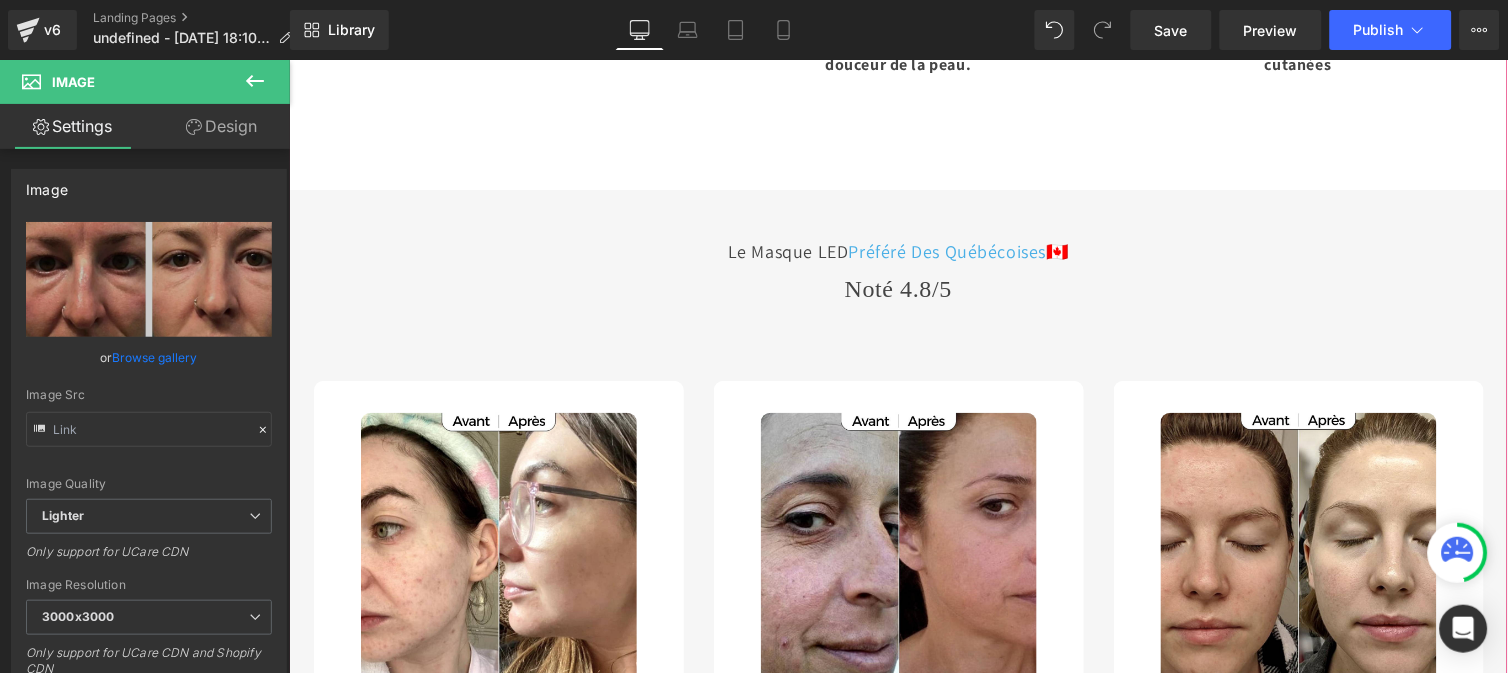 type on "[URL][DOMAIN_NAME]" 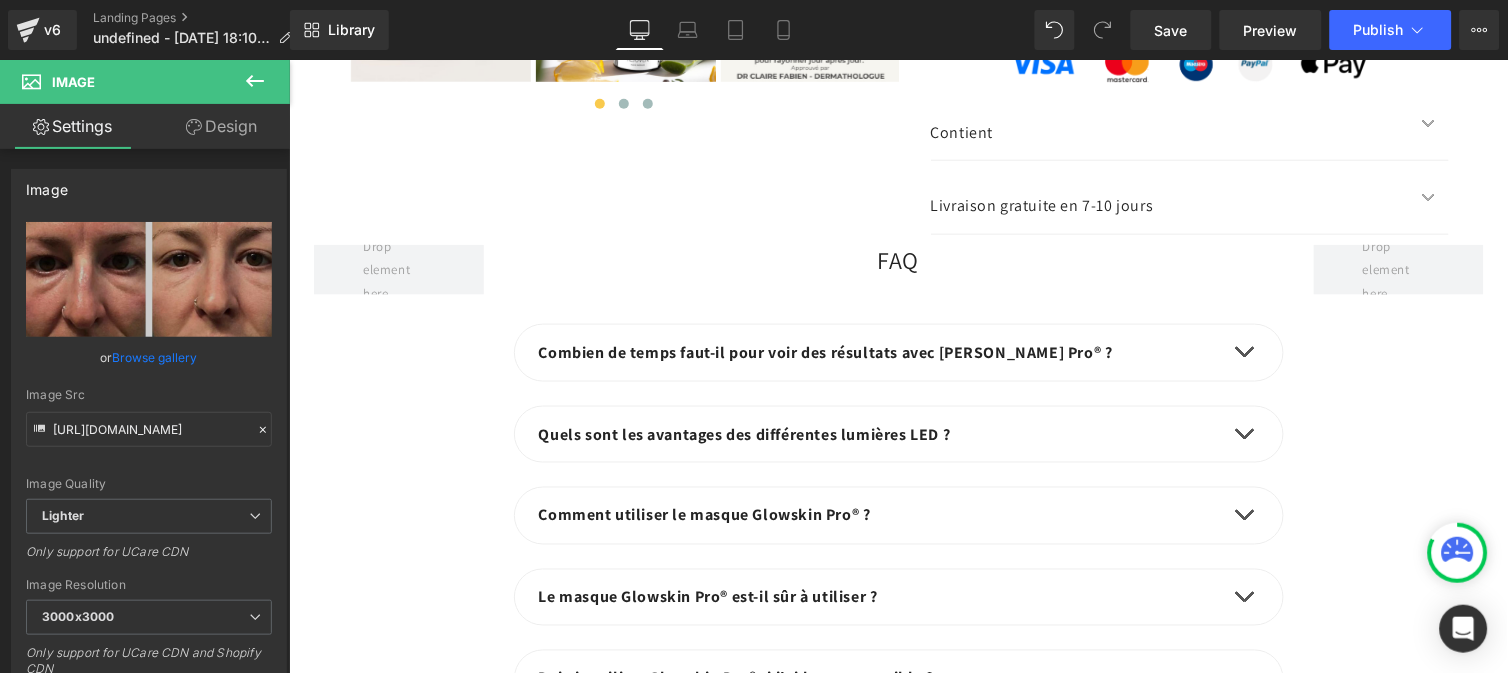 scroll, scrollTop: 7193, scrollLeft: 0, axis: vertical 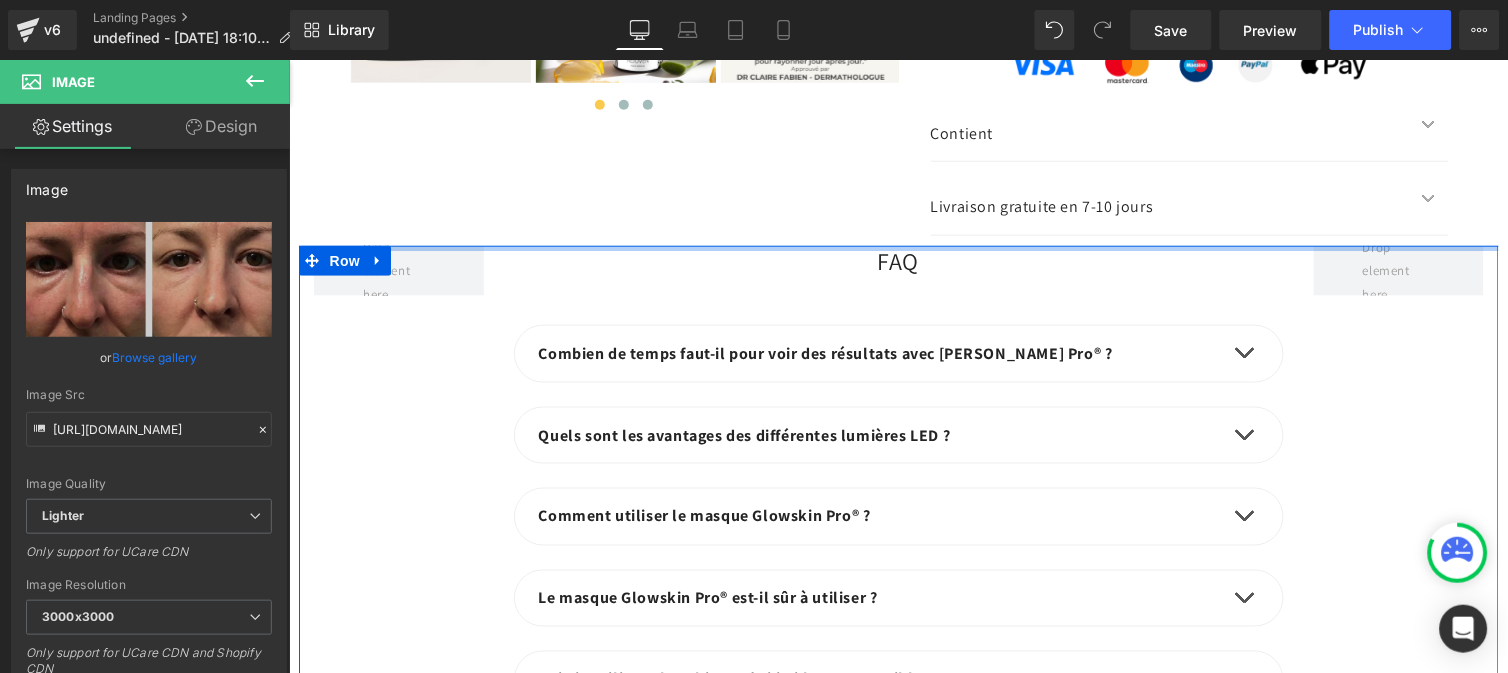 click at bounding box center (898, 247) 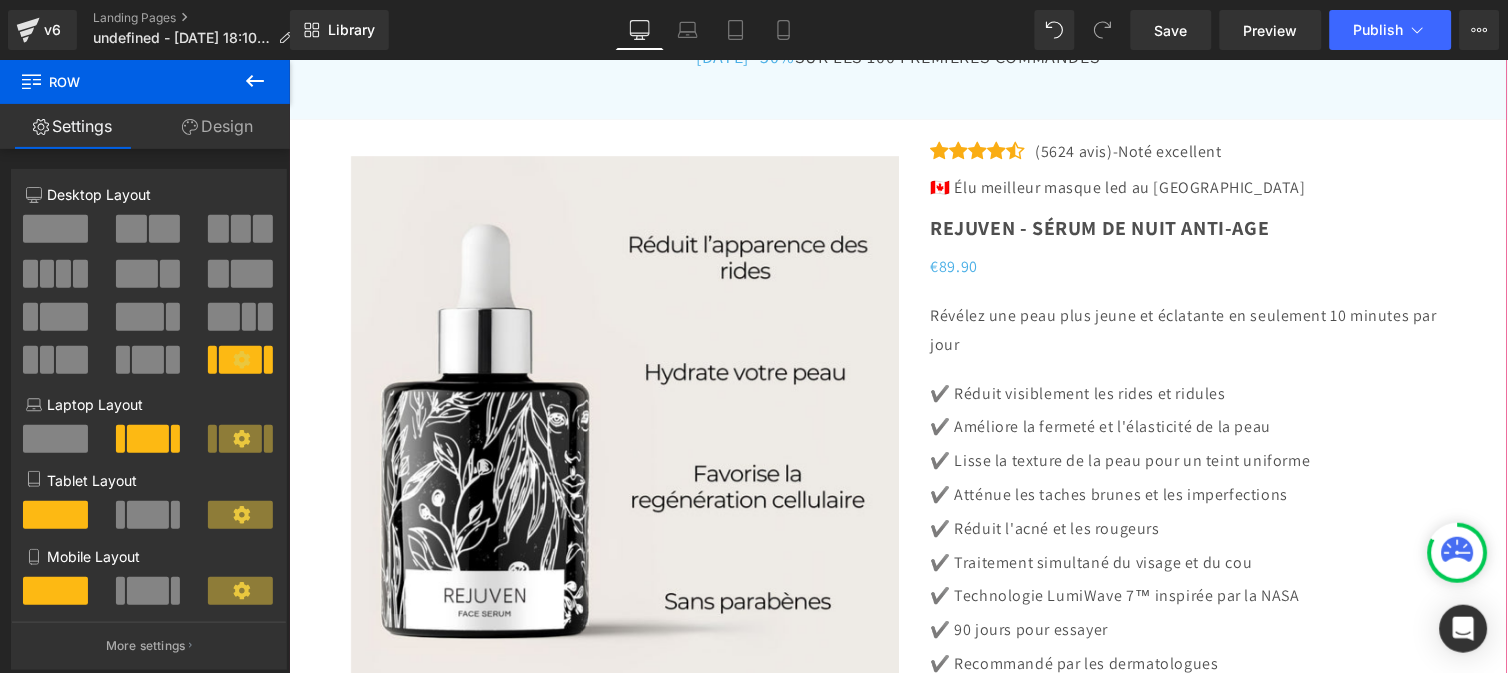 scroll, scrollTop: 6372, scrollLeft: 0, axis: vertical 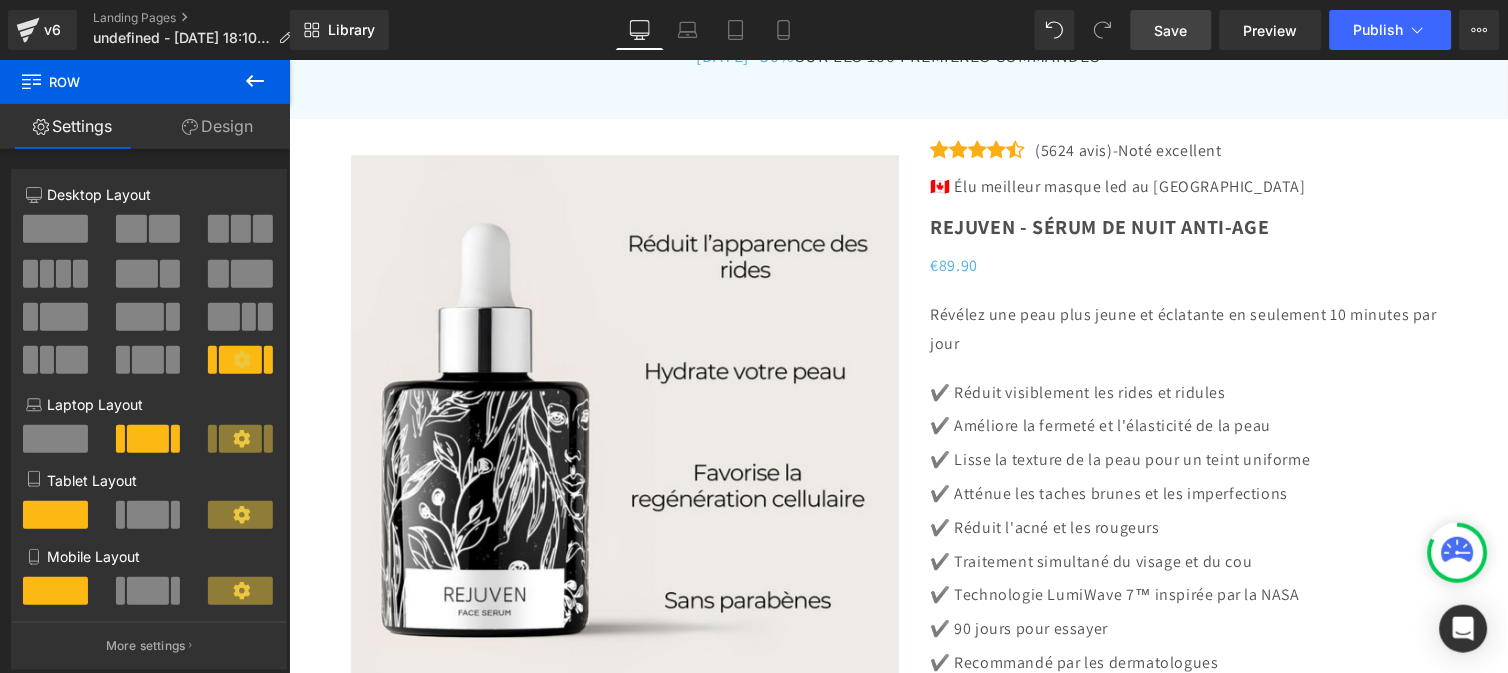 click on "Save" at bounding box center [1171, 30] 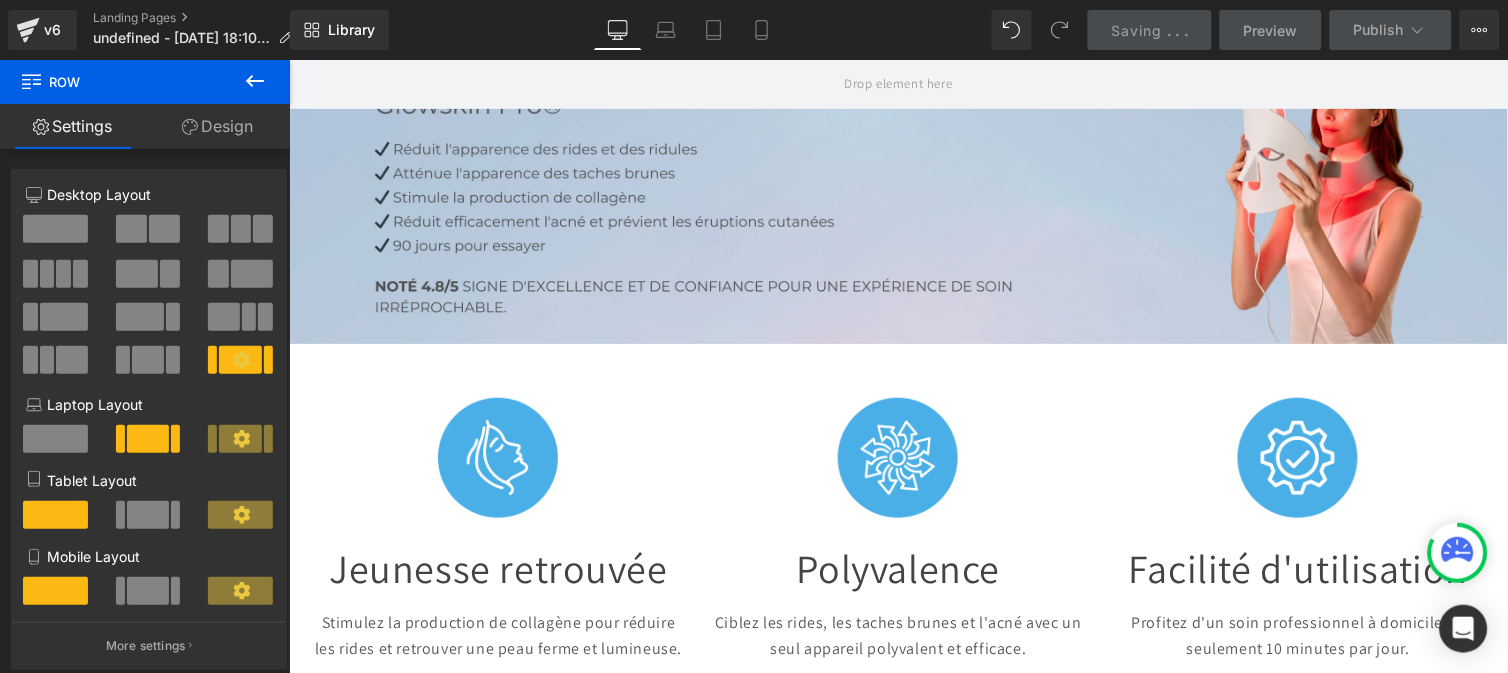 scroll, scrollTop: 16, scrollLeft: 0, axis: vertical 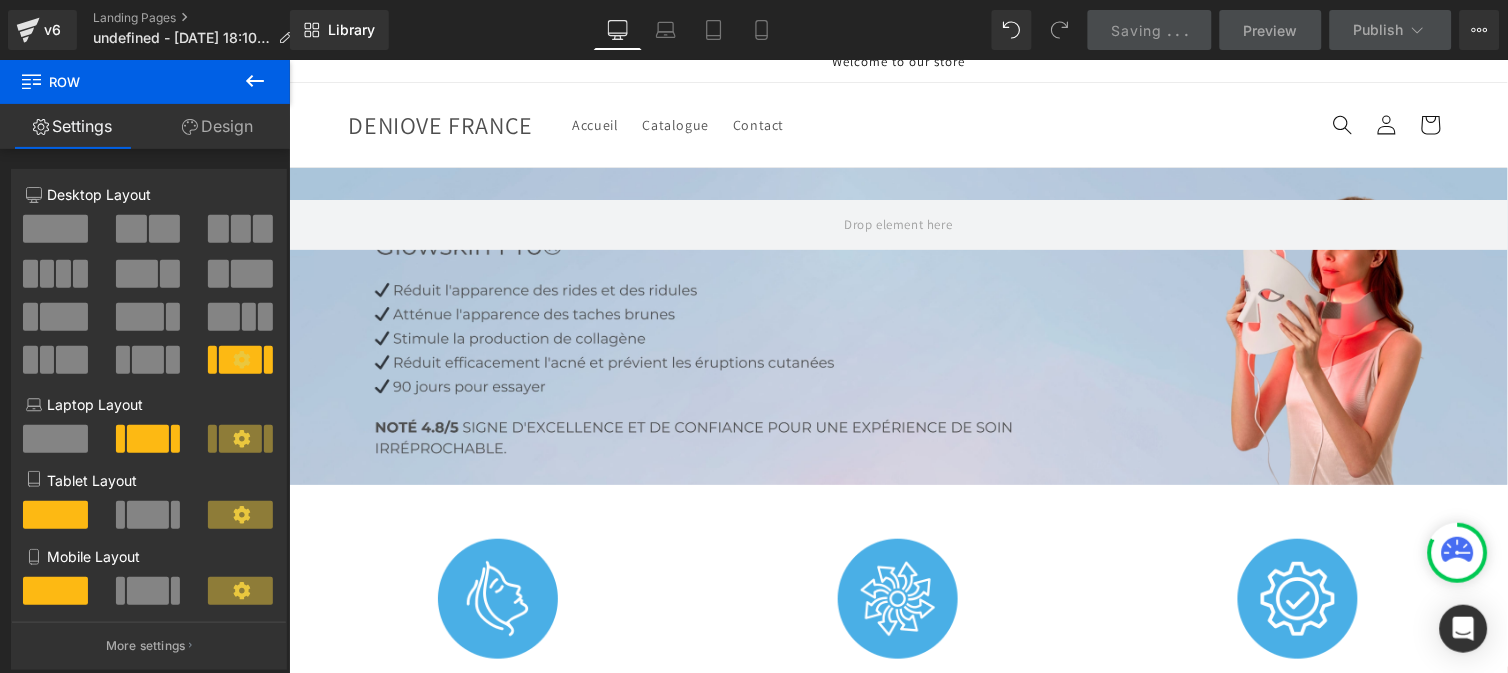 click on "More settings" at bounding box center [149, 645] 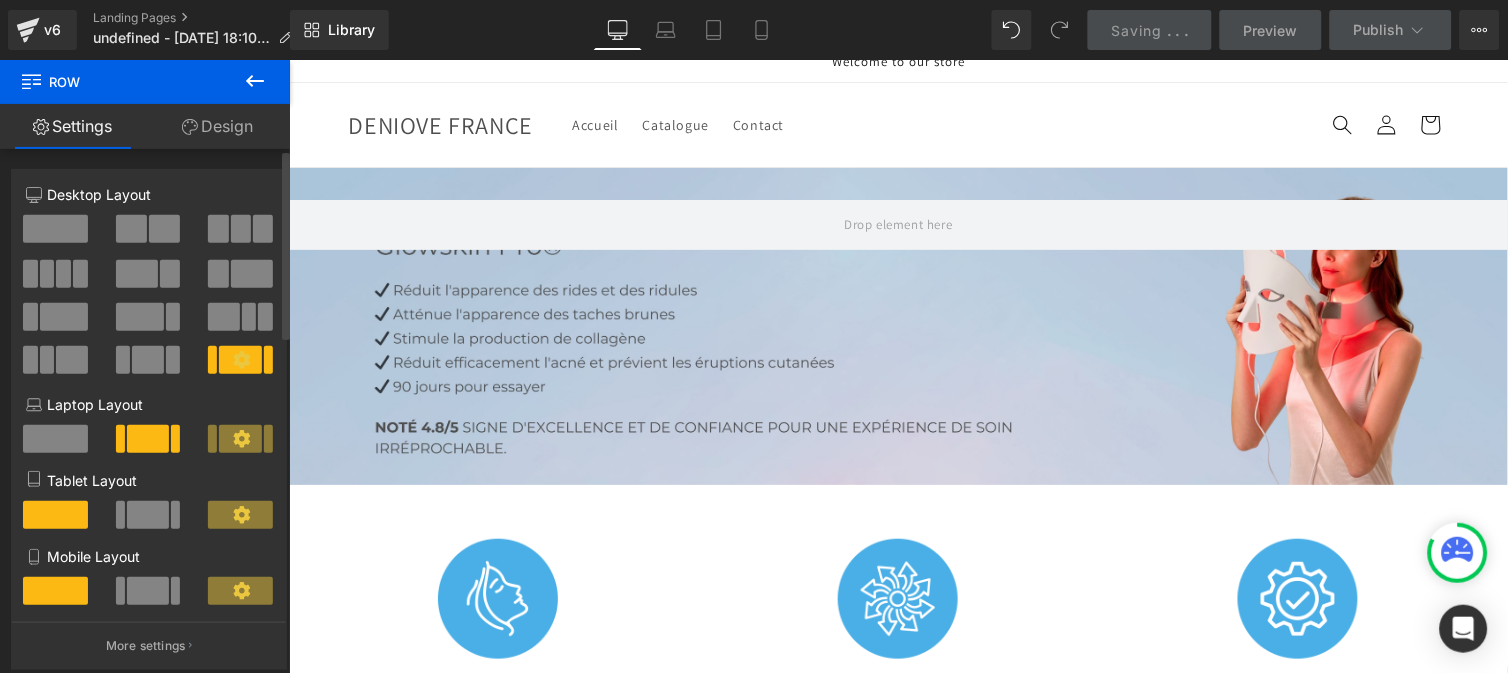 click on "12" at bounding box center [0, 0] 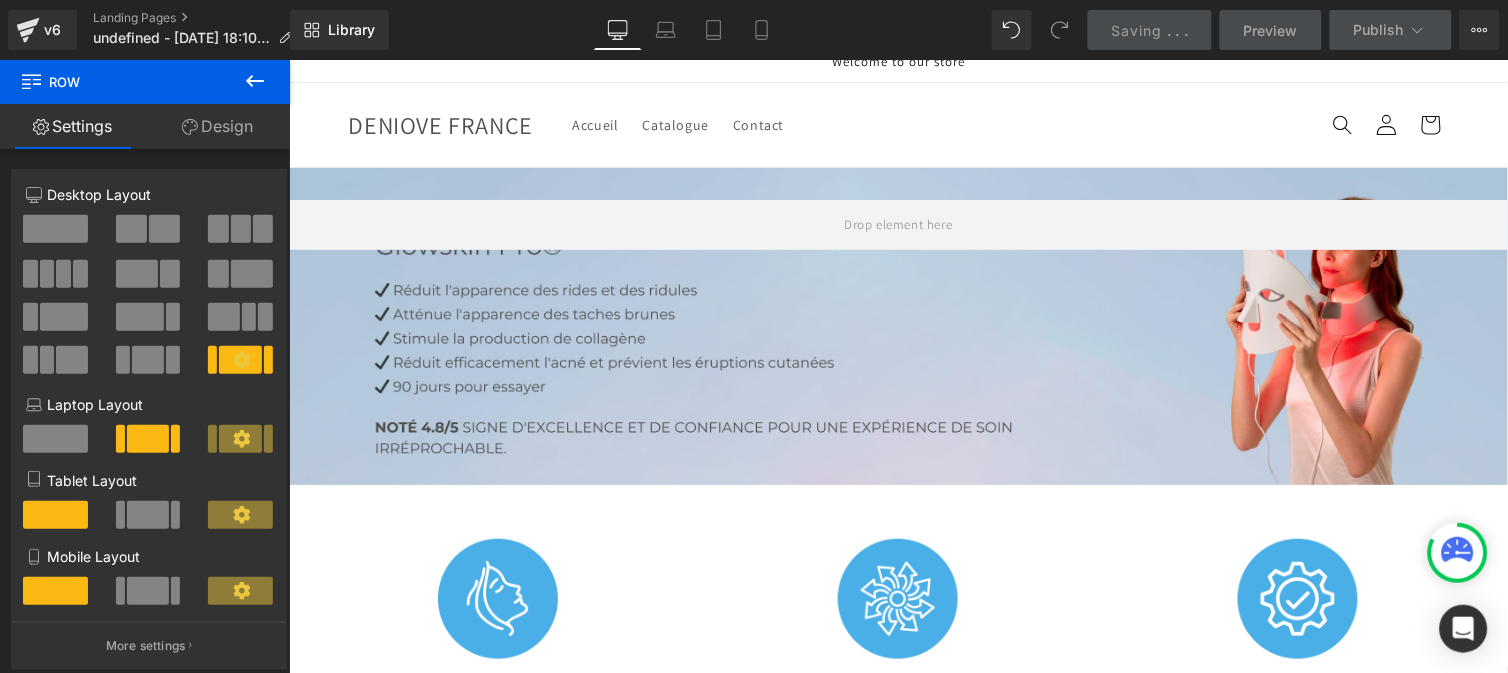 click on "Ignorer et passer au contenu
Welcome to our store
Accueil
Catalogue
Contact
Connexion
DENIOVE FRANCE
Accueil
Catalogue
Contact
Recherche
Connexion
[GEOGRAPHIC_DATA]" at bounding box center (897, 4572) 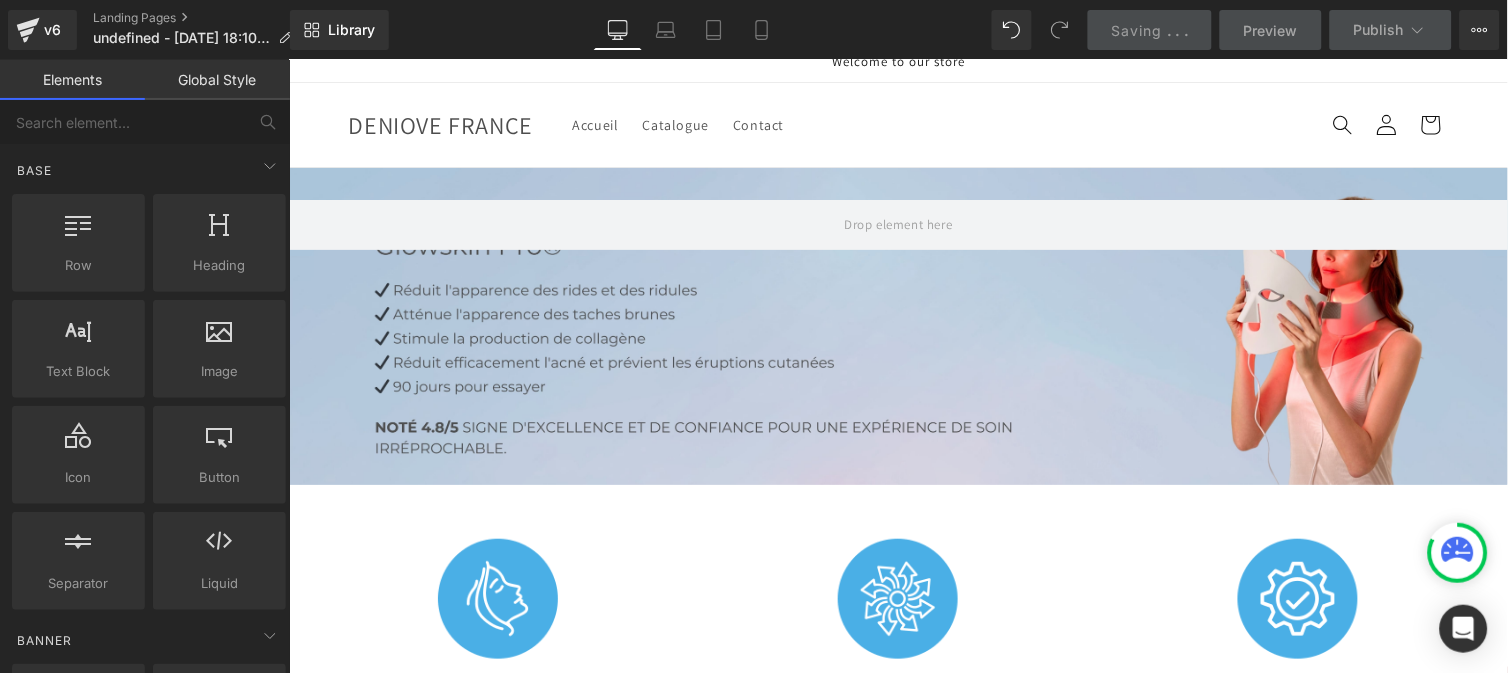 scroll, scrollTop: 0, scrollLeft: 0, axis: both 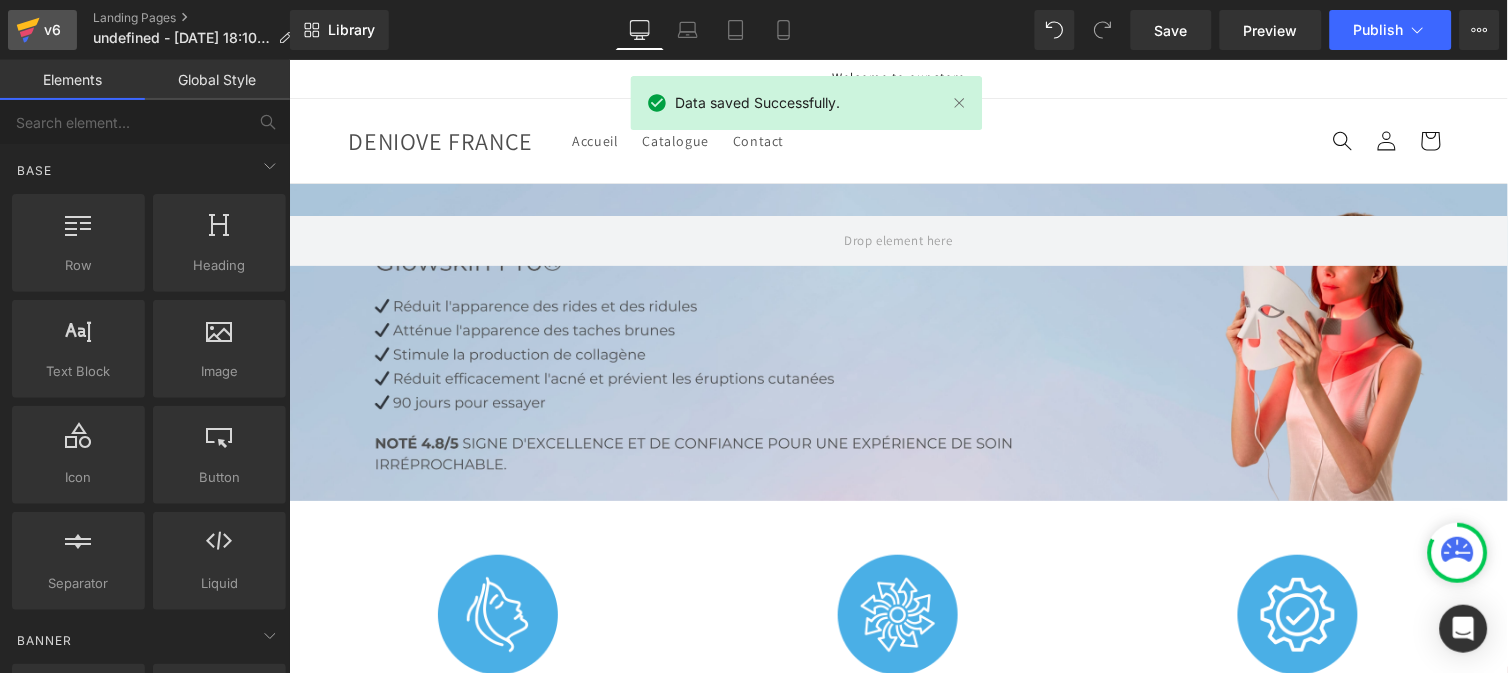 click 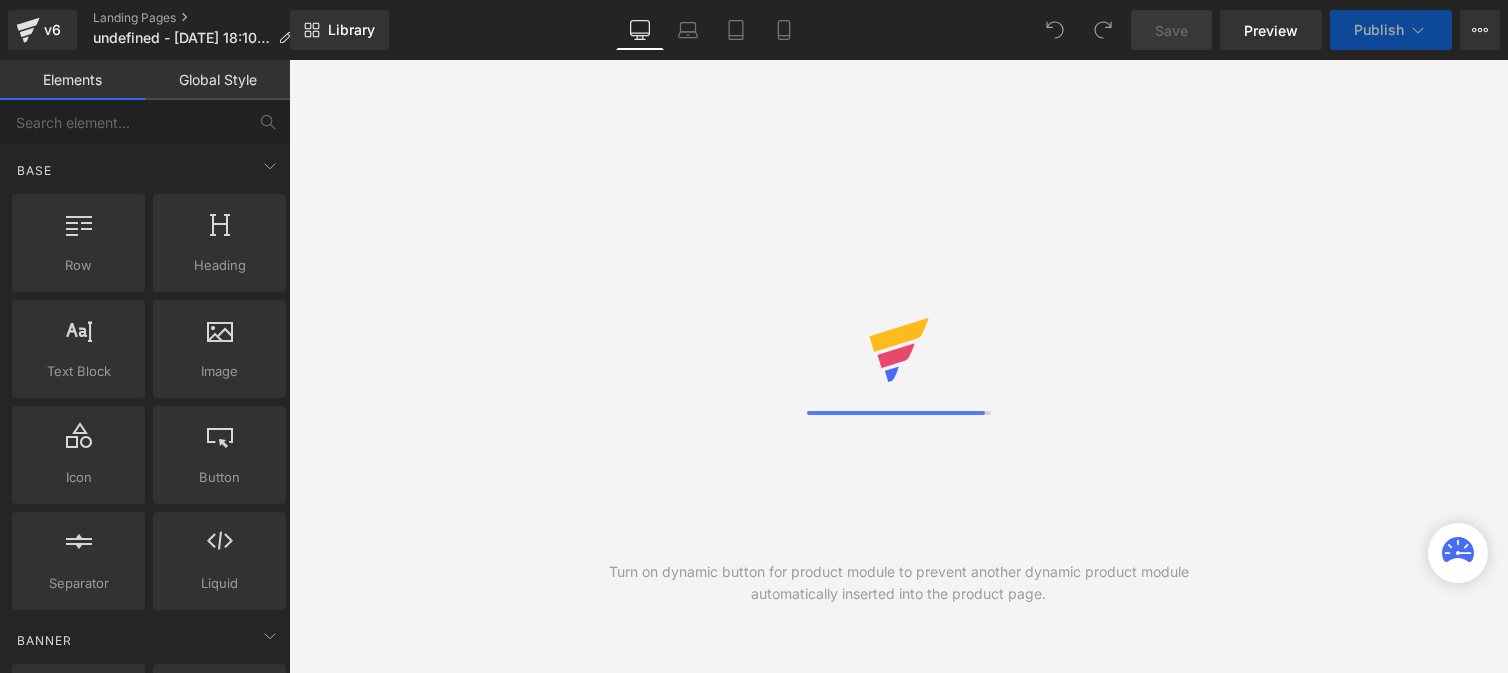 scroll, scrollTop: 0, scrollLeft: 0, axis: both 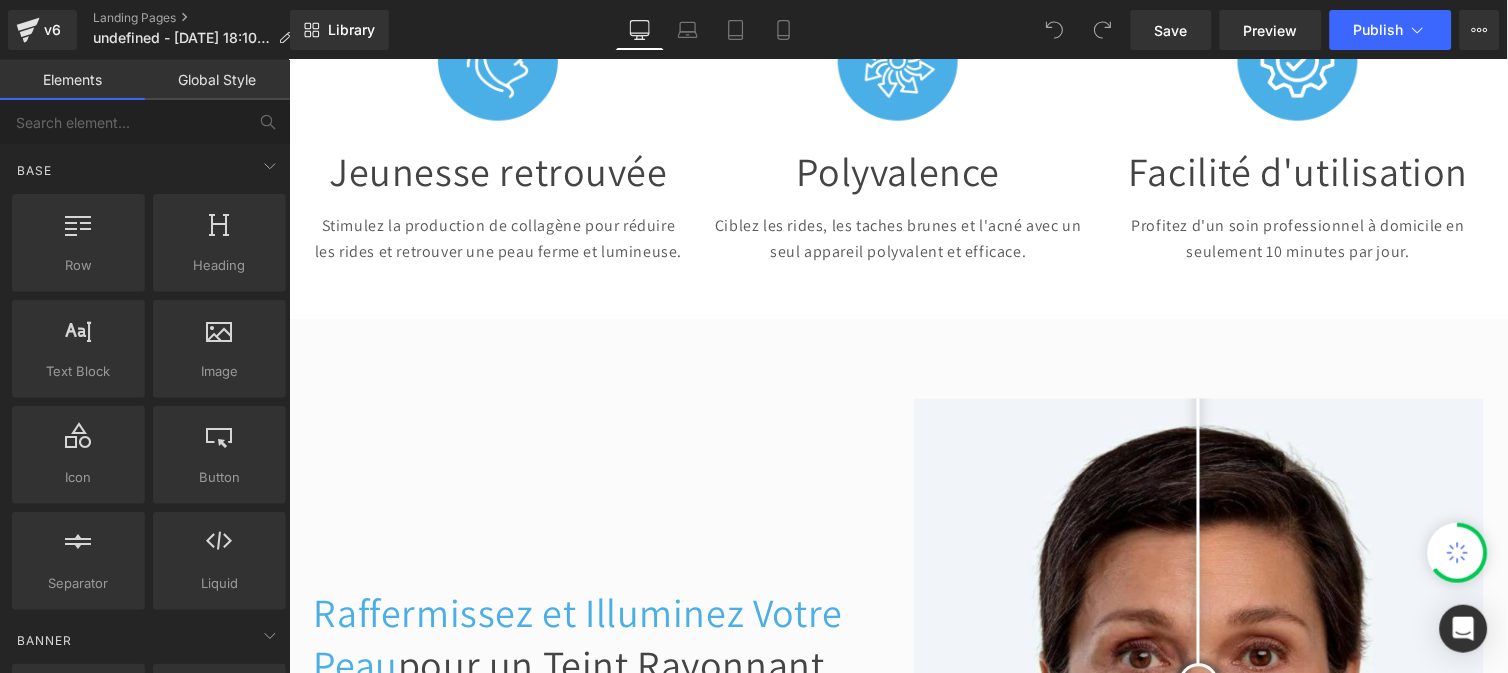click on "Global Style" at bounding box center [217, 80] 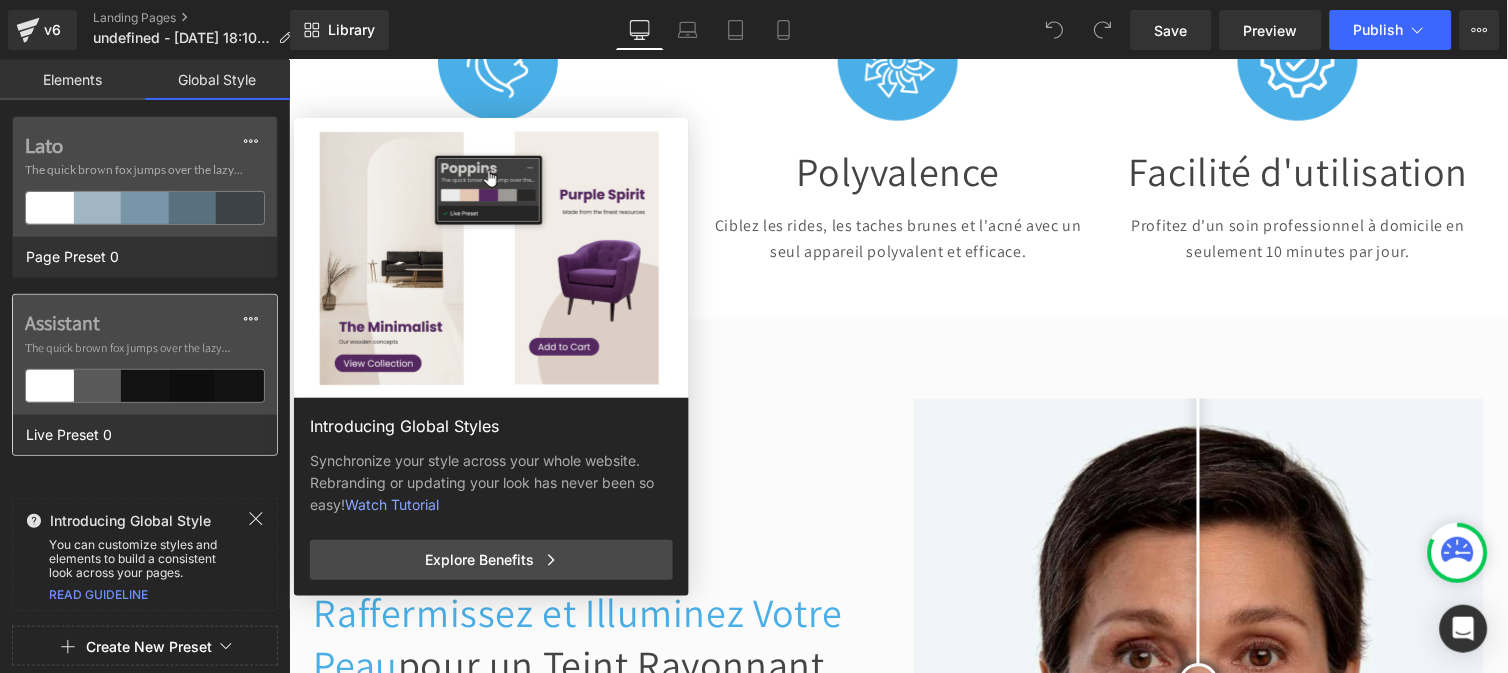 click on "The quick brown fox jumps over the lazy..." at bounding box center [145, 348] 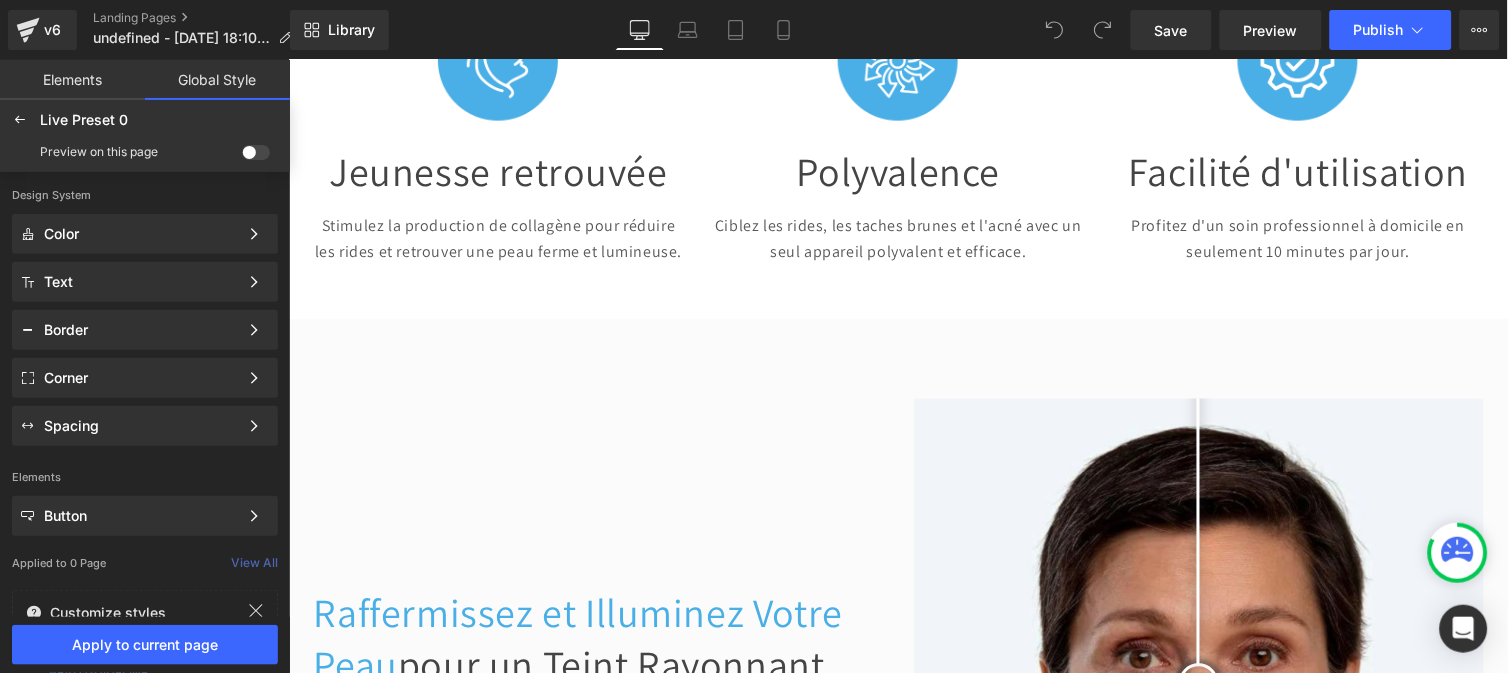 click at bounding box center (256, 152) 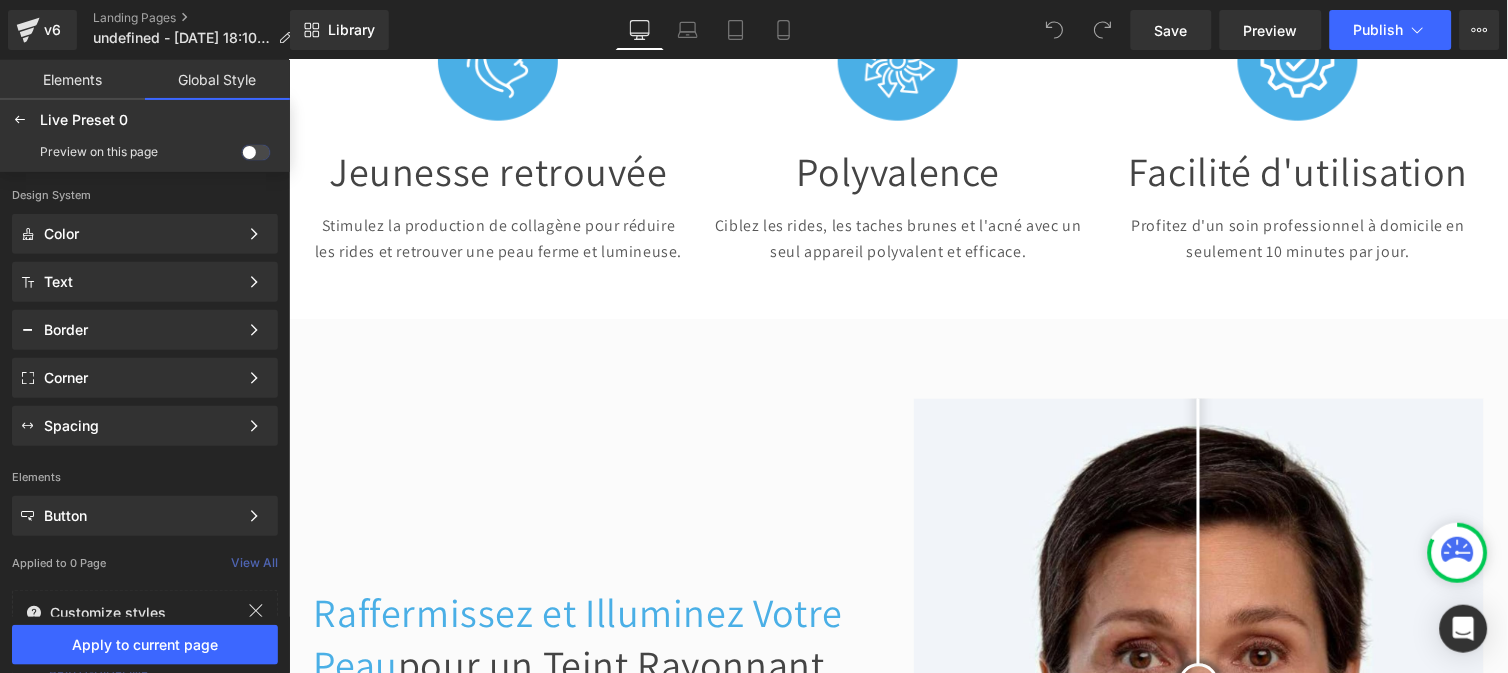 click at bounding box center [242, 156] 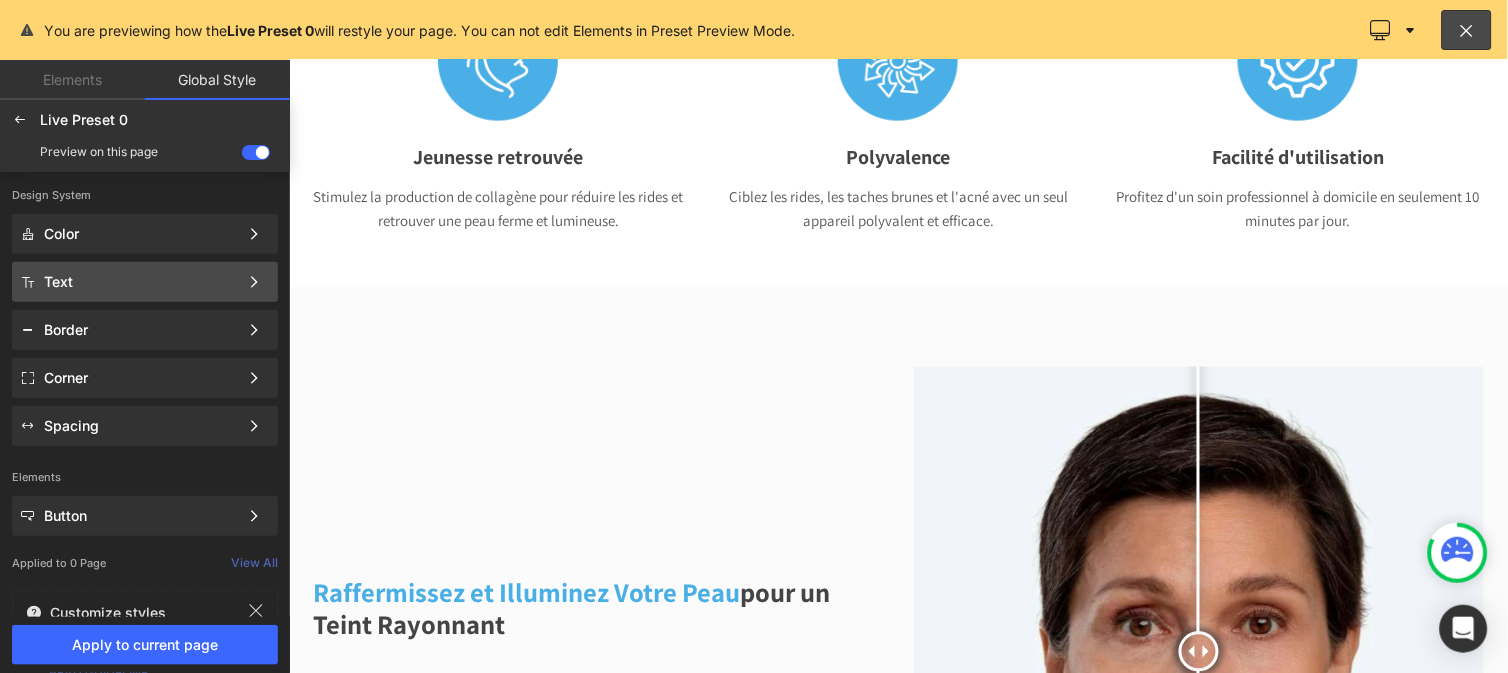 click on "Text" at bounding box center (141, 282) 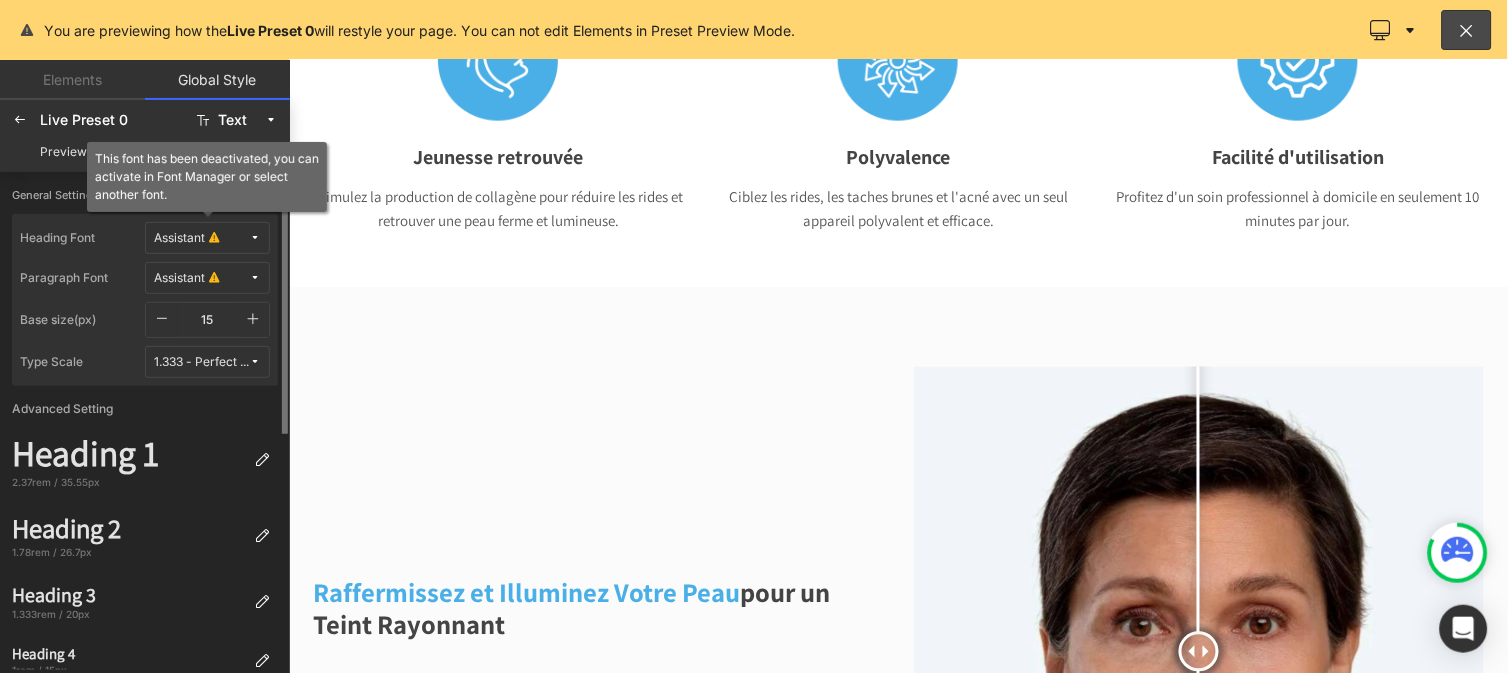 click on "Assistant" at bounding box center [179, 238] 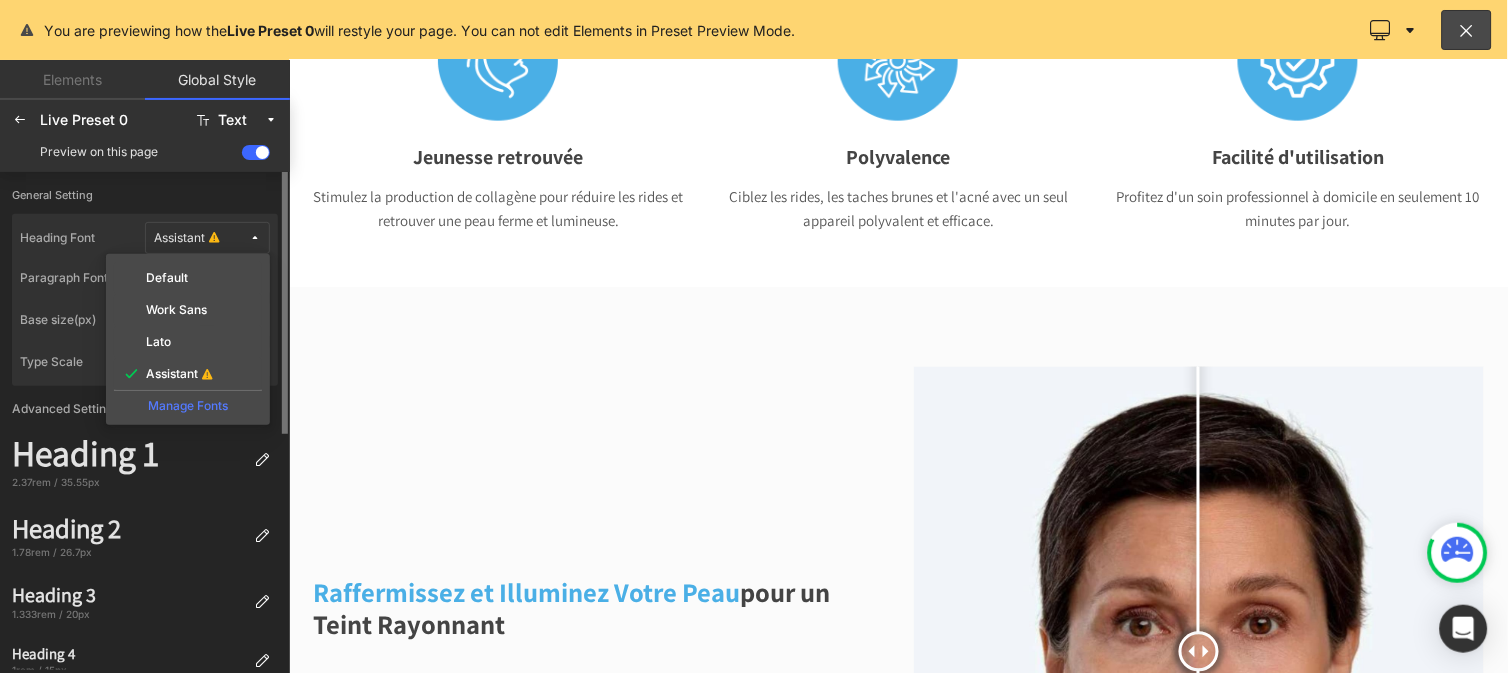 click on "Manage Fonts" 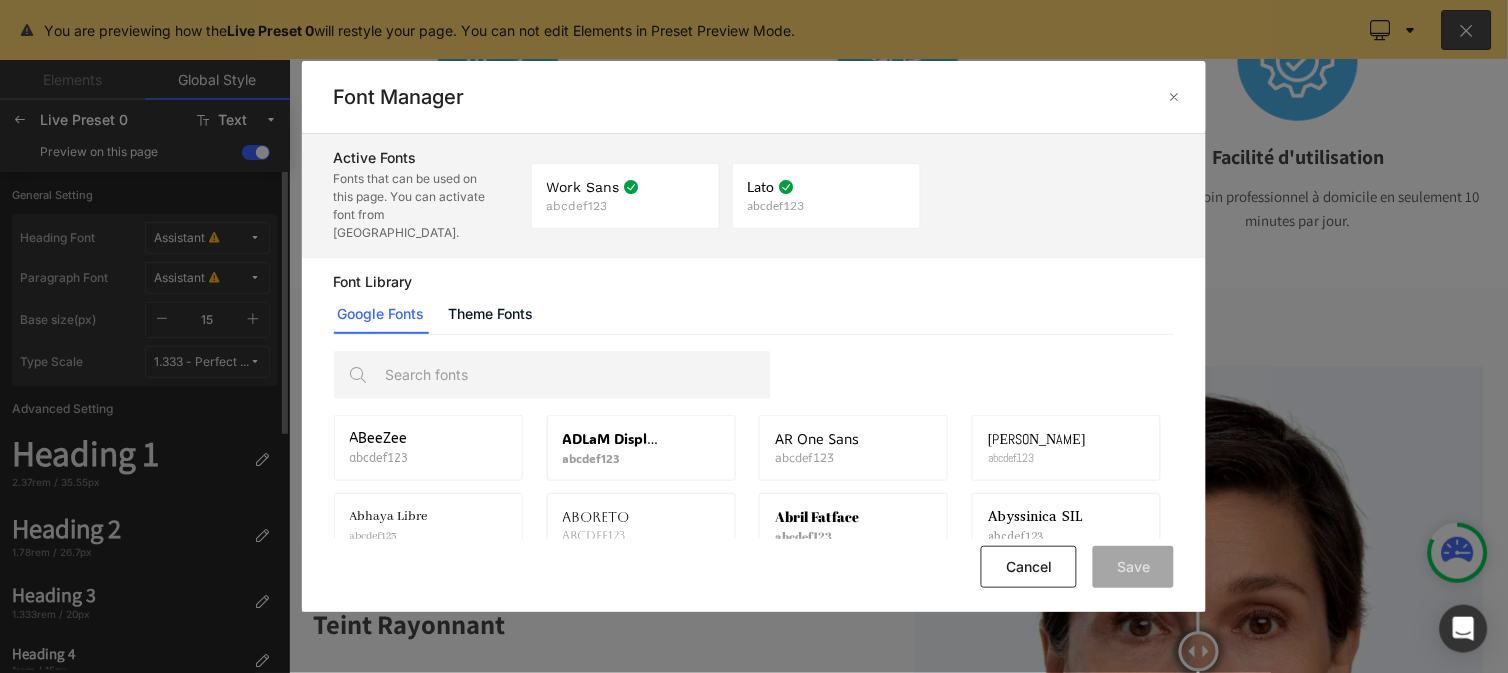 click on "ABeeZee abcdef123 Activate font ADLaM Display abcdef123 Activate font AR One Sans abcdef123 Activate font Abel abcdef123 Activate font Abhaya Libre abcdef123 Activate font Aboreto abcdef123 Activate font Abril Fatface abcdef123 Activate font Abyssinica SIL abcdef123 Activate font Aclonica abcdef123 Activate font Acme abcdef123 Activate font Actor abcdef123 Activate font Adamina abcdef123 Activate font Advent Pro abcdef123 Activate font Afacad abcdef123 Activate font Afacad Flux abcdef123 Activate font Agbalumo abcdef123 Activate font Agdasima abcdef123 Activate font Agu Display abcdef123 Activate font Aguafina Script abcdef123 Activate font Akatab abcdef123 Activate font" at bounding box center [754, 436] 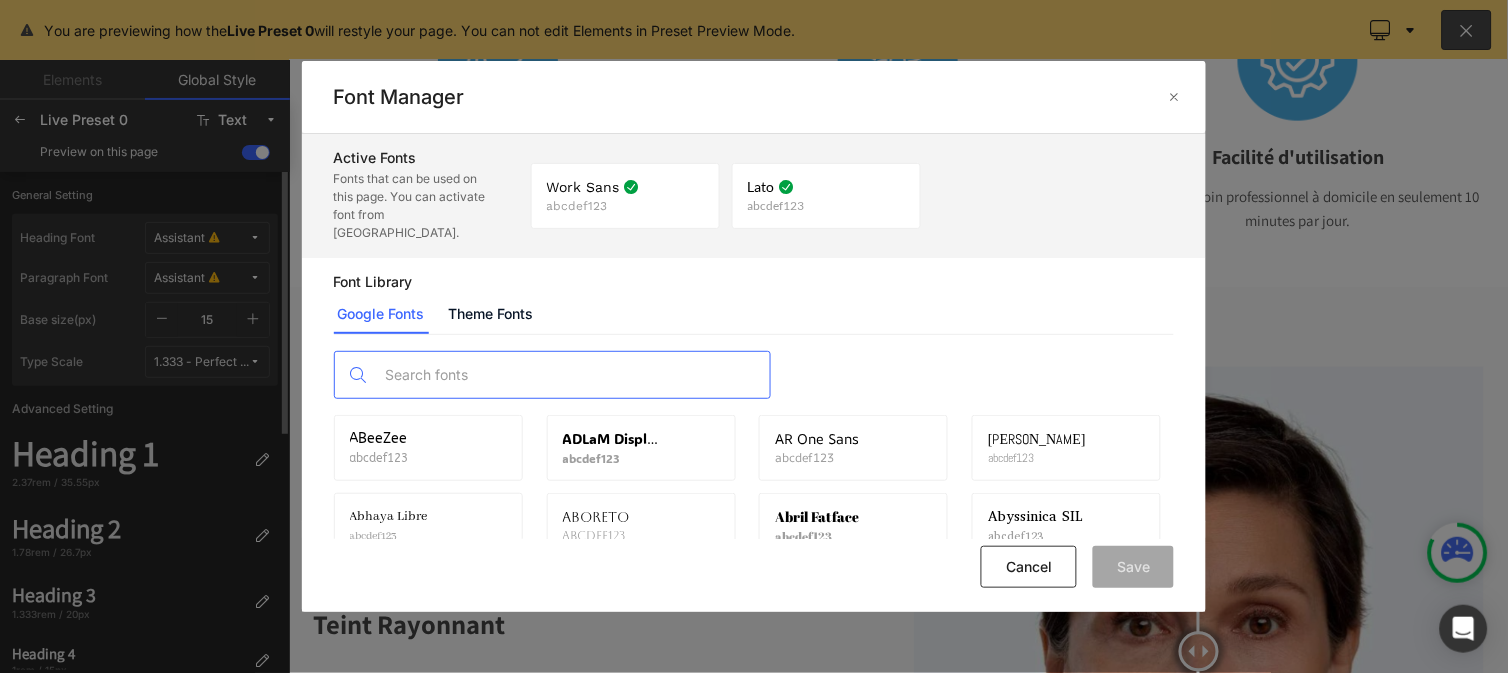 click at bounding box center [572, 375] 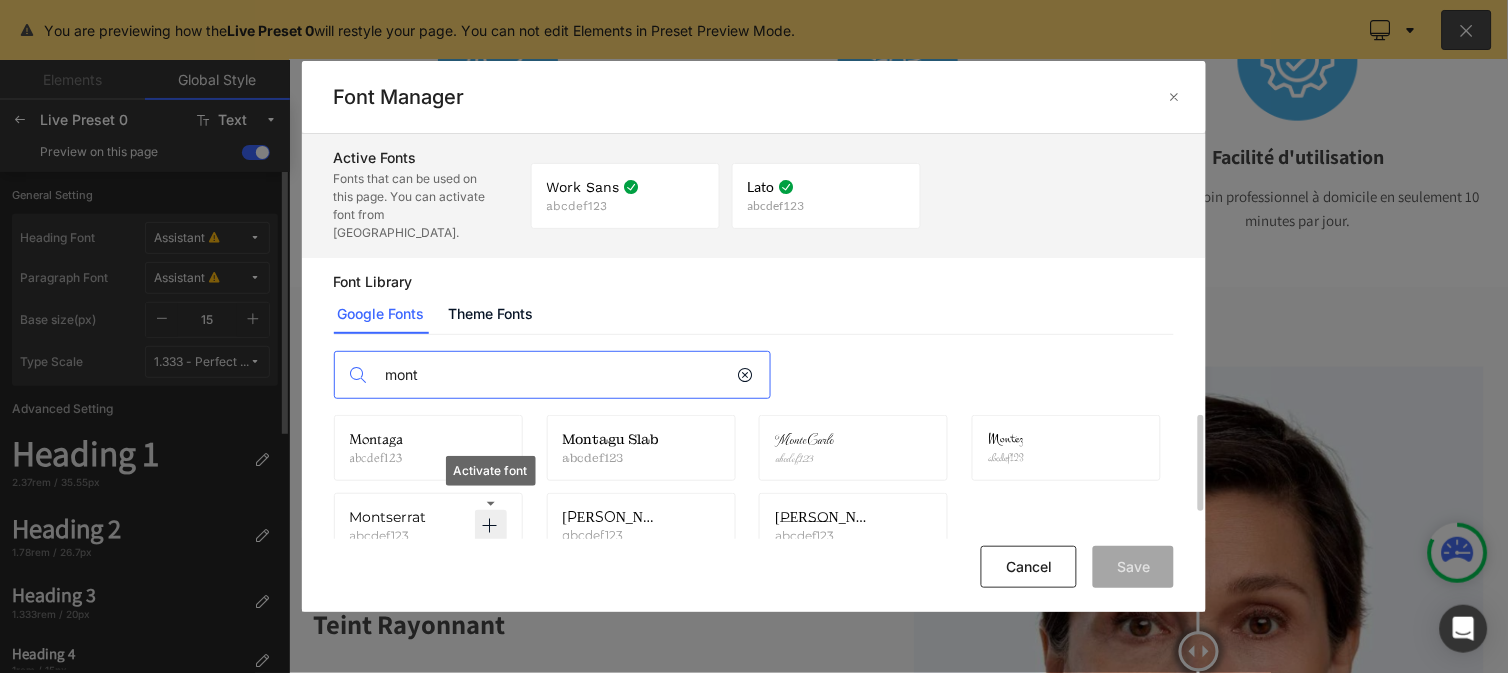 type on "mont" 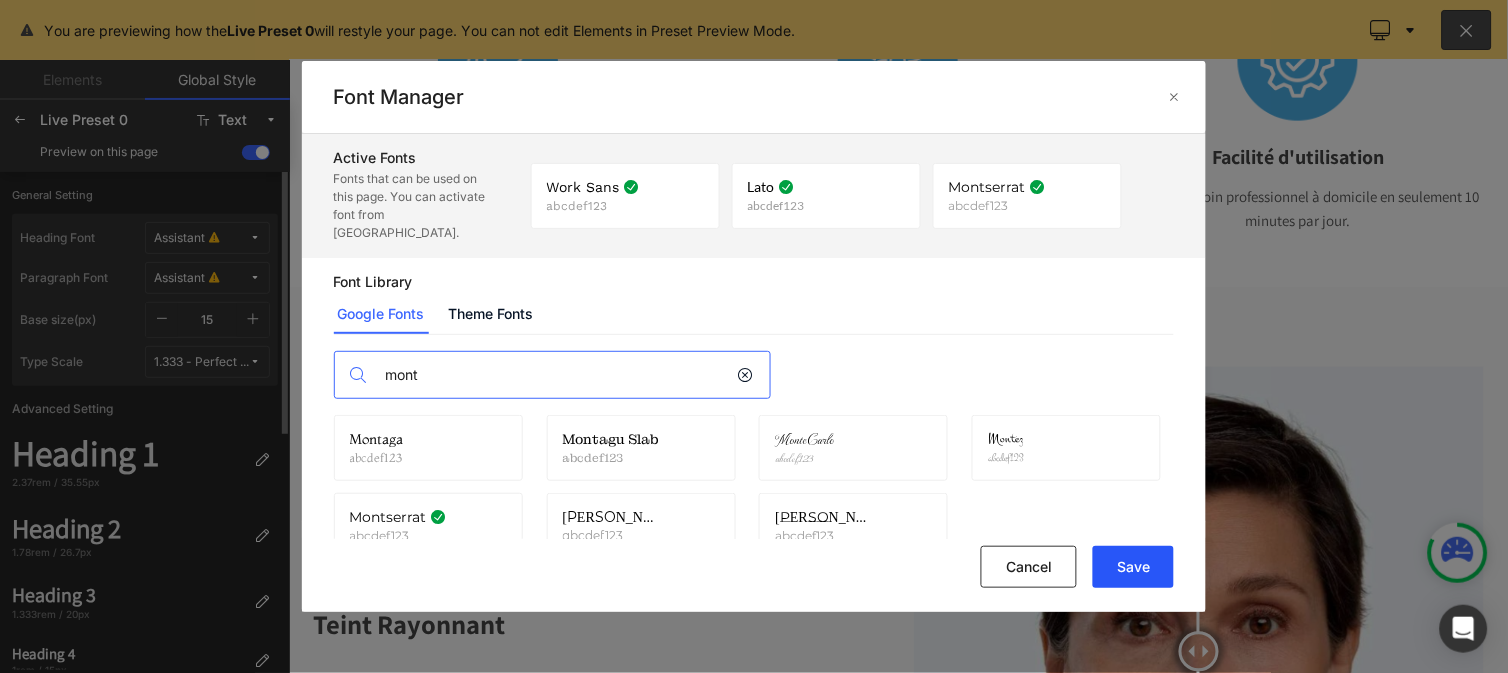 click on "Save" at bounding box center [1133, 567] 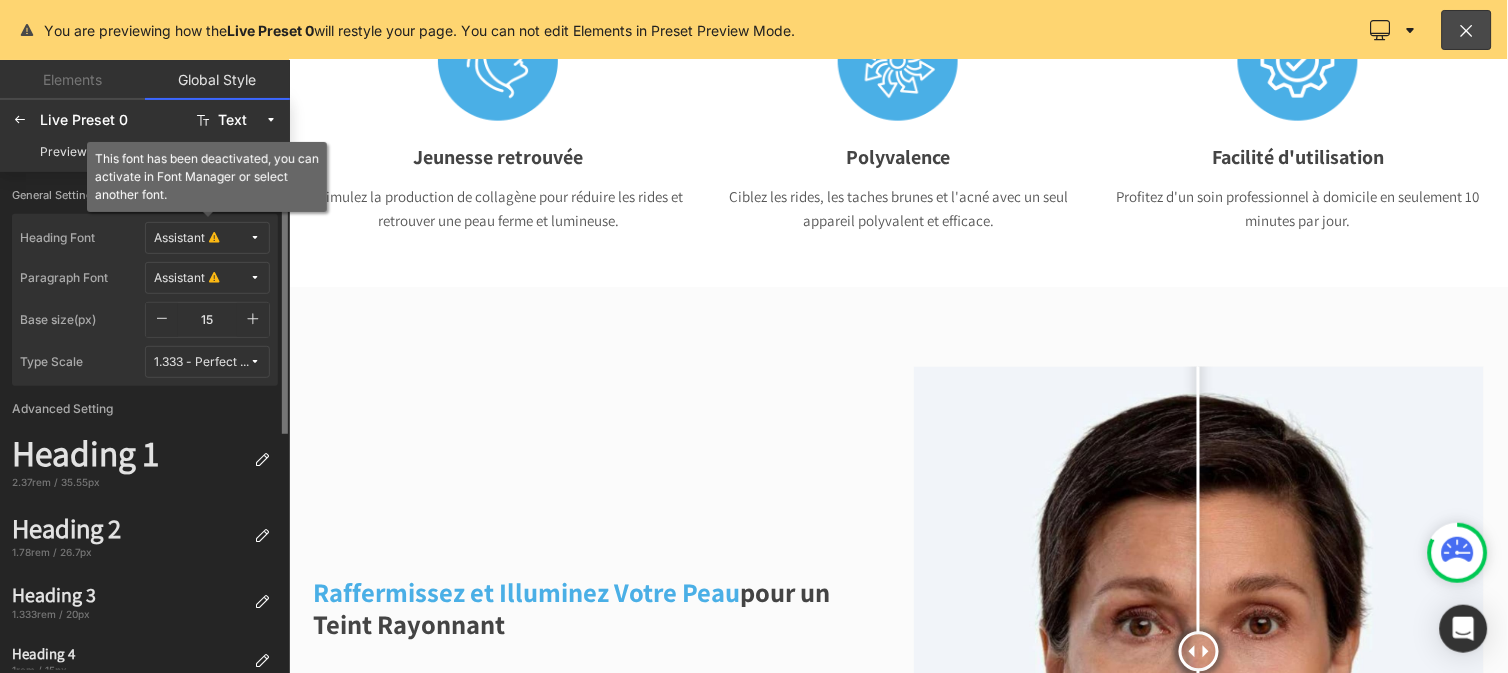 click at bounding box center [255, 238] 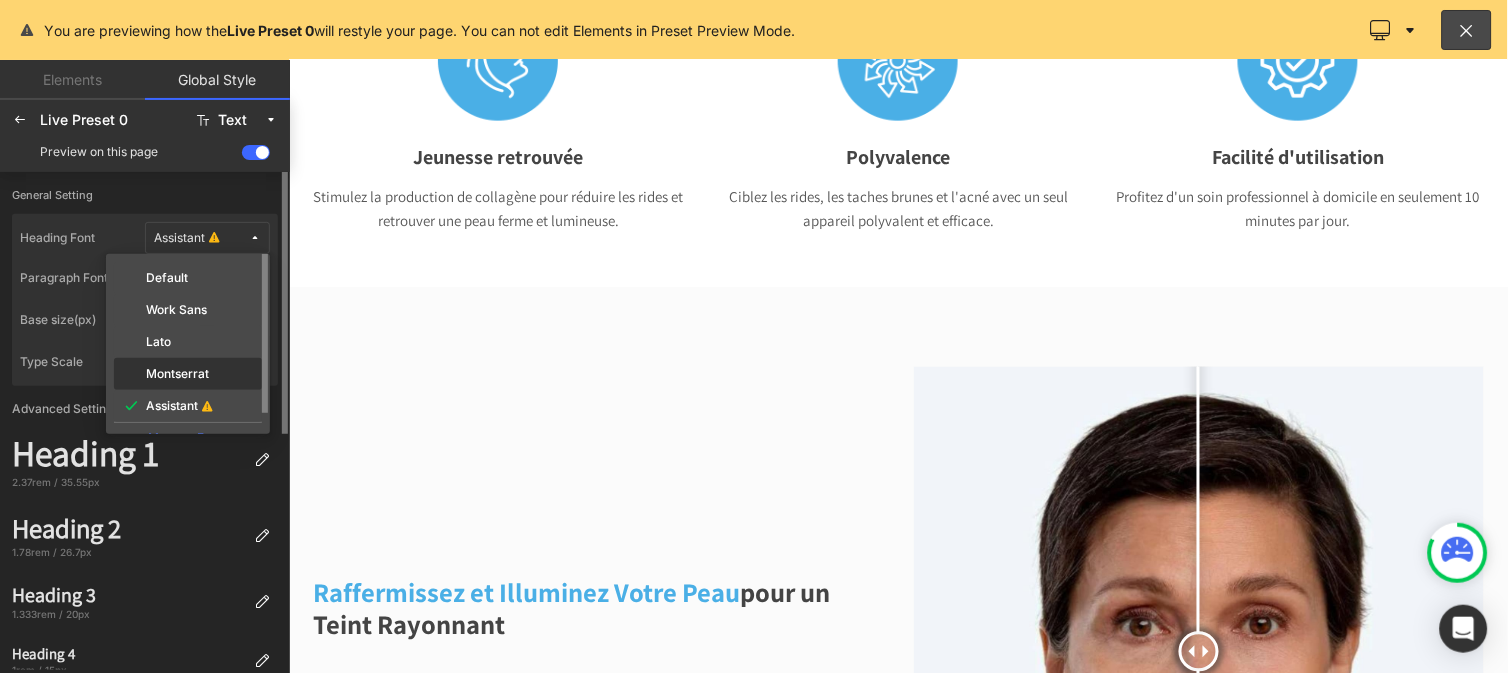 click on "Montserrat" at bounding box center (177, 374) 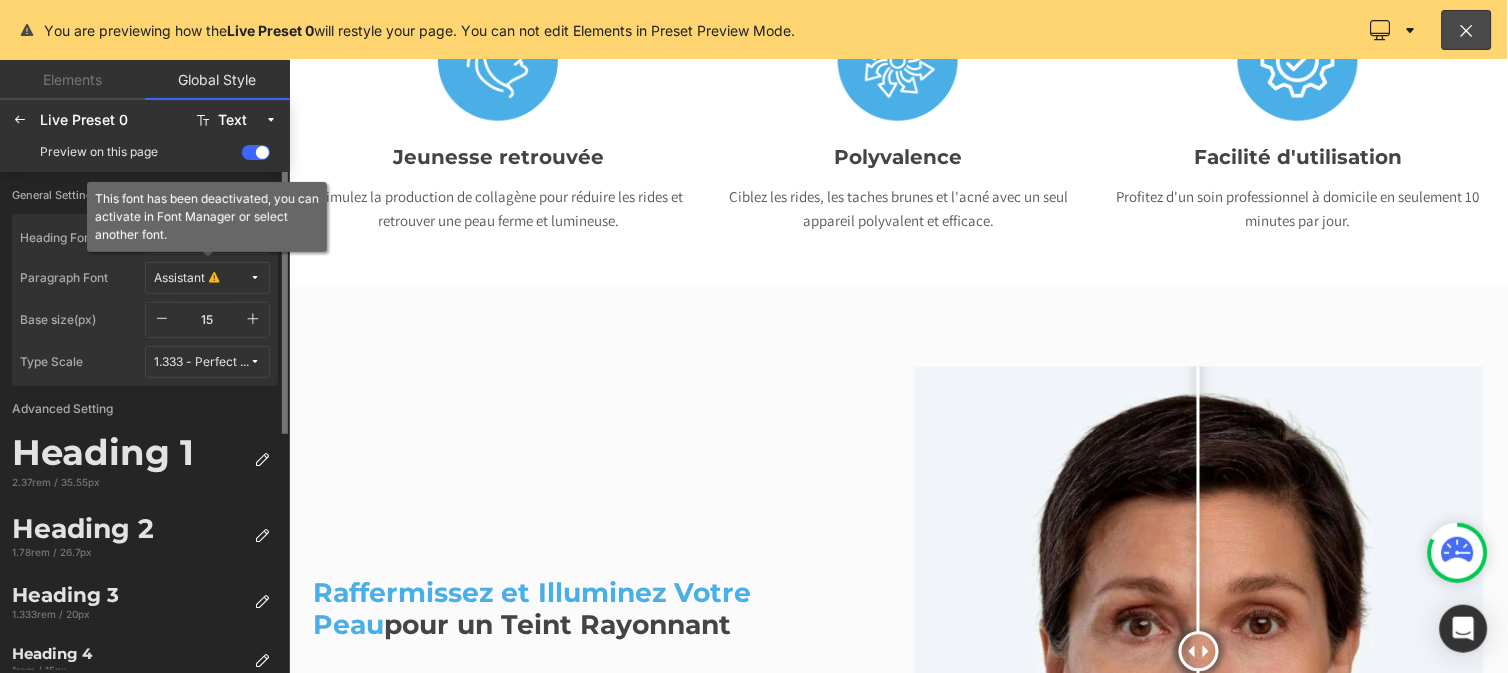 click at bounding box center [255, 278] 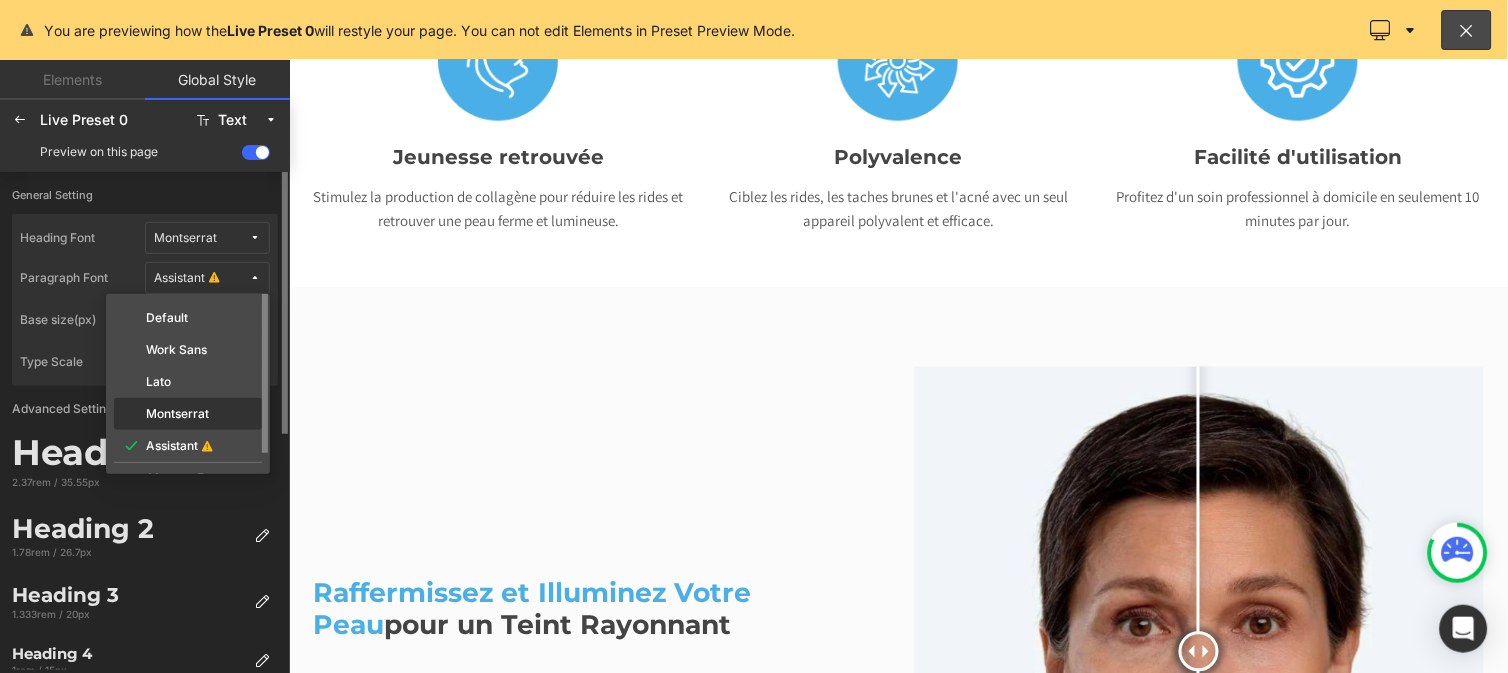 click on "Montserrat" at bounding box center (177, 414) 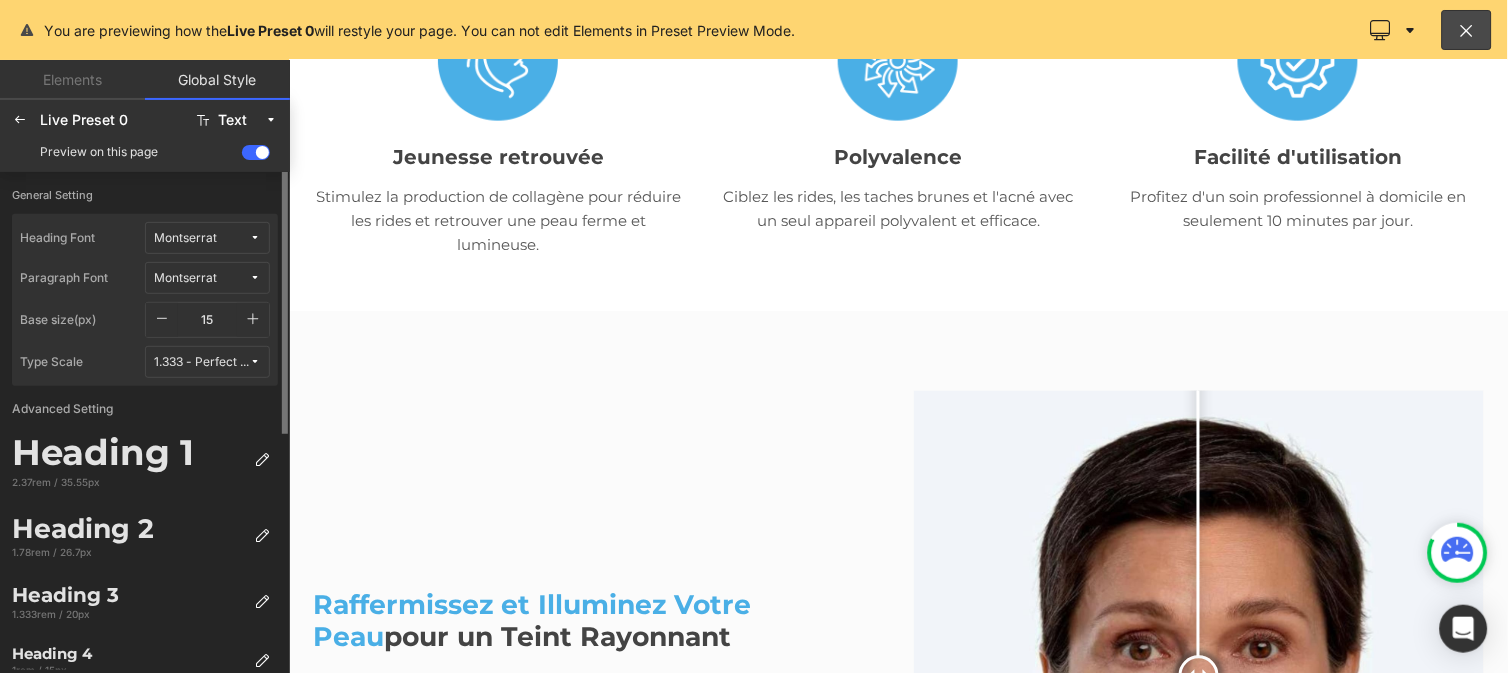 click 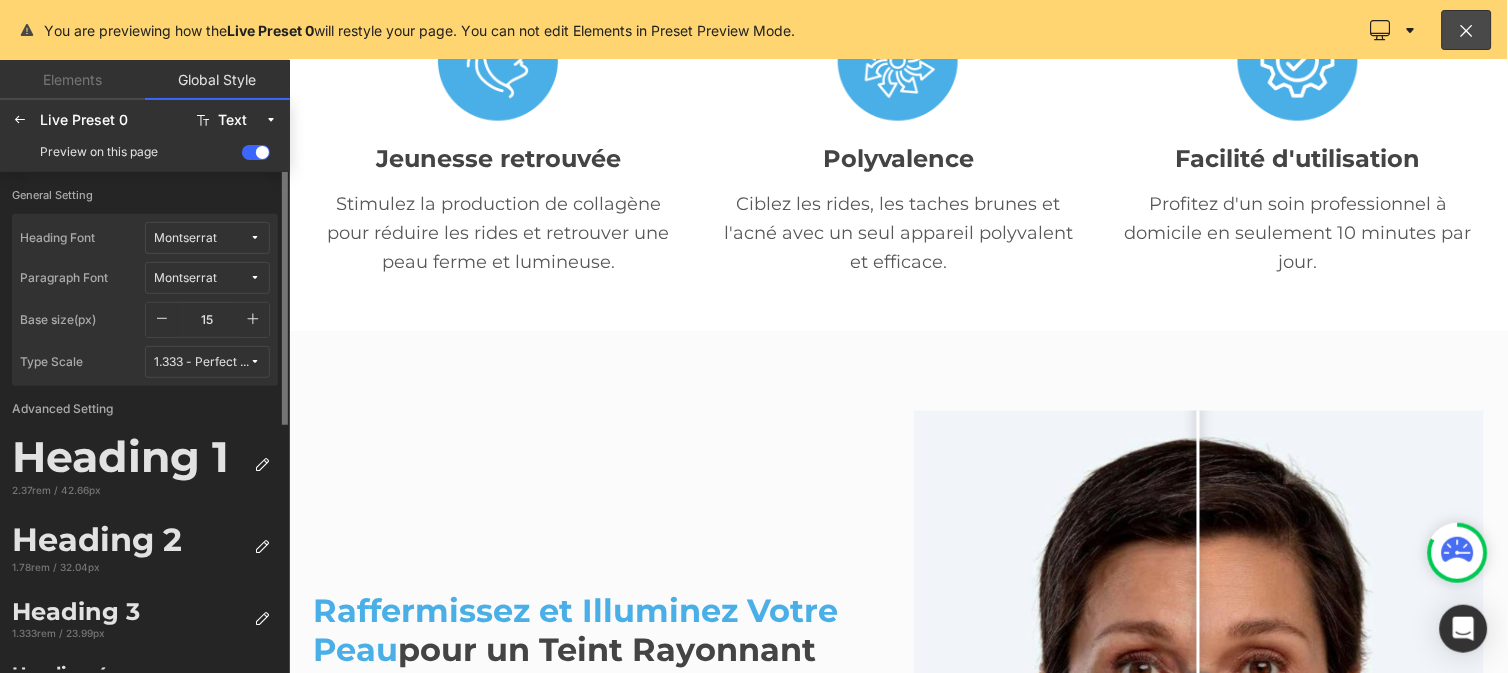 click 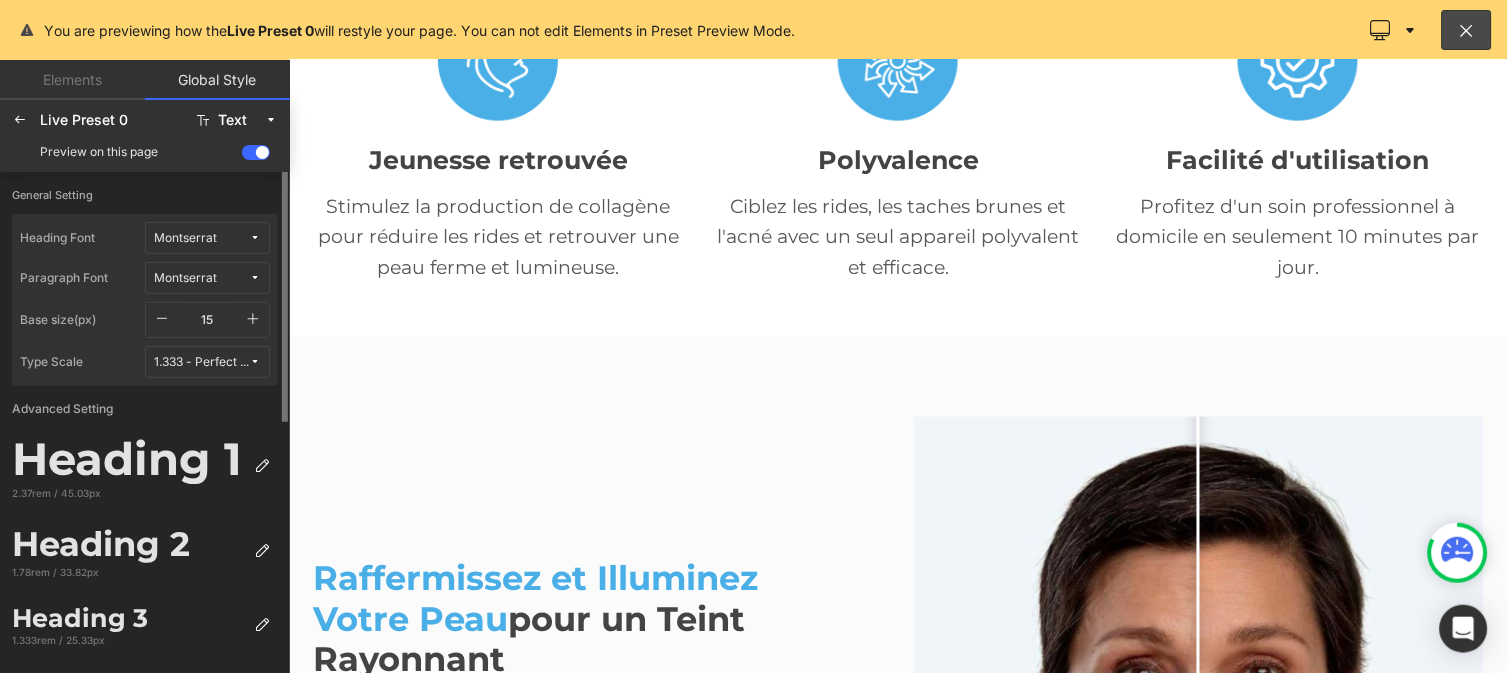 click 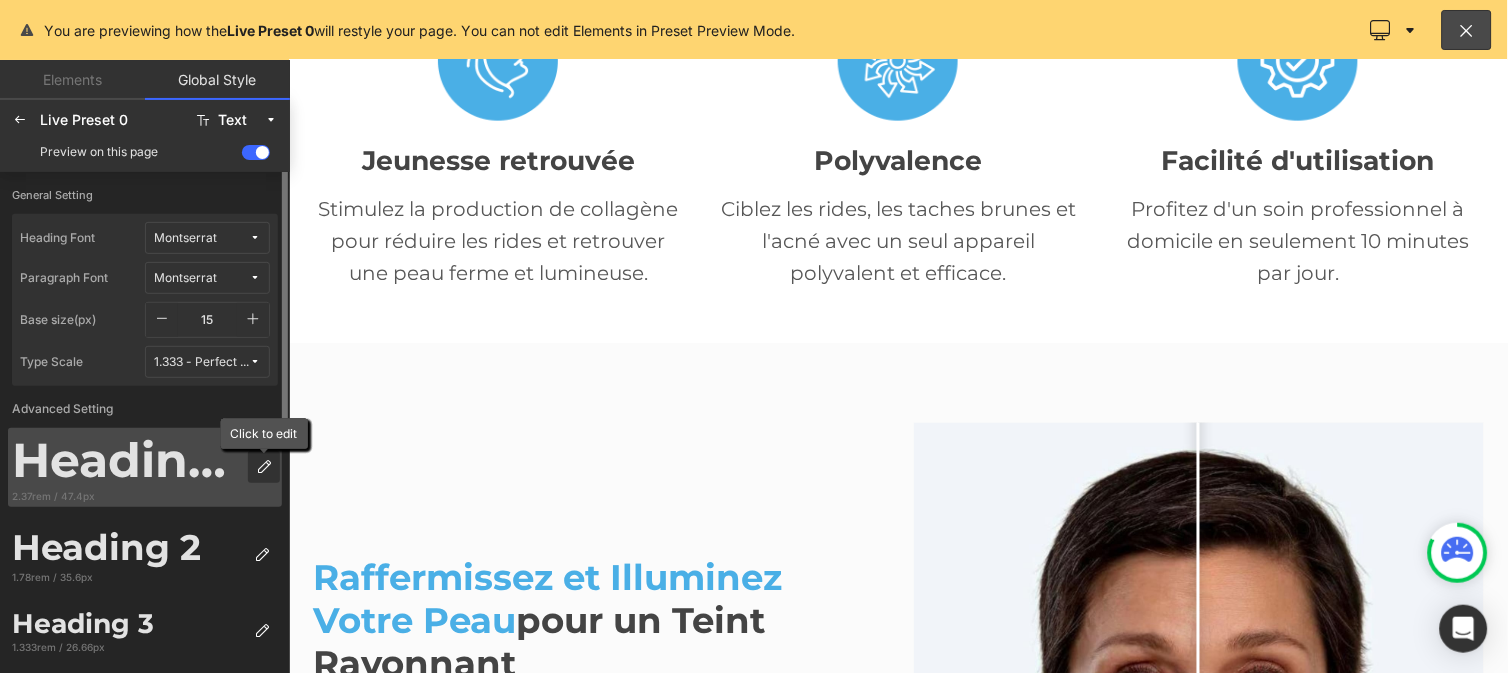 click at bounding box center [264, 467] 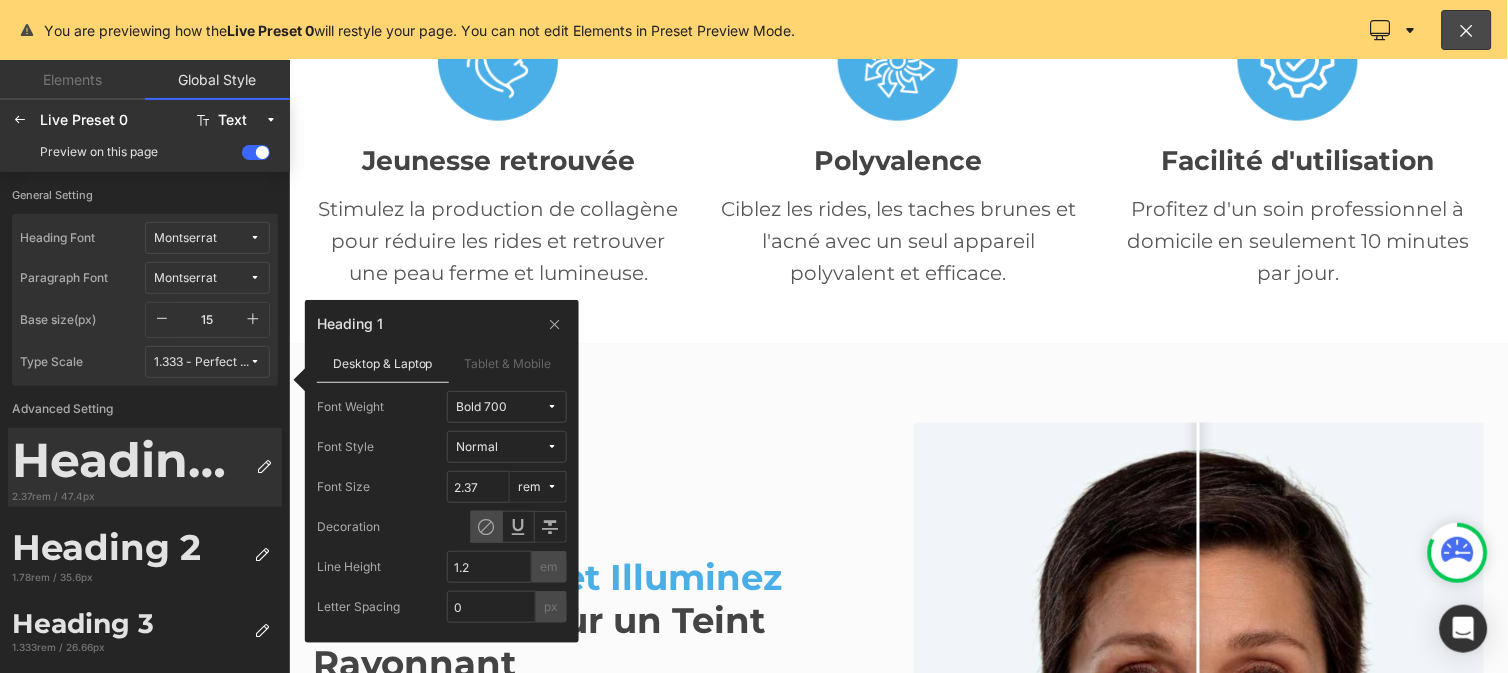 click on "Bold 700" at bounding box center [501, 407] 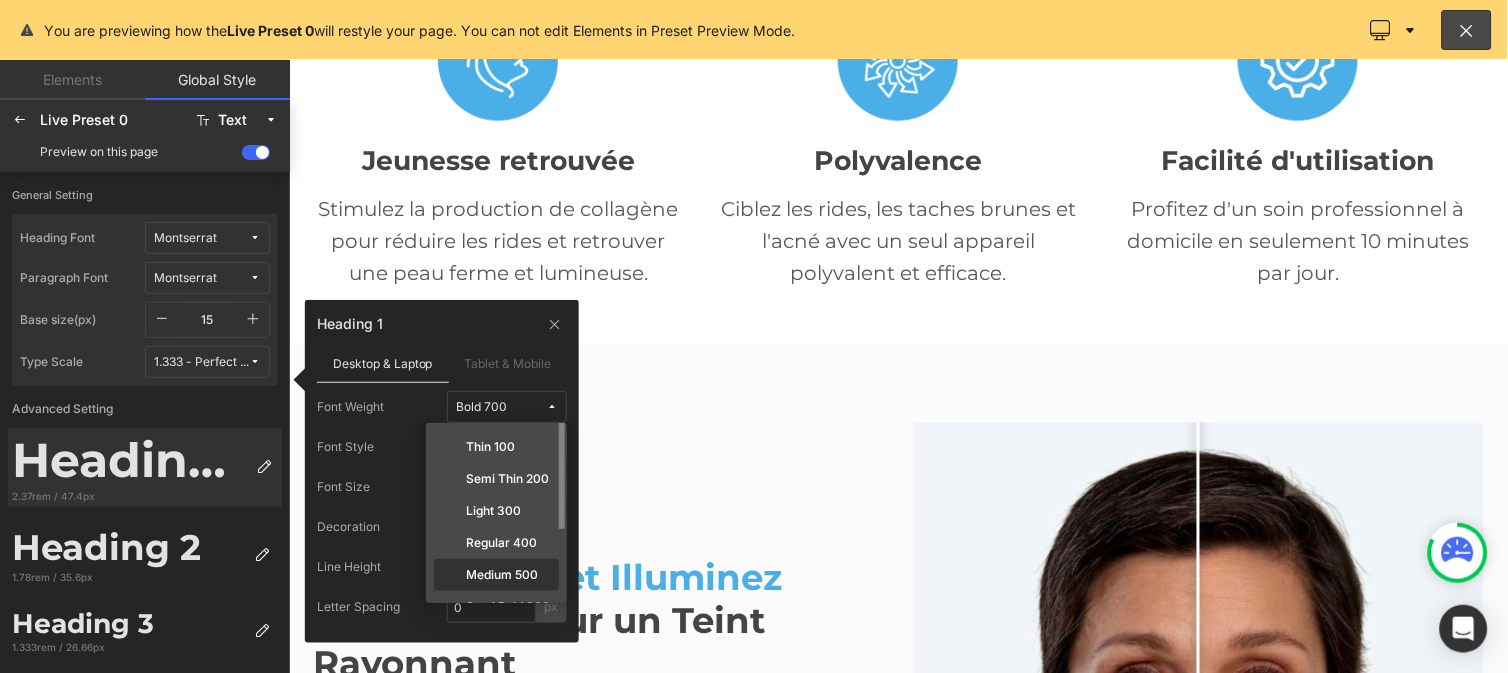 click on "Medium 500" 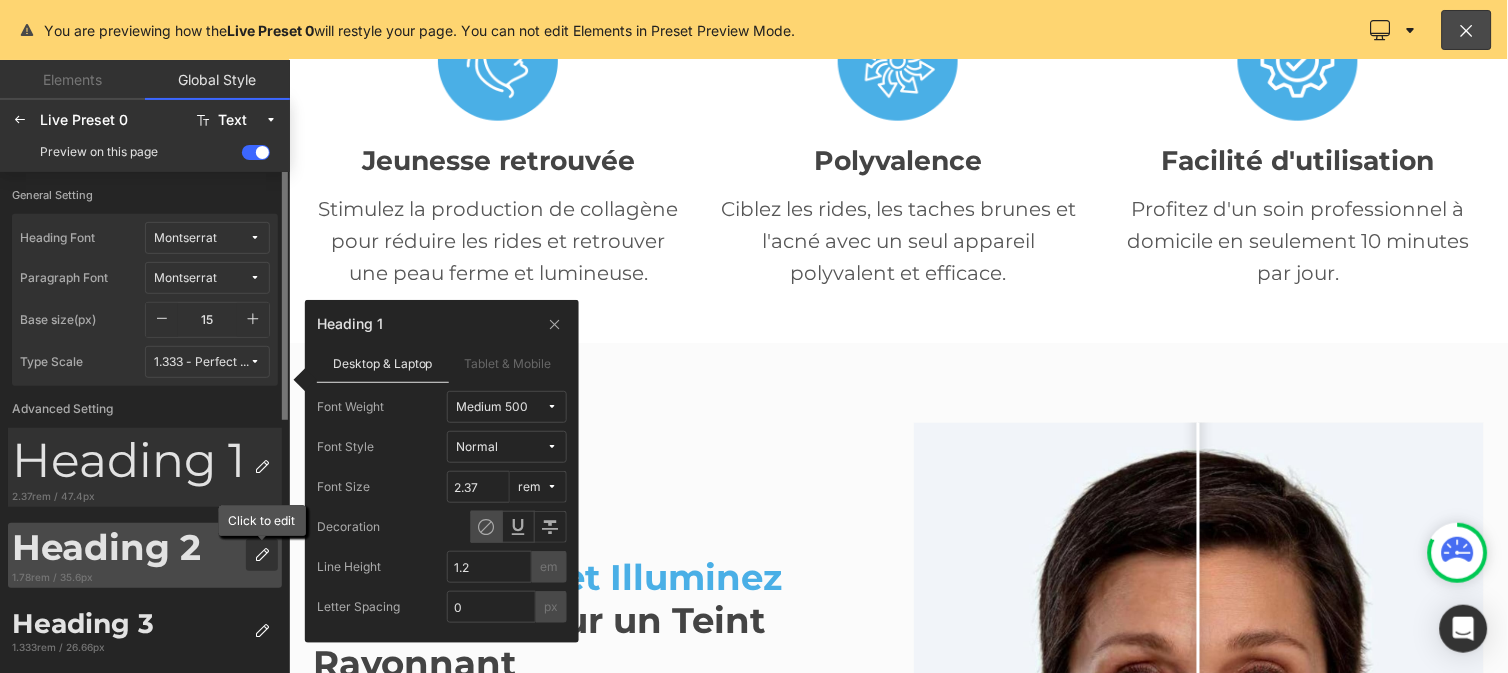 click 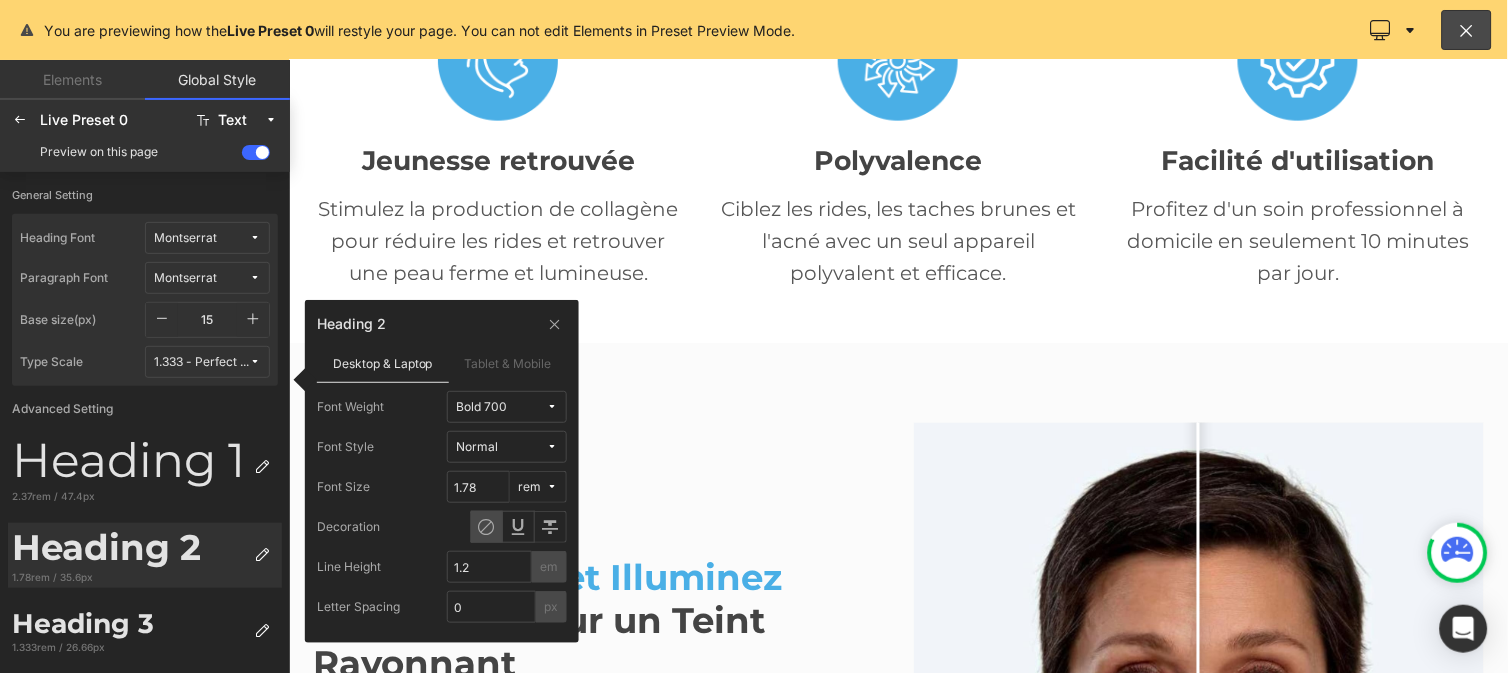 click on "Bold 700" at bounding box center [501, 407] 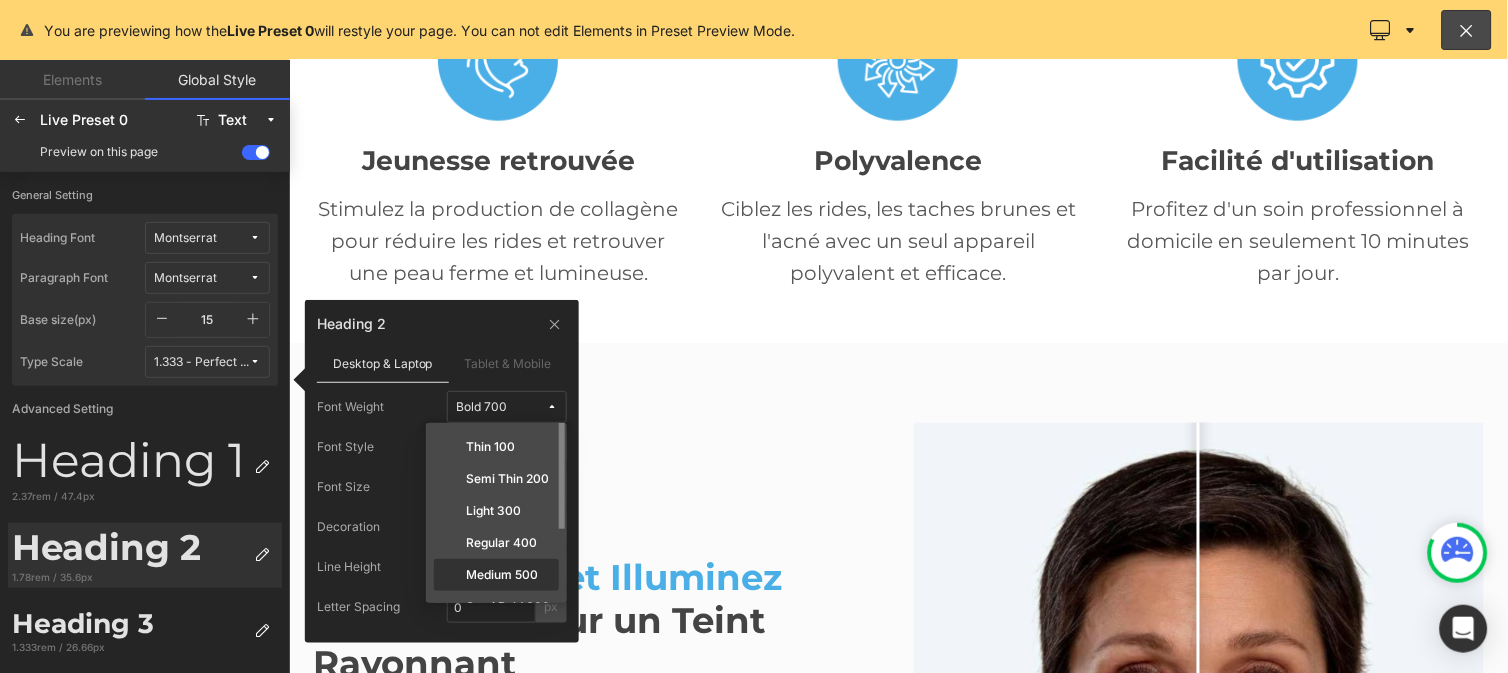 click on "Medium 500" at bounding box center [502, 575] 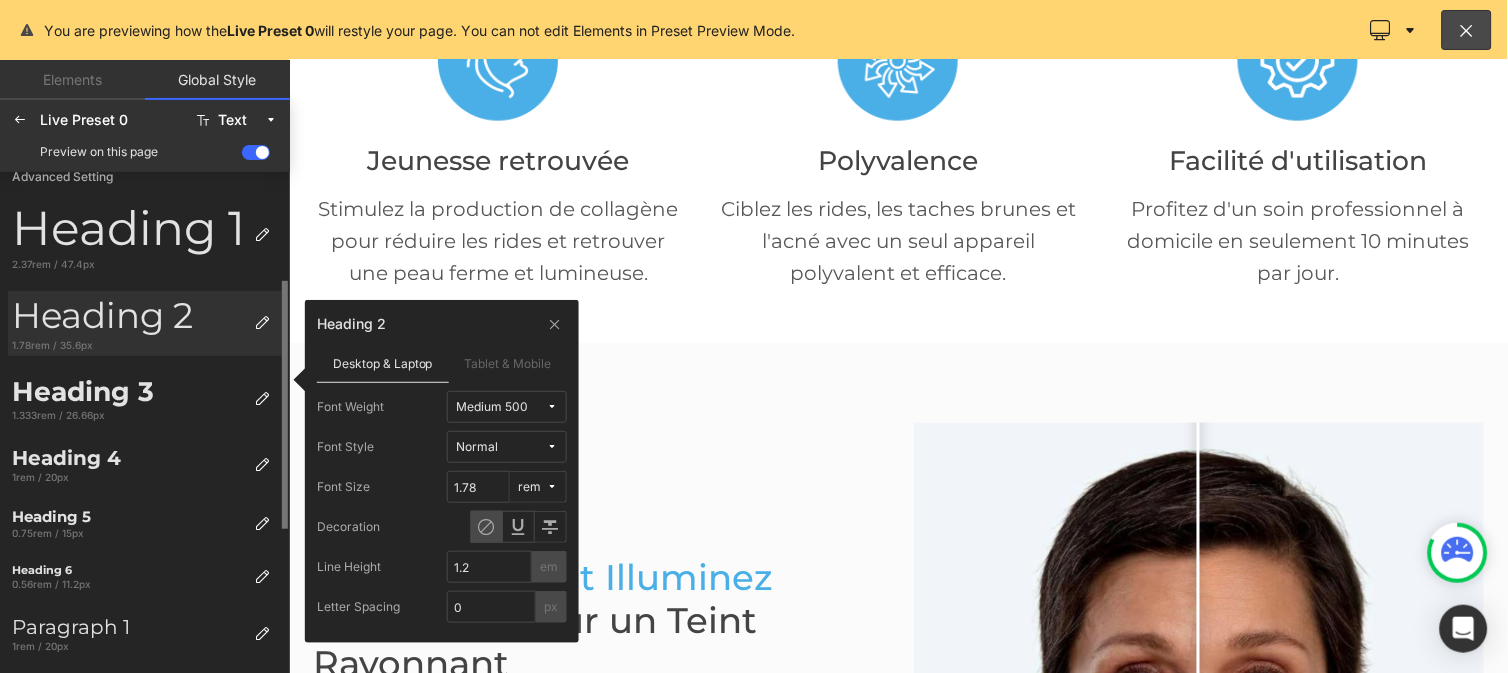 scroll, scrollTop: 234, scrollLeft: 0, axis: vertical 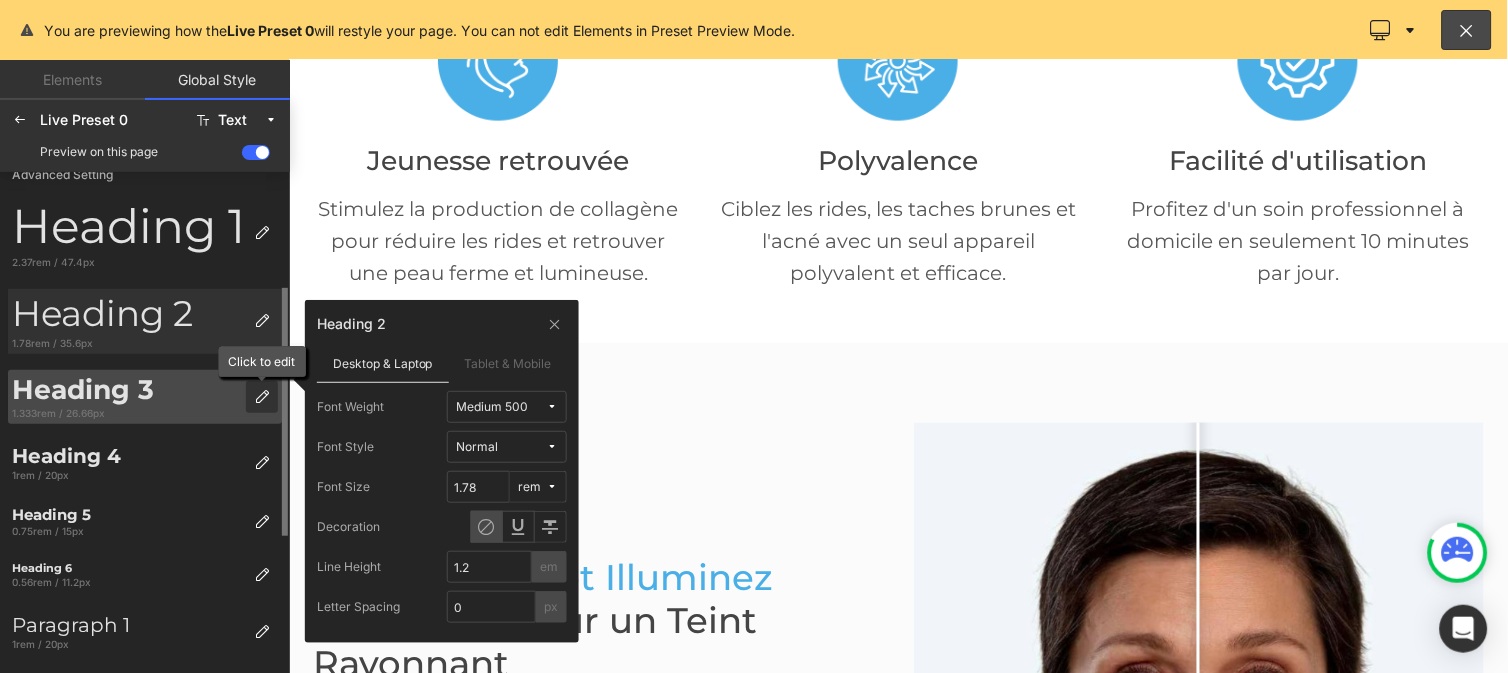 click at bounding box center [262, 397] 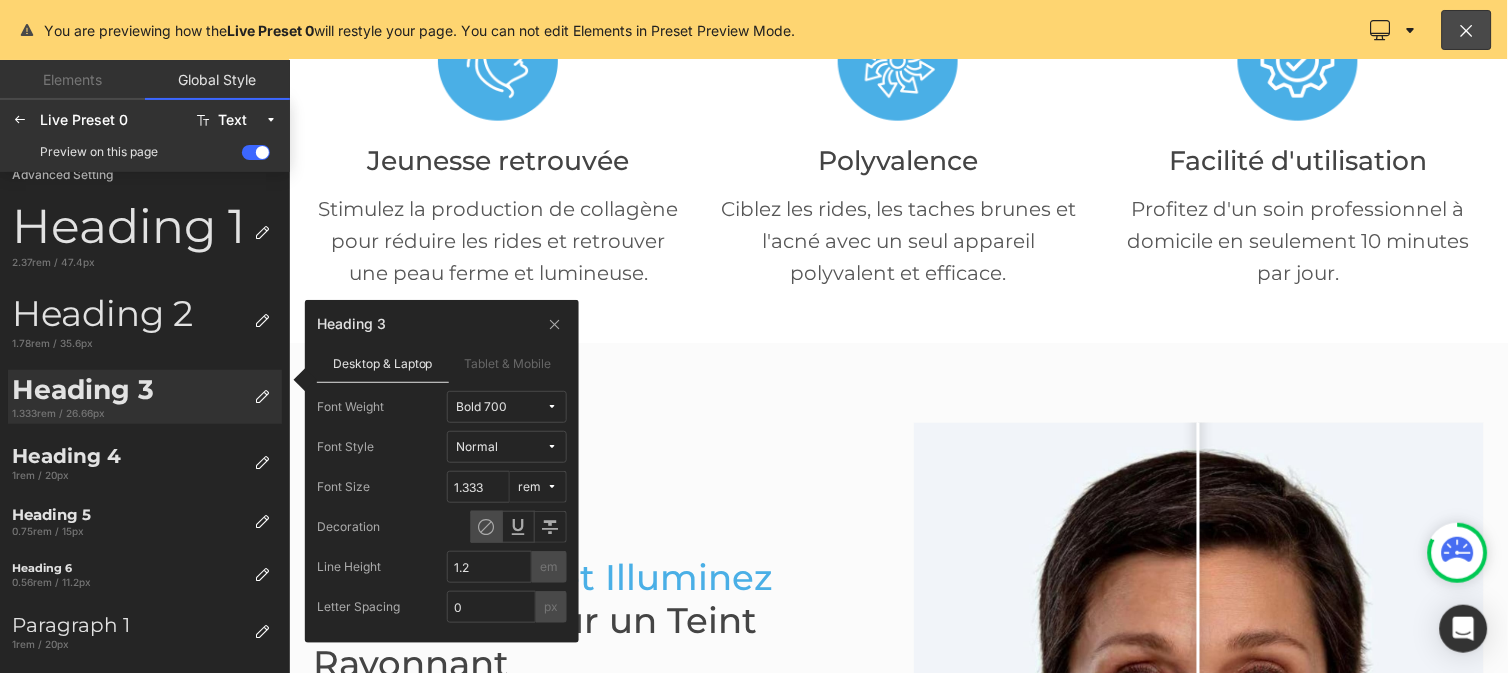 click on "Bold 700" at bounding box center [481, 407] 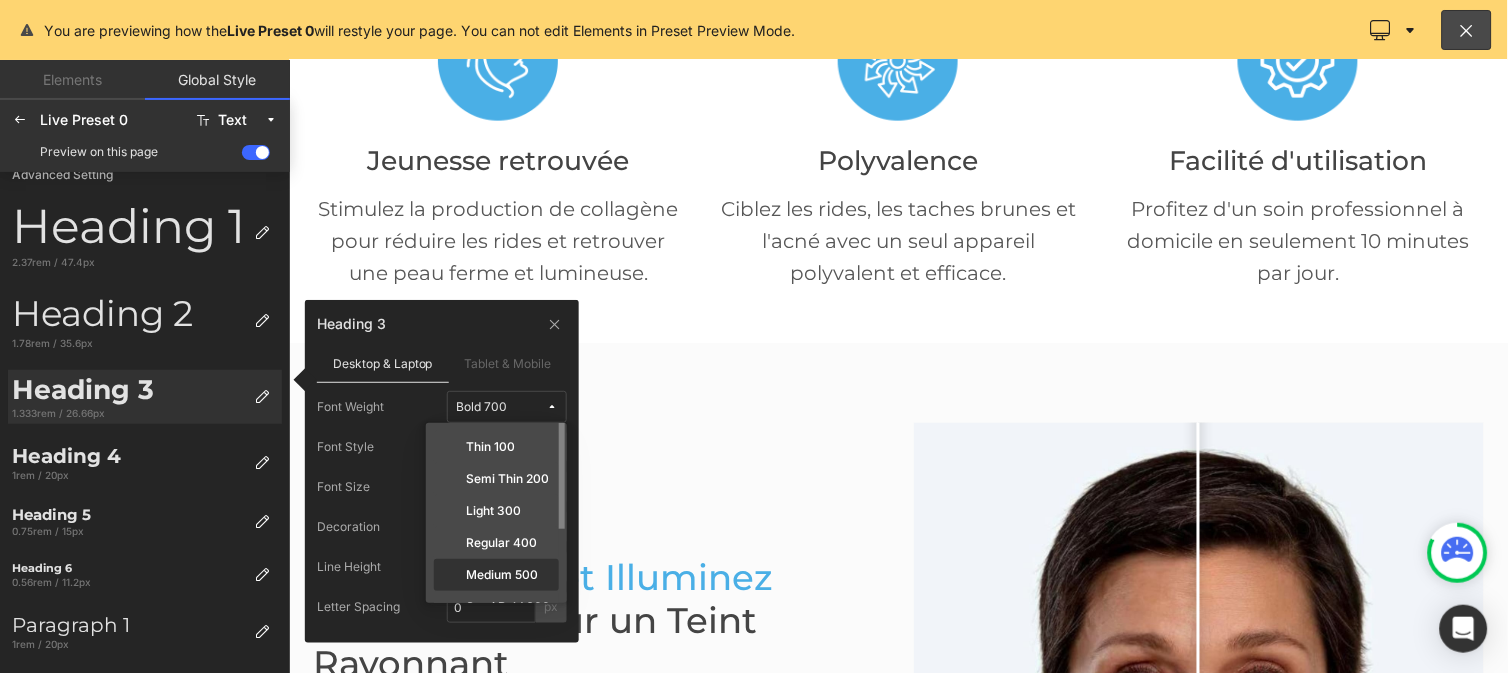click on "Medium 500" at bounding box center [502, 575] 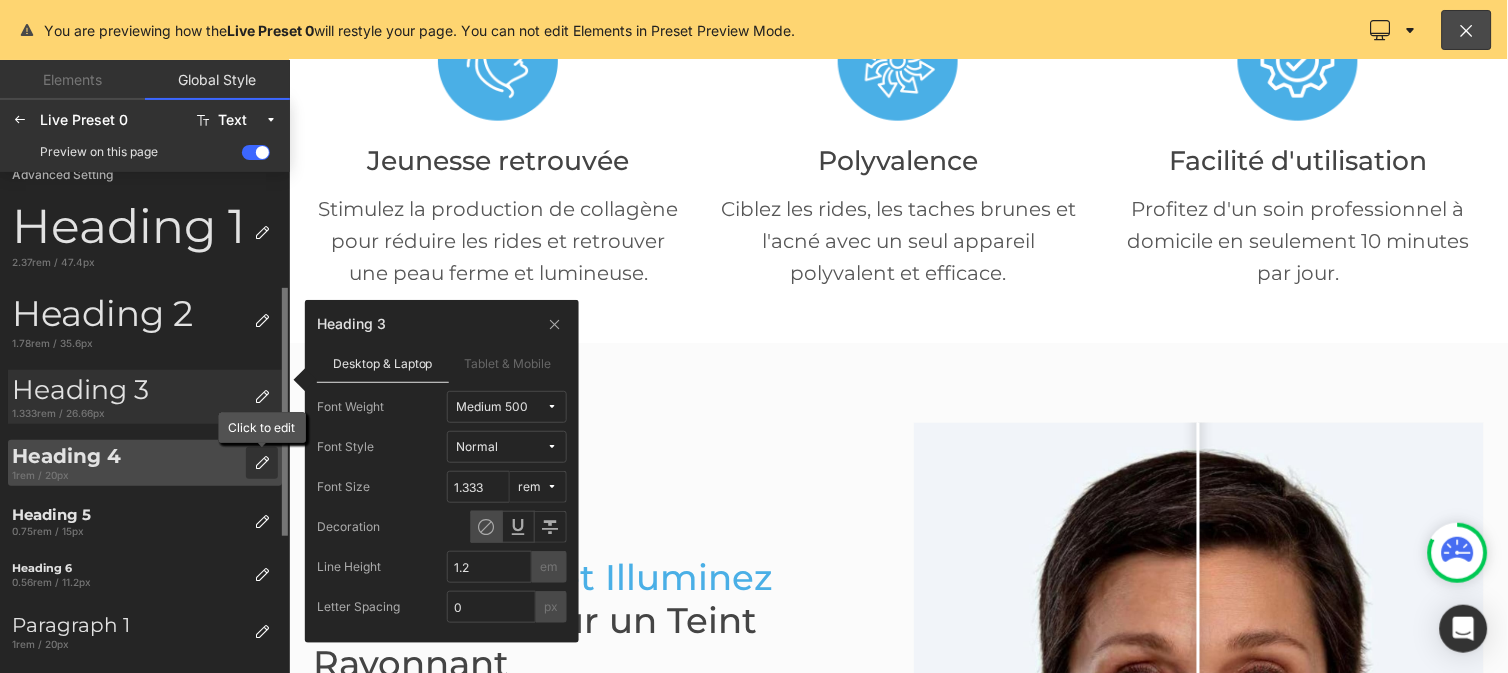 click at bounding box center [262, 463] 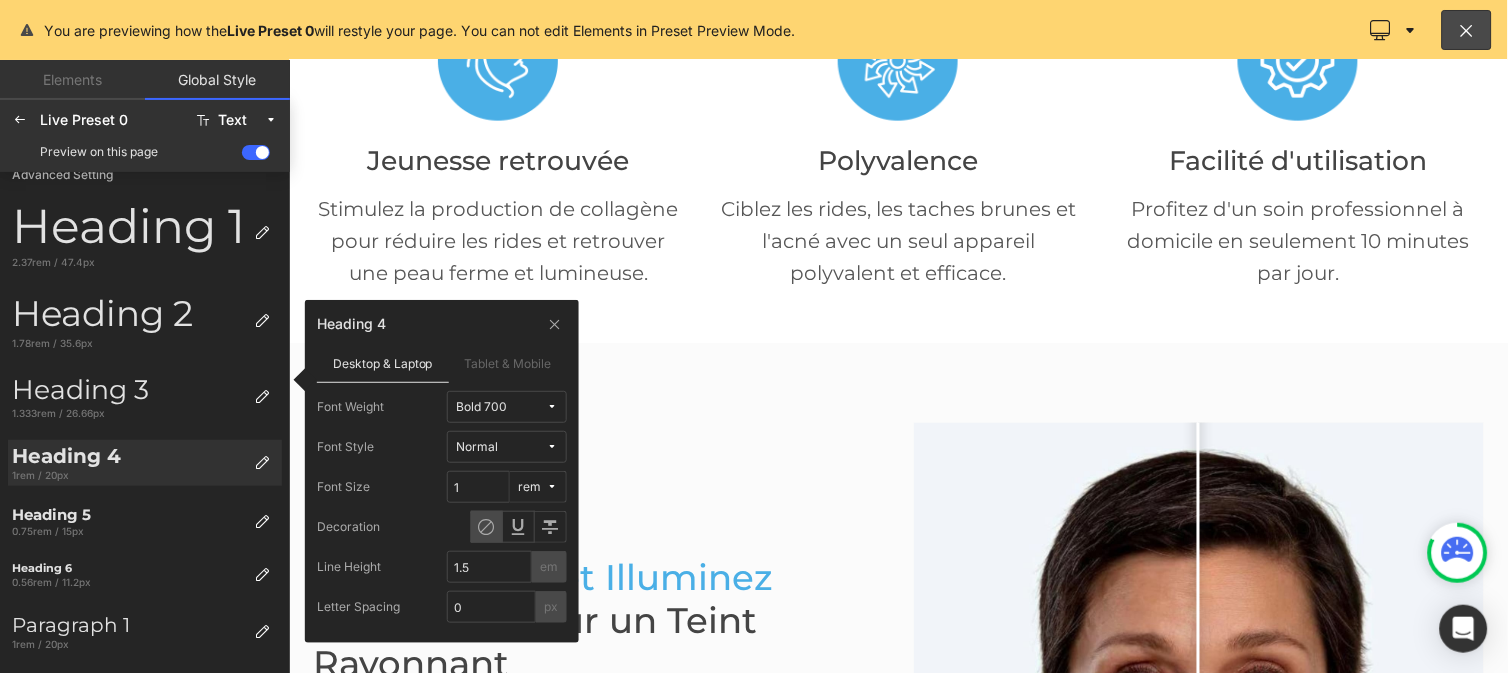 click on "Bold 700" at bounding box center [501, 407] 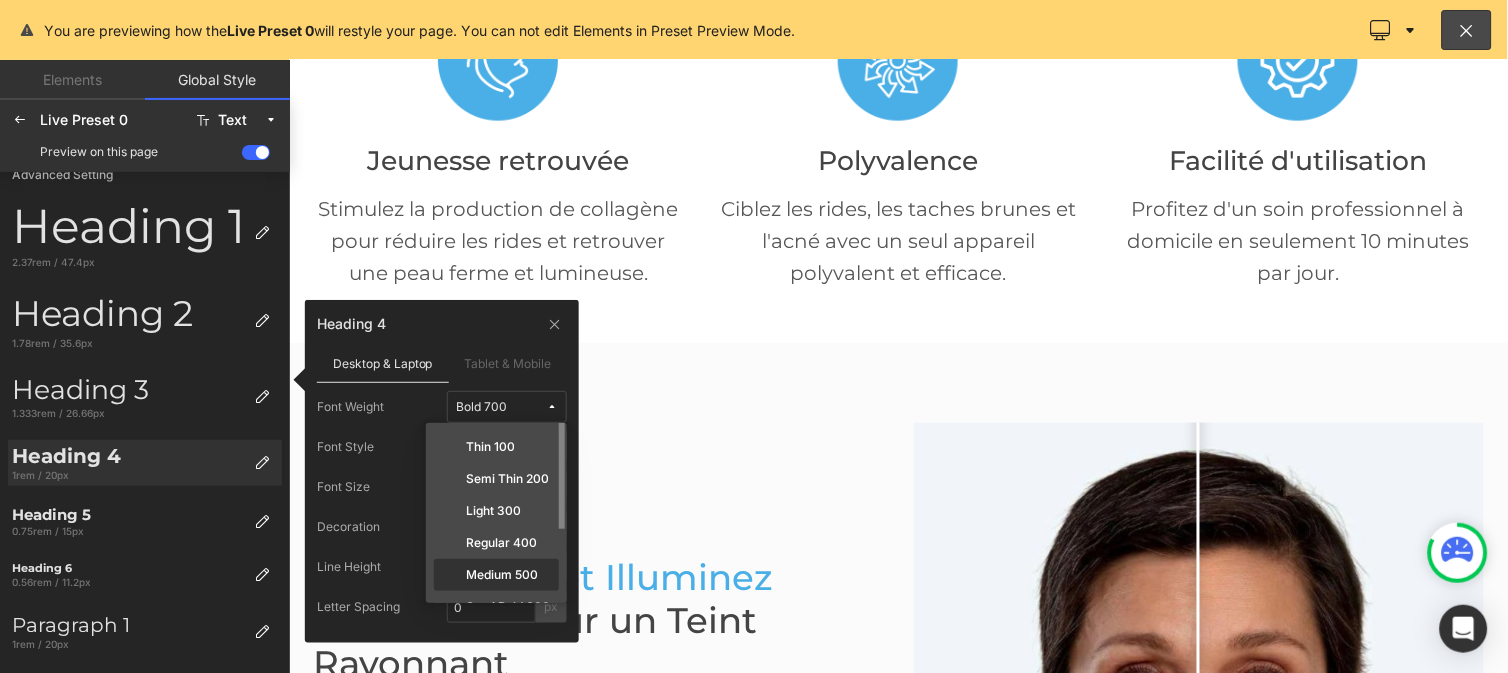 click on "Medium 500" at bounding box center [496, 575] 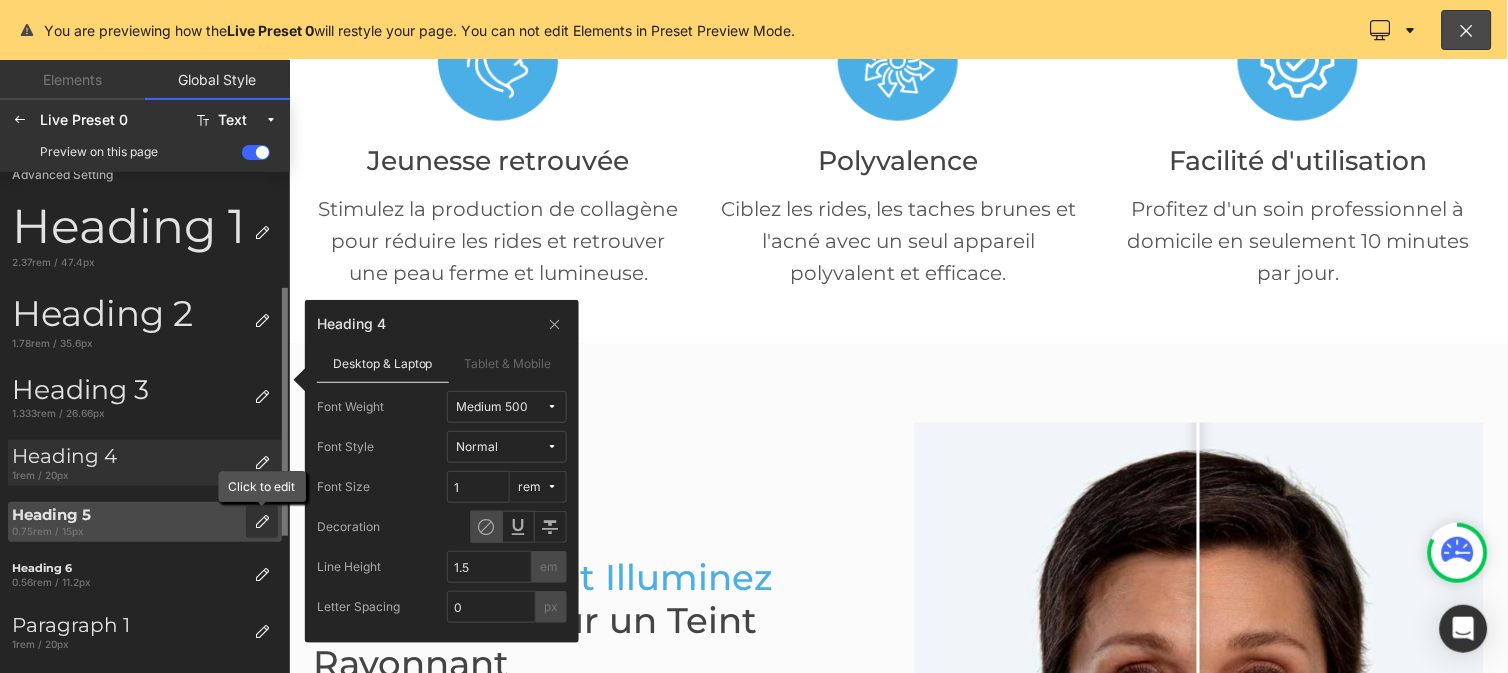click at bounding box center [262, 522] 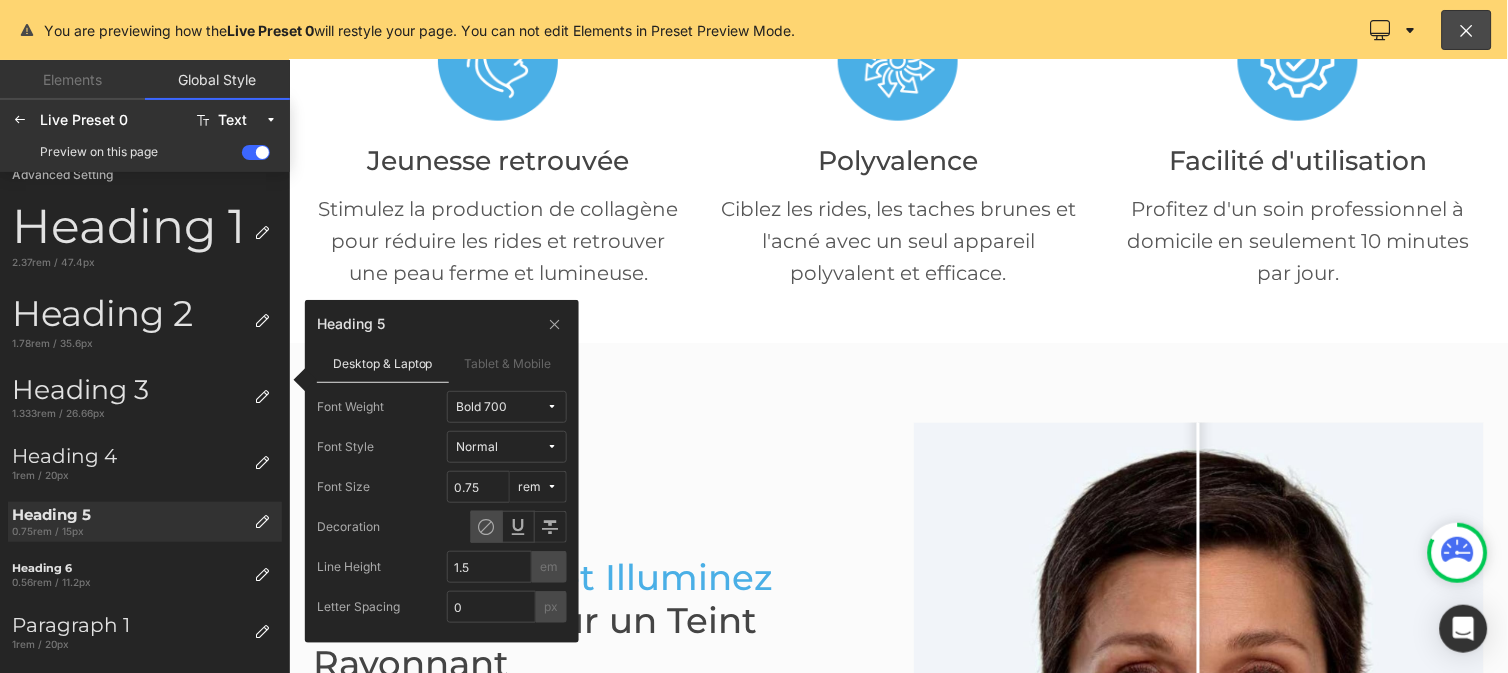 click on "Bold 700" at bounding box center [501, 407] 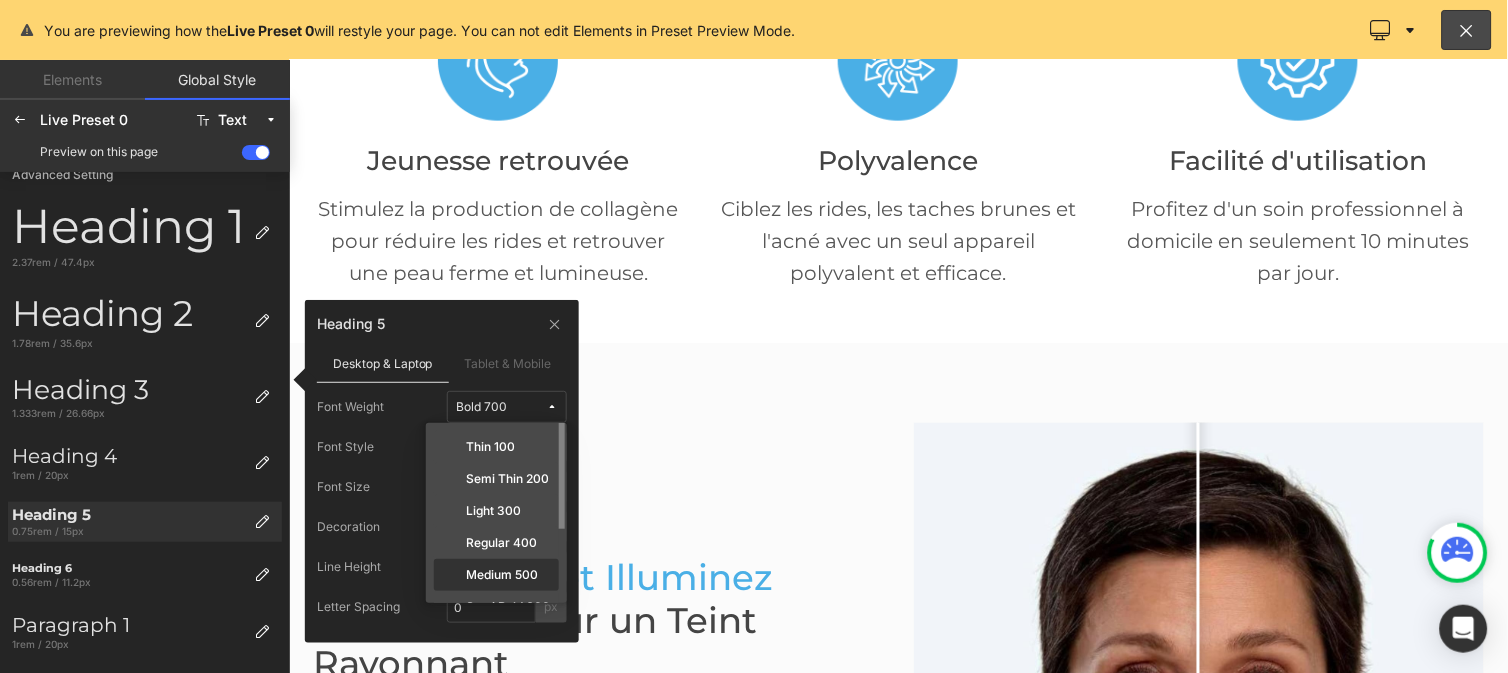 click on "Medium 500" at bounding box center [502, 575] 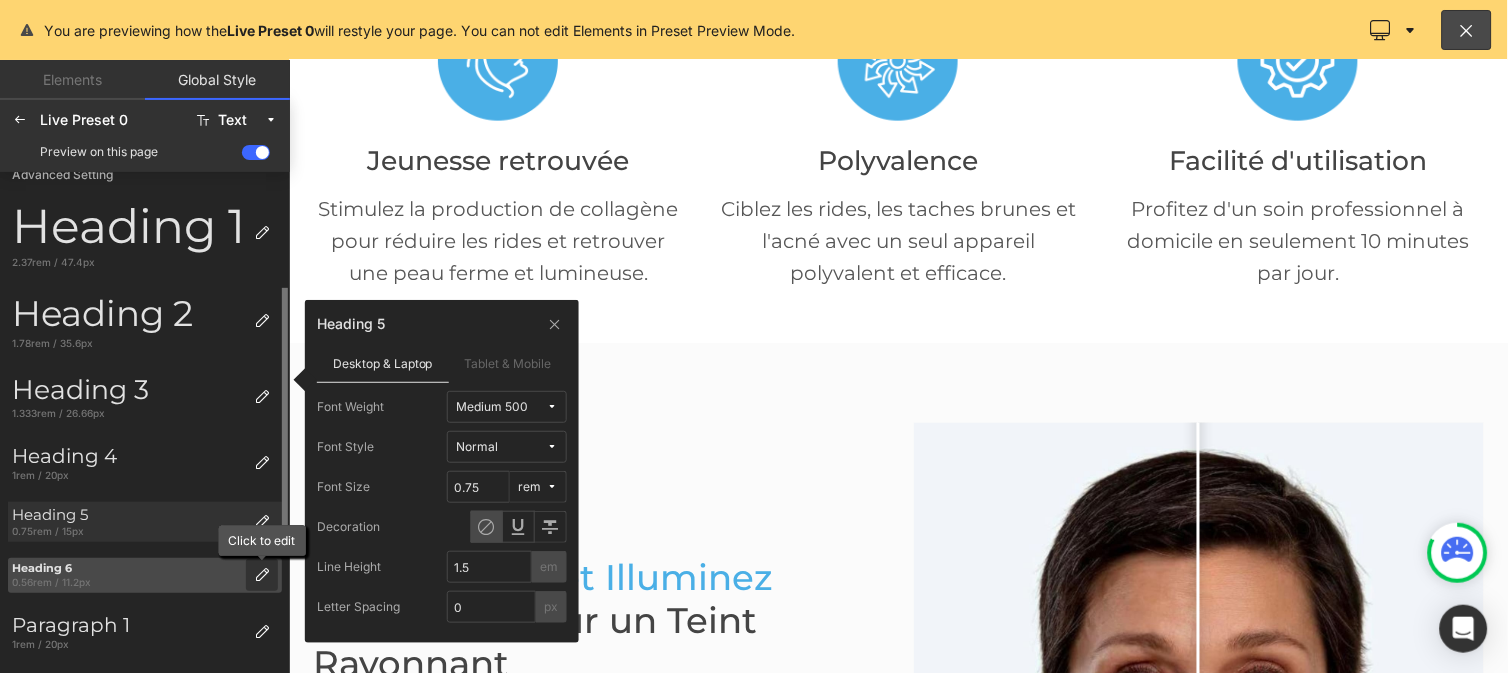 click at bounding box center (262, 575) 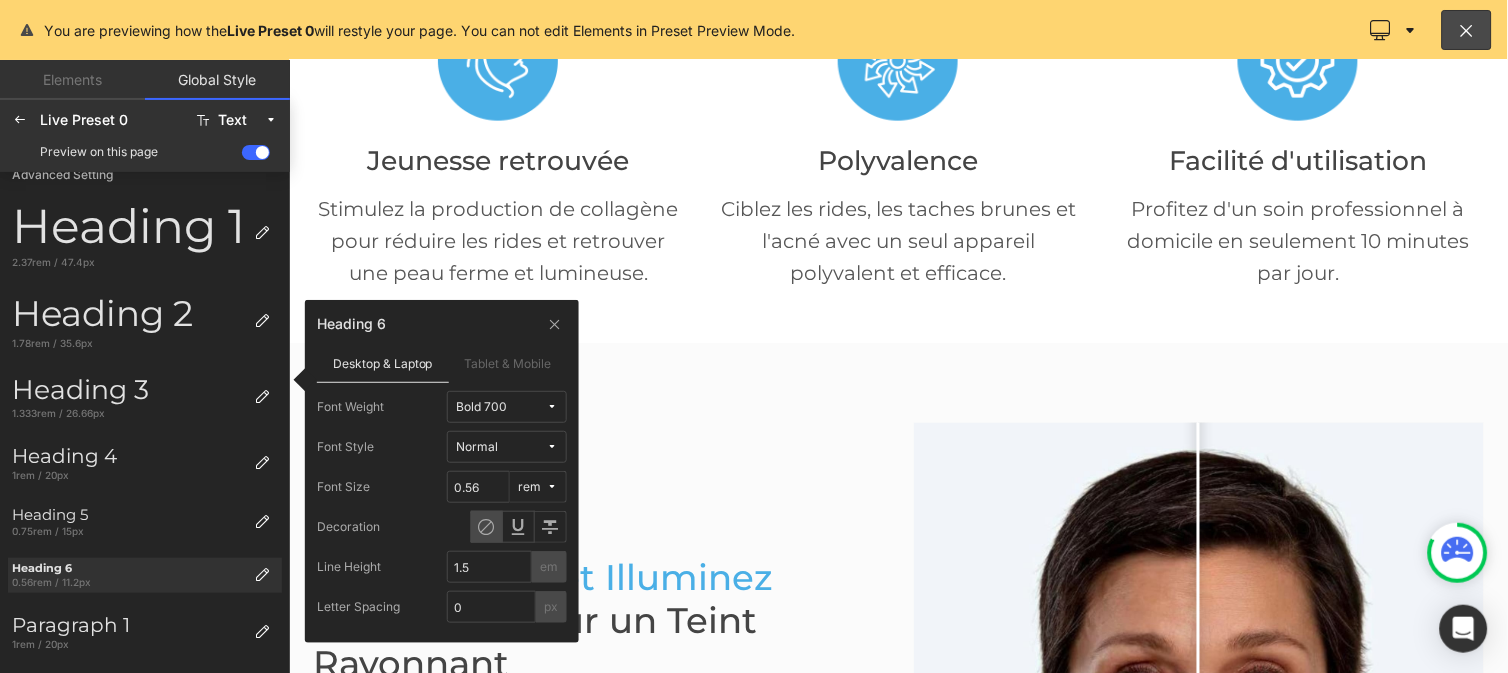 click on "Bold 700" at bounding box center (501, 407) 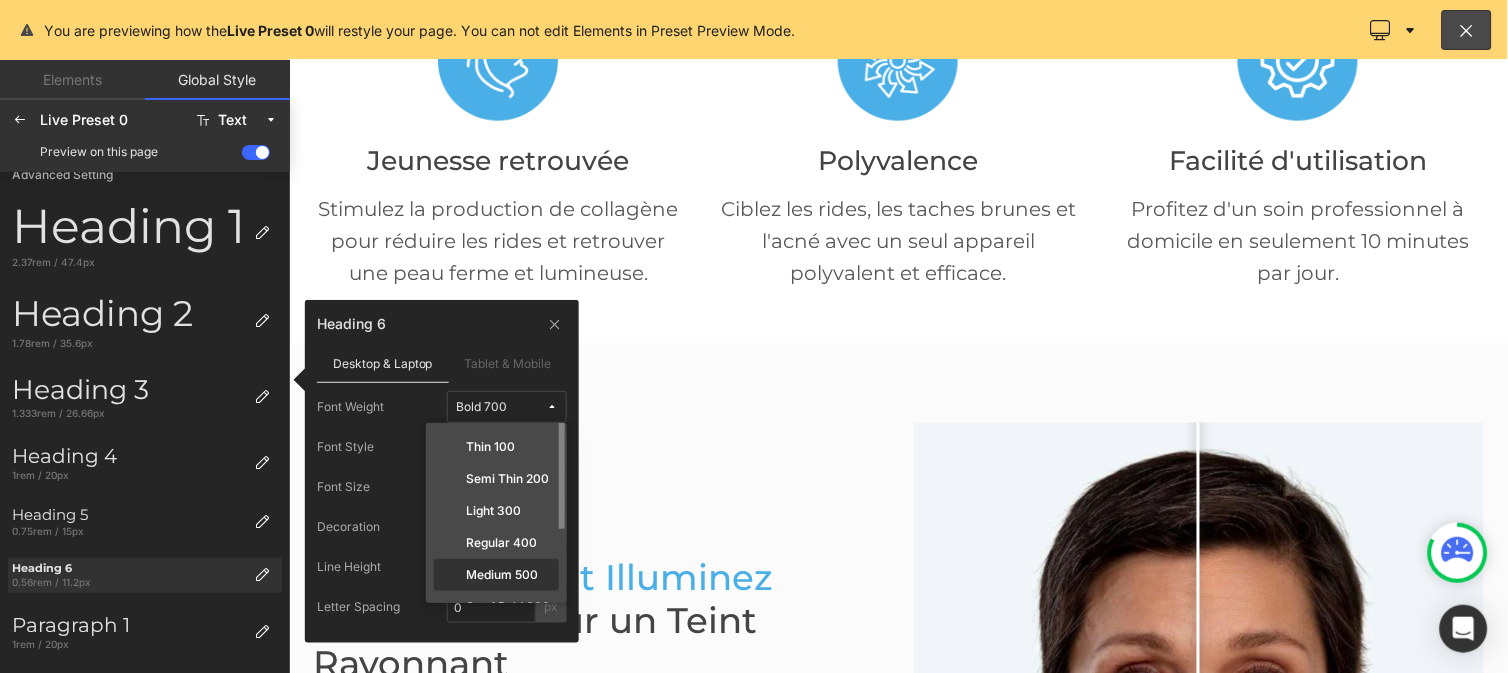 click on "Medium 500" at bounding box center (502, 575) 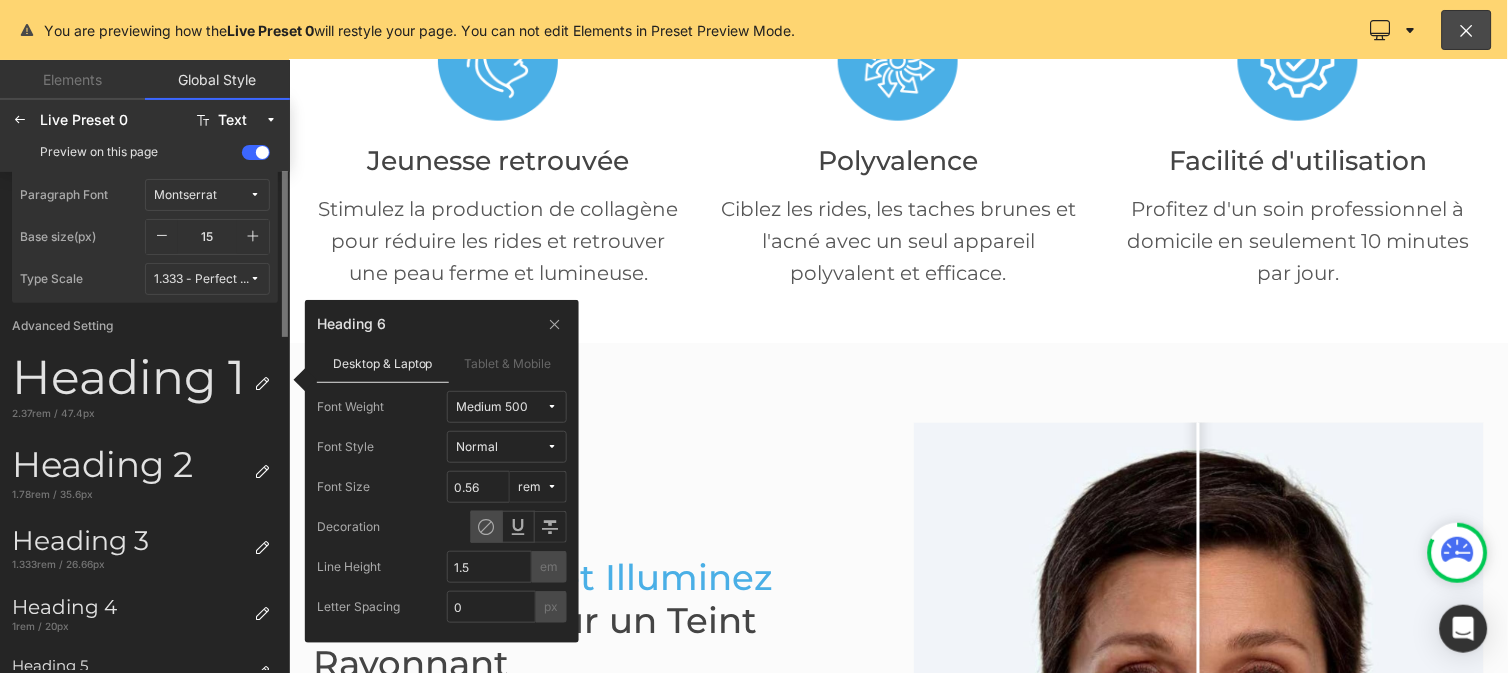 scroll, scrollTop: 0, scrollLeft: 0, axis: both 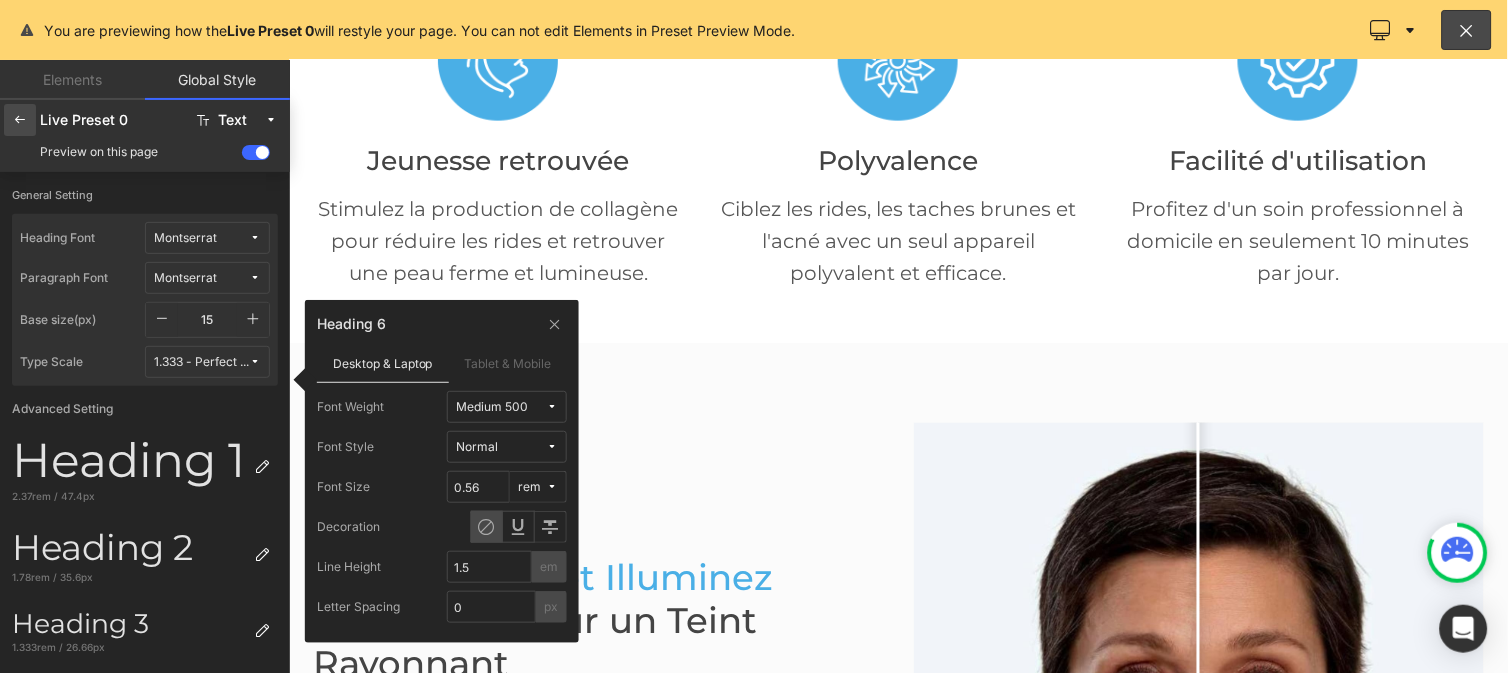 click at bounding box center [20, 120] 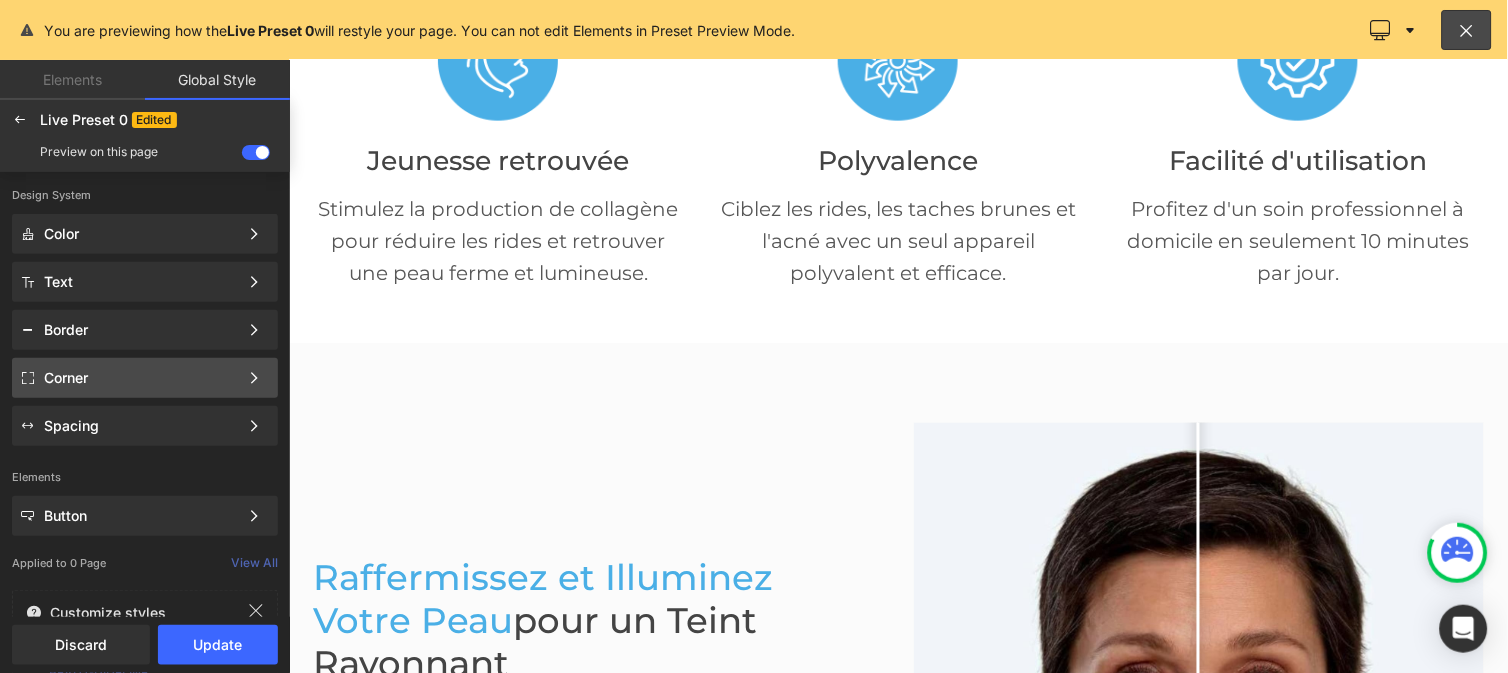 click on "Corner" at bounding box center (141, 378) 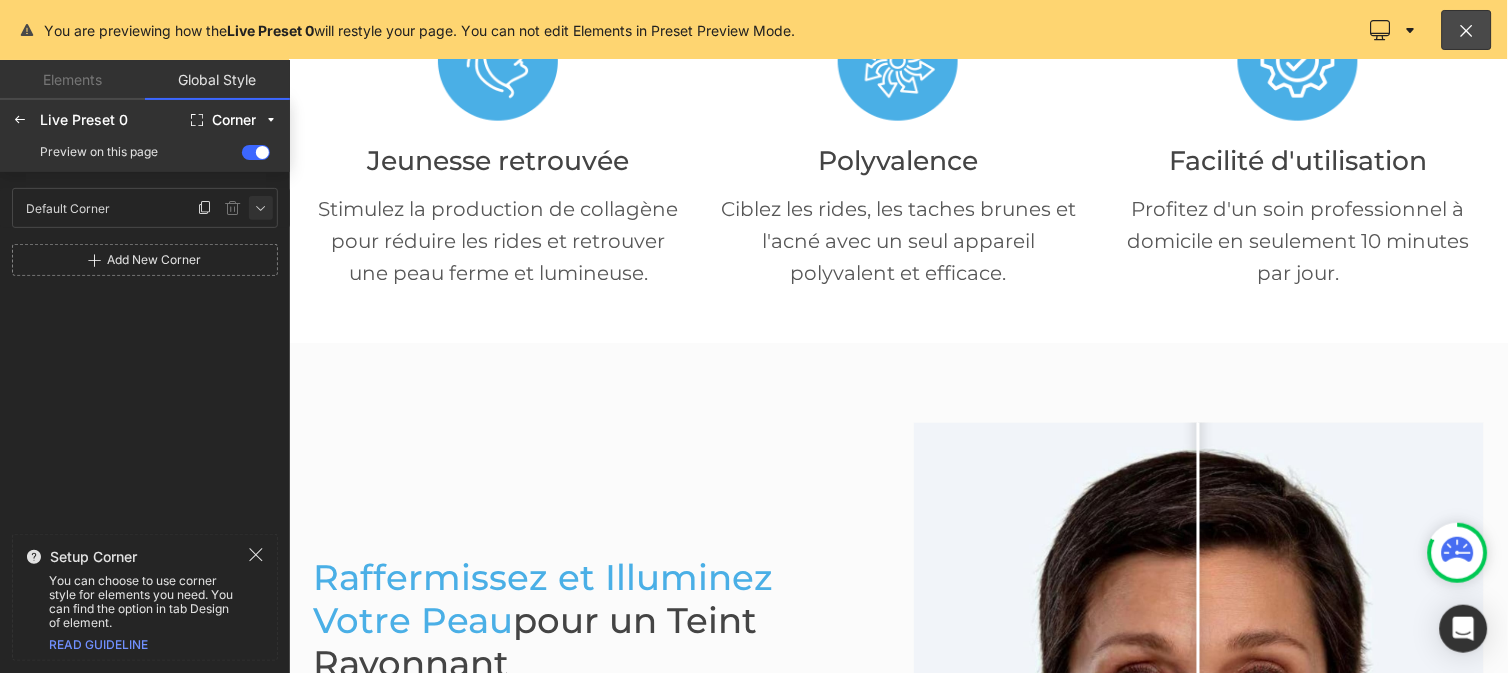 click at bounding box center (261, 208) 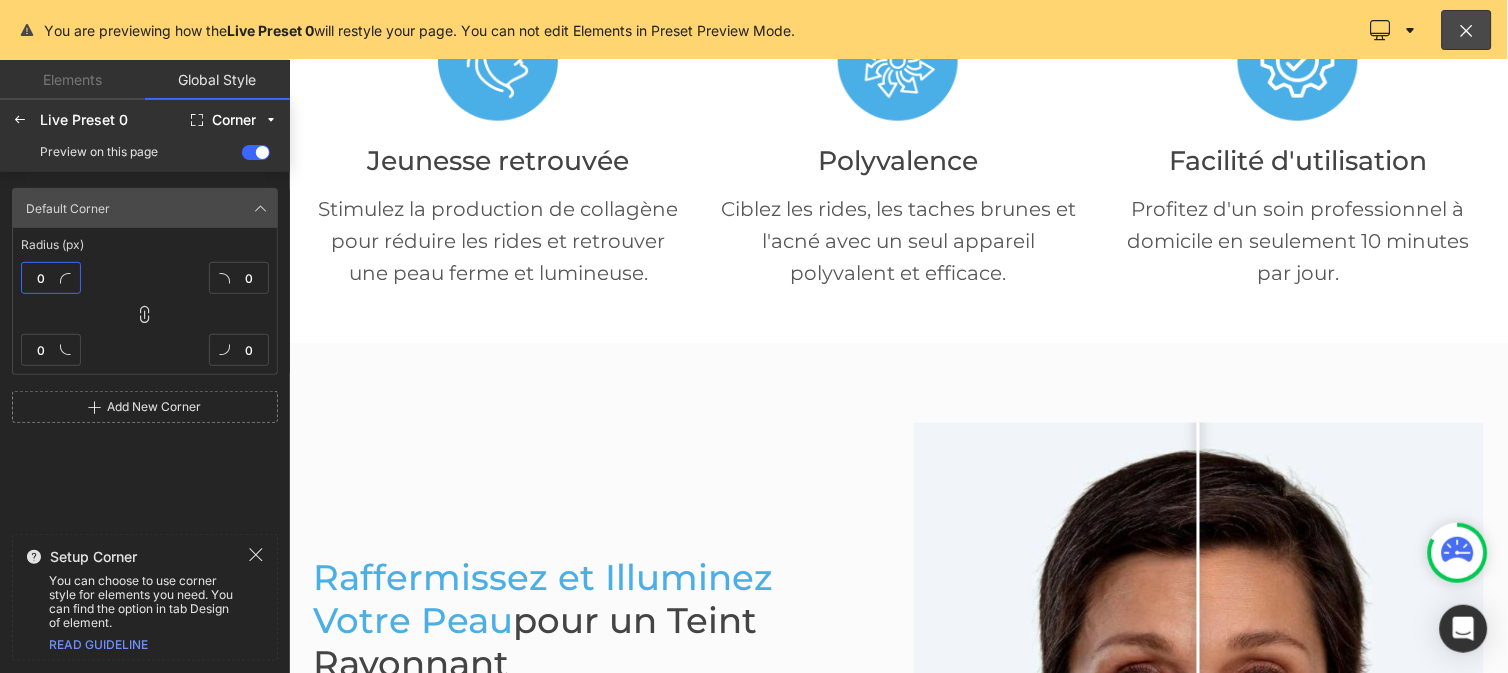 type on "0" 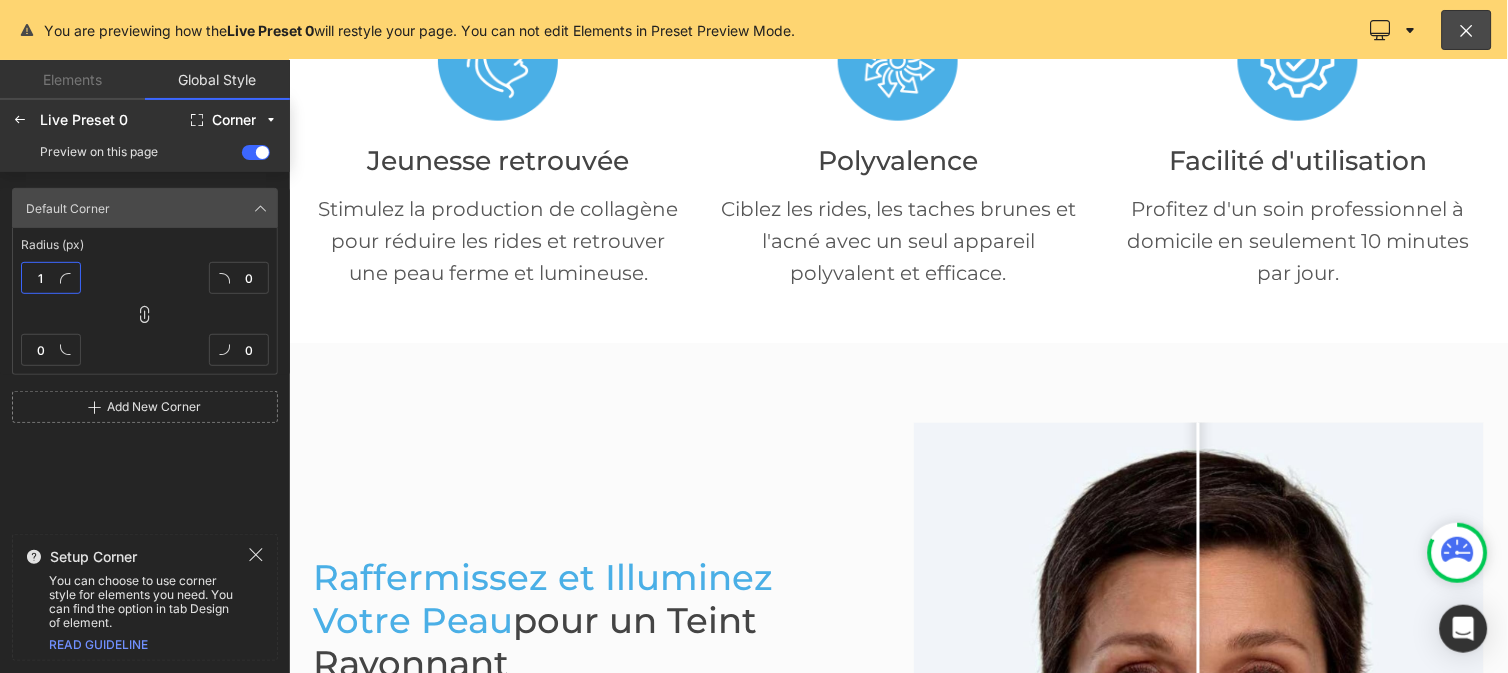 type on "10" 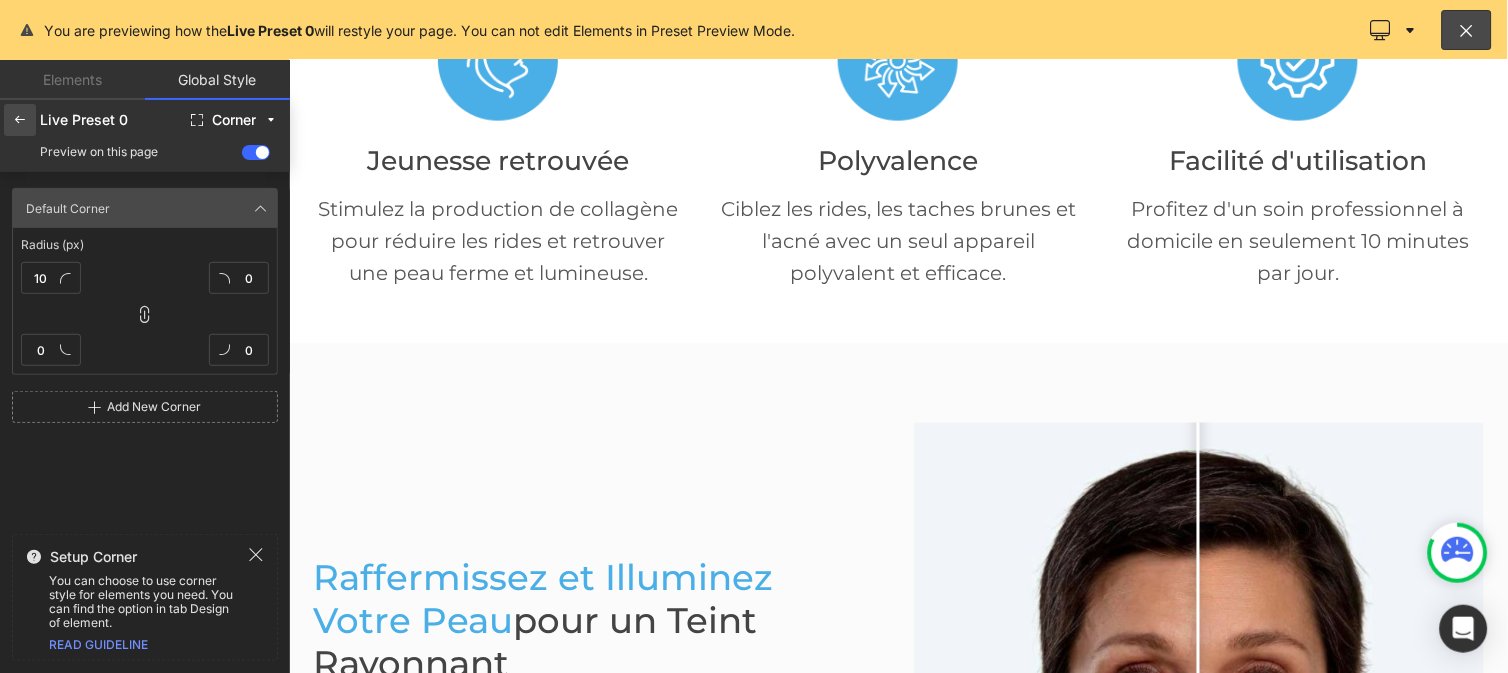 click at bounding box center (20, 120) 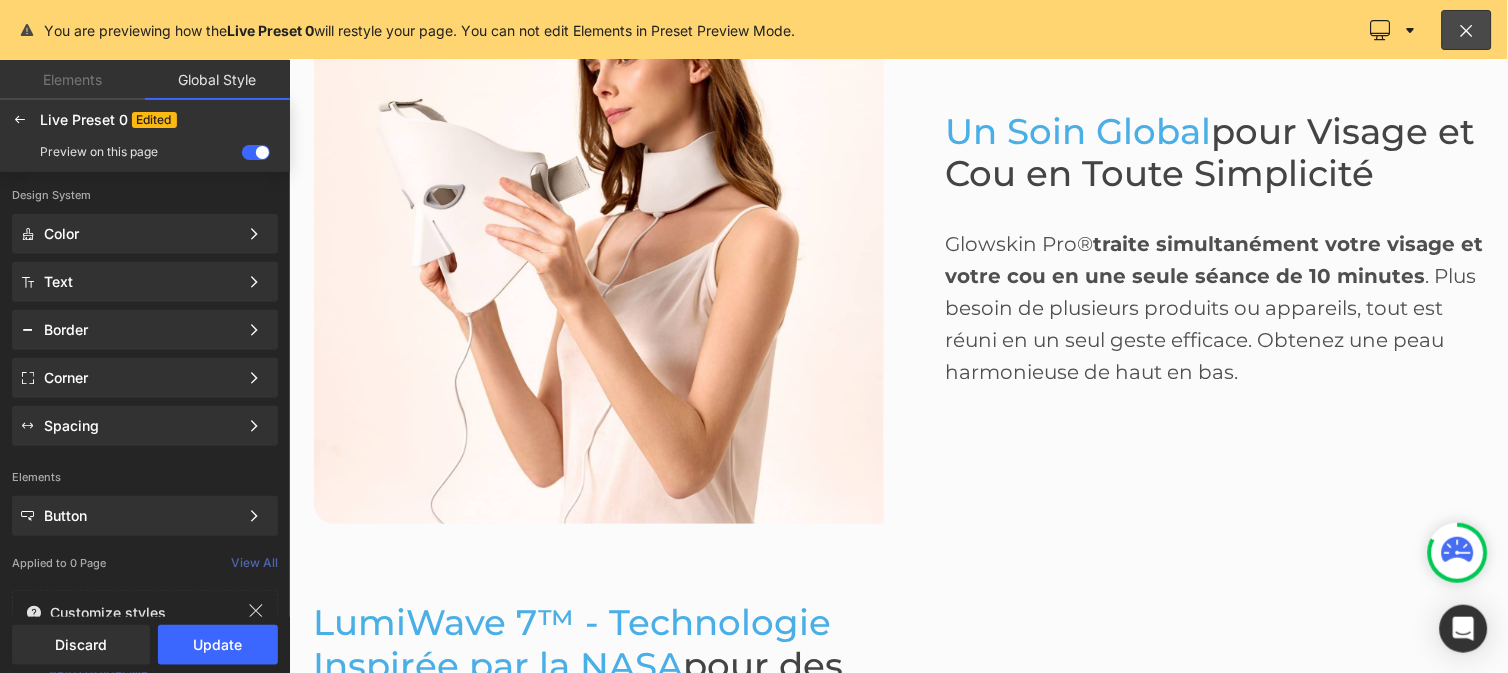 scroll, scrollTop: 1634, scrollLeft: 0, axis: vertical 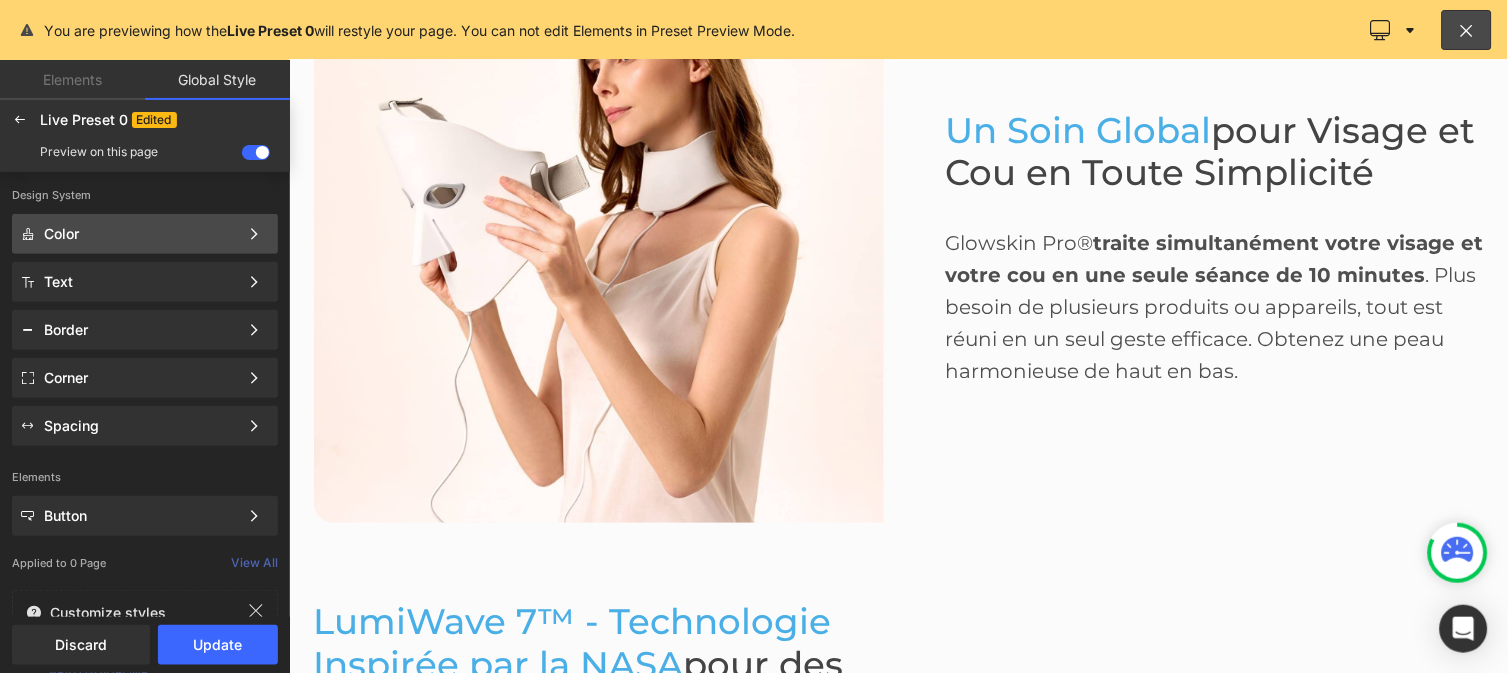 click on "Color Color Style Define a color palette and apply it to your pages 1 of 3 Next" 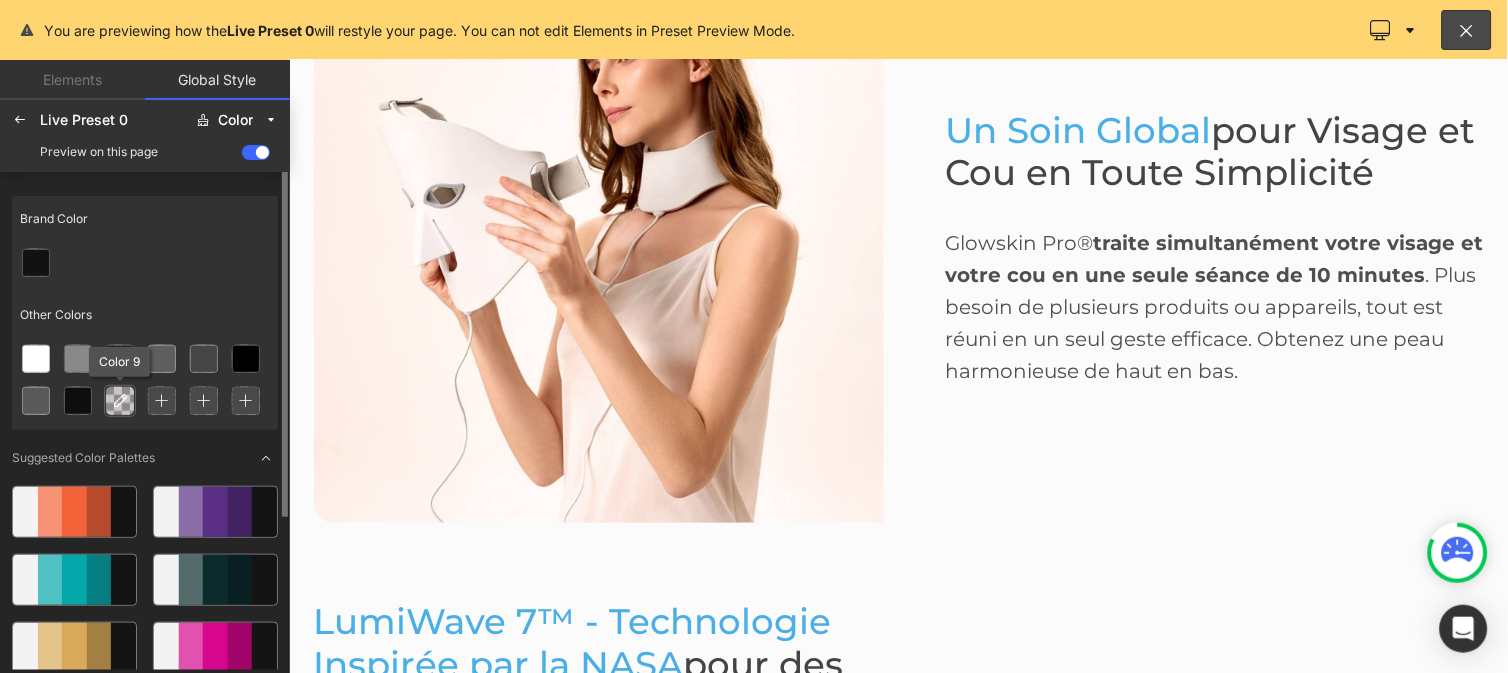 click at bounding box center [120, 401] 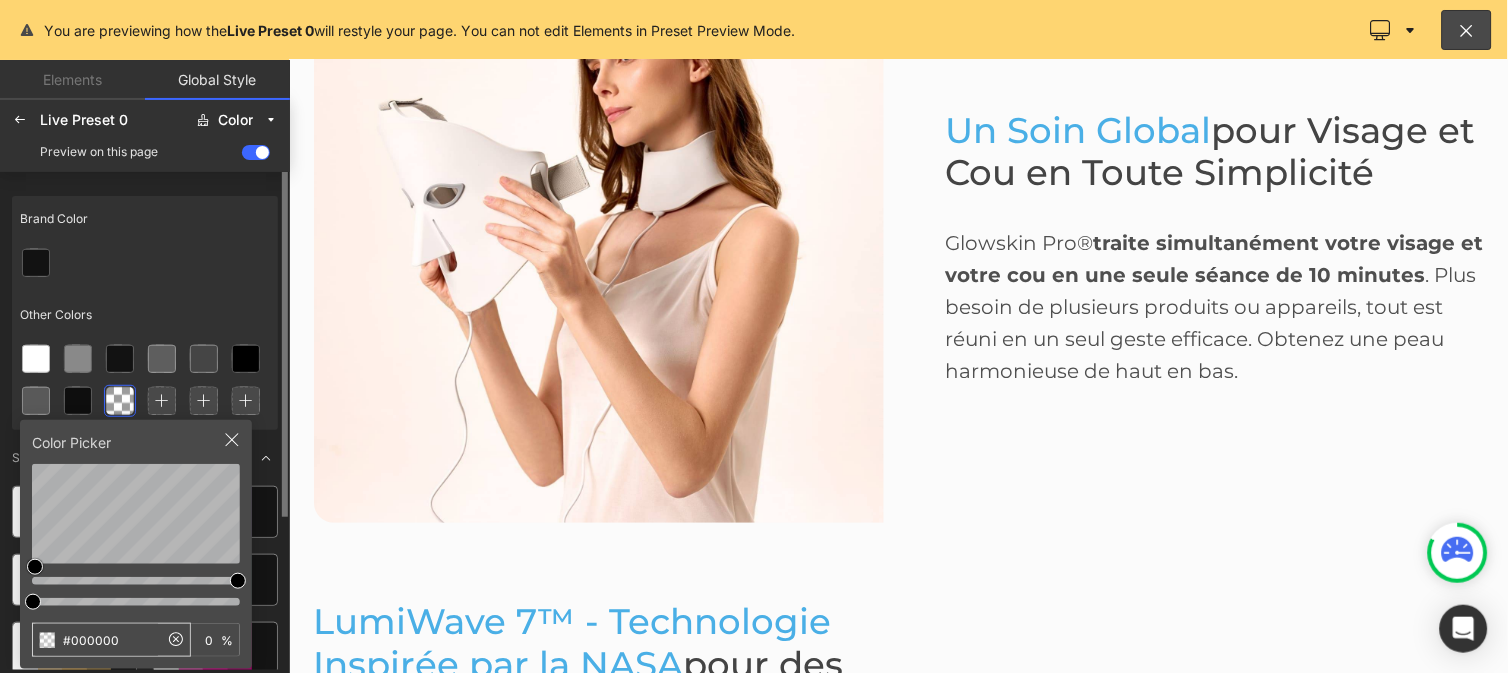 click on "#000000" at bounding box center [95, 640] 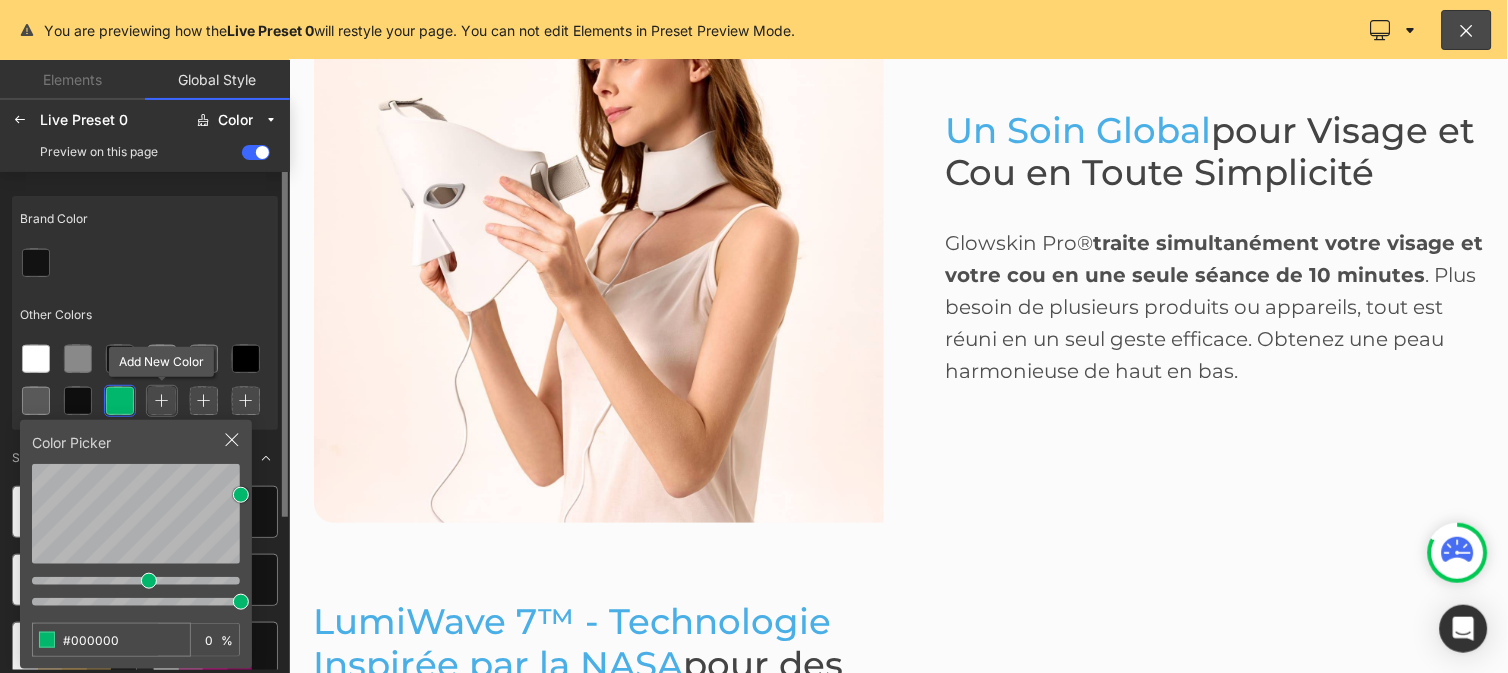 click at bounding box center [162, 401] 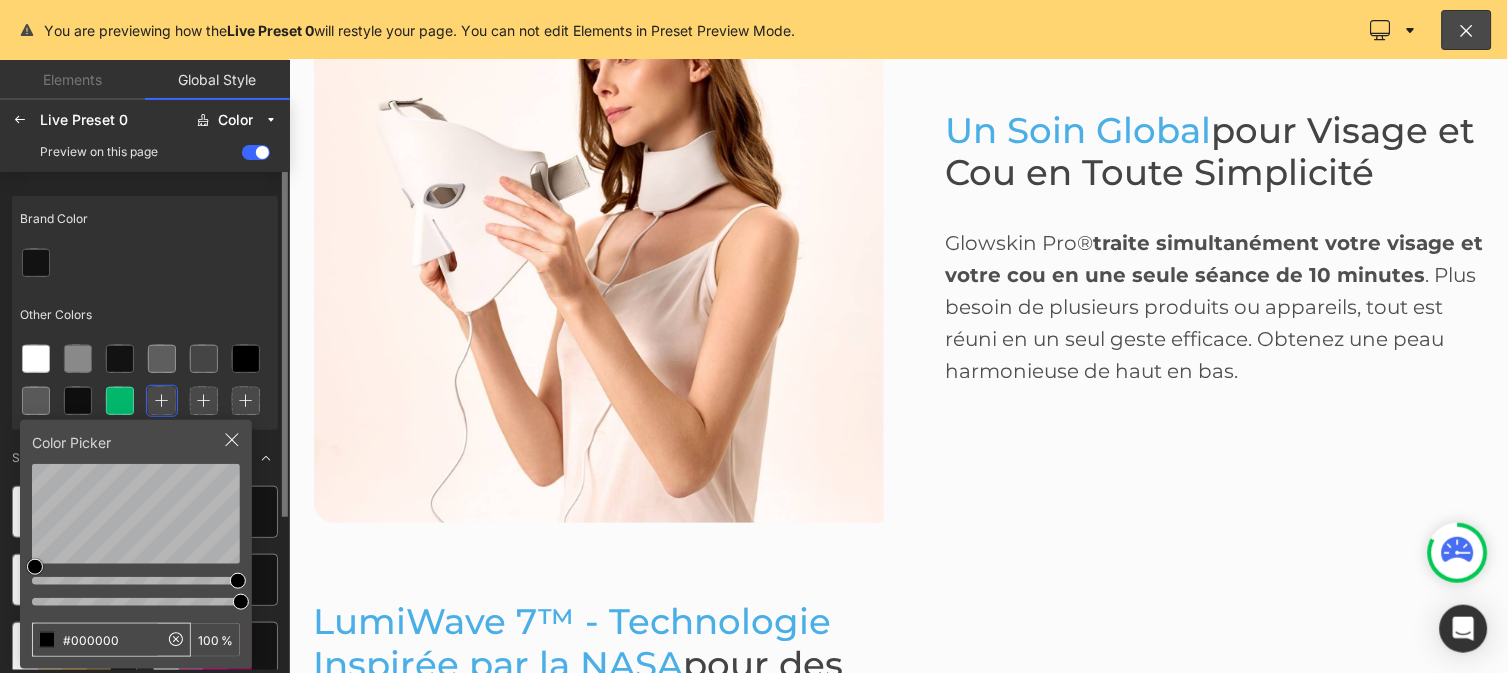 click on "#000000" at bounding box center (95, 640) 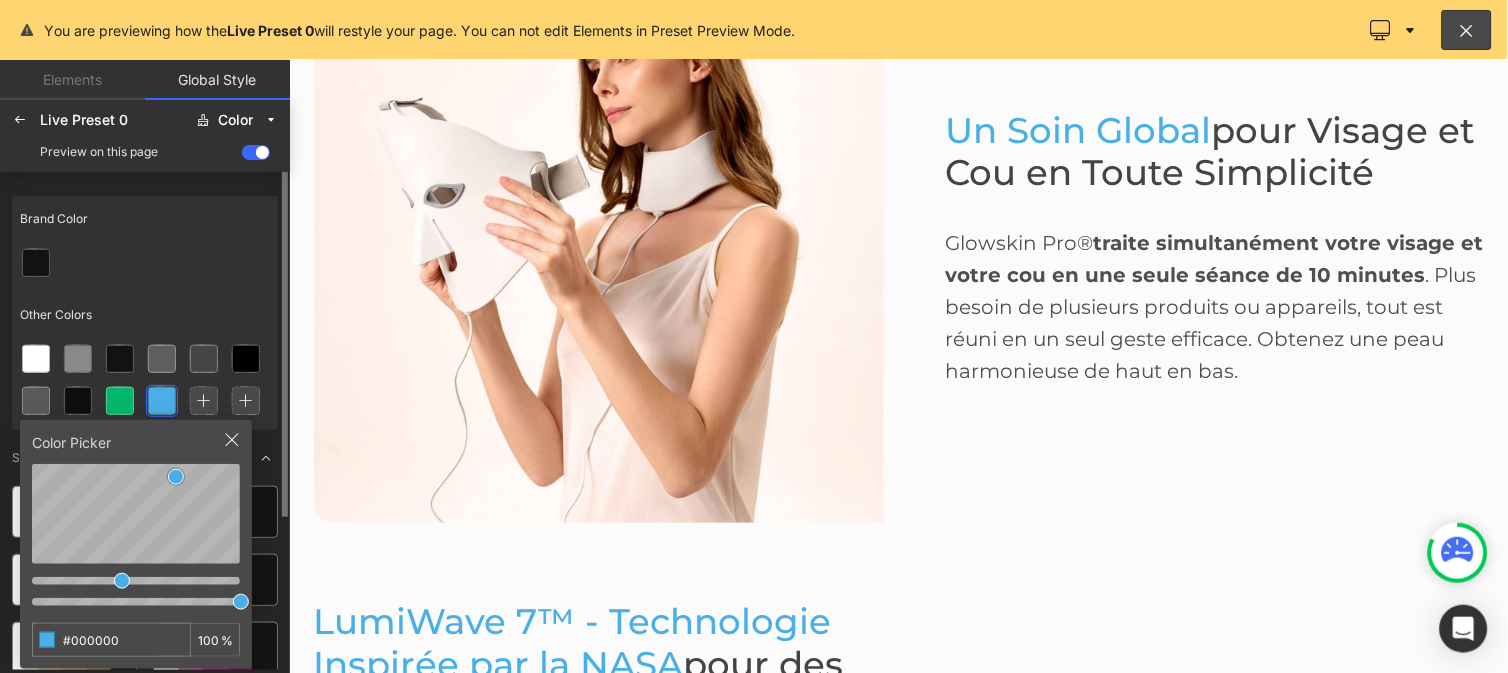 click at bounding box center (145, 263) 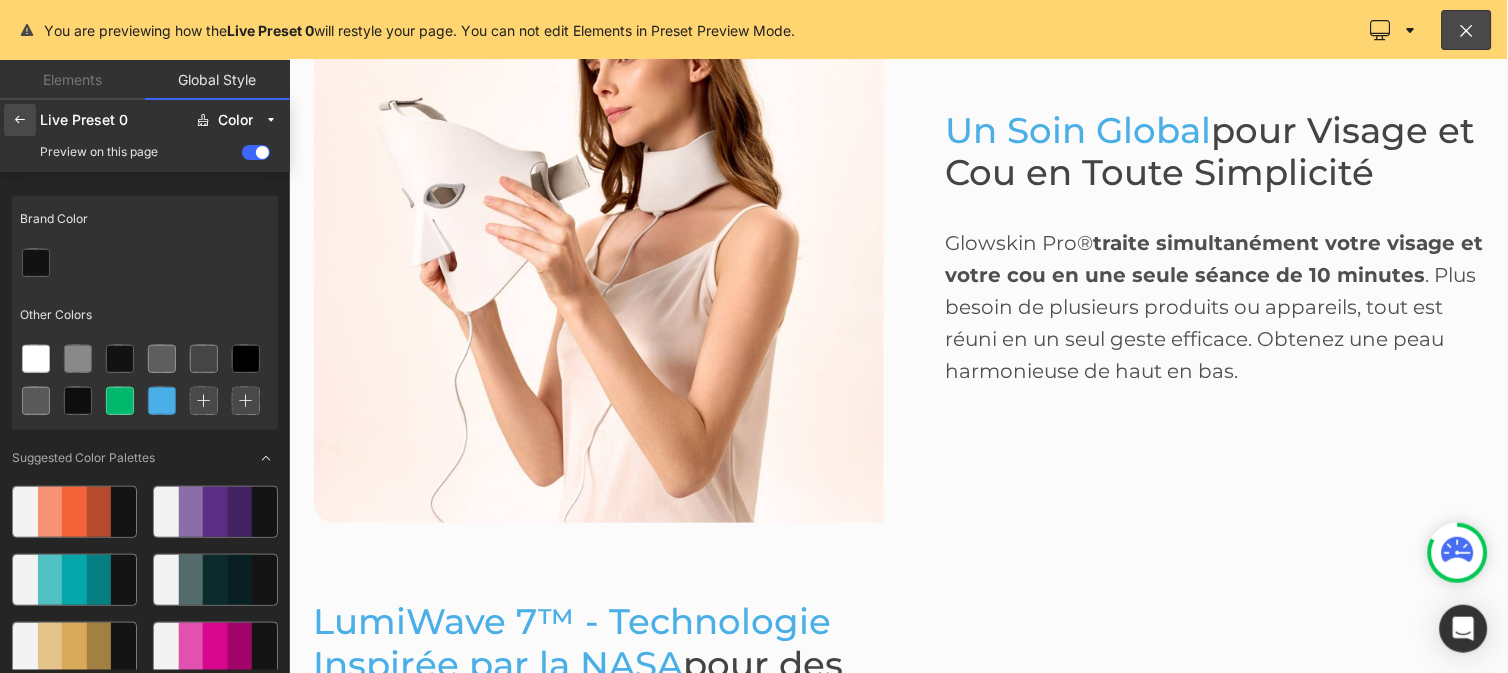 click at bounding box center [20, 120] 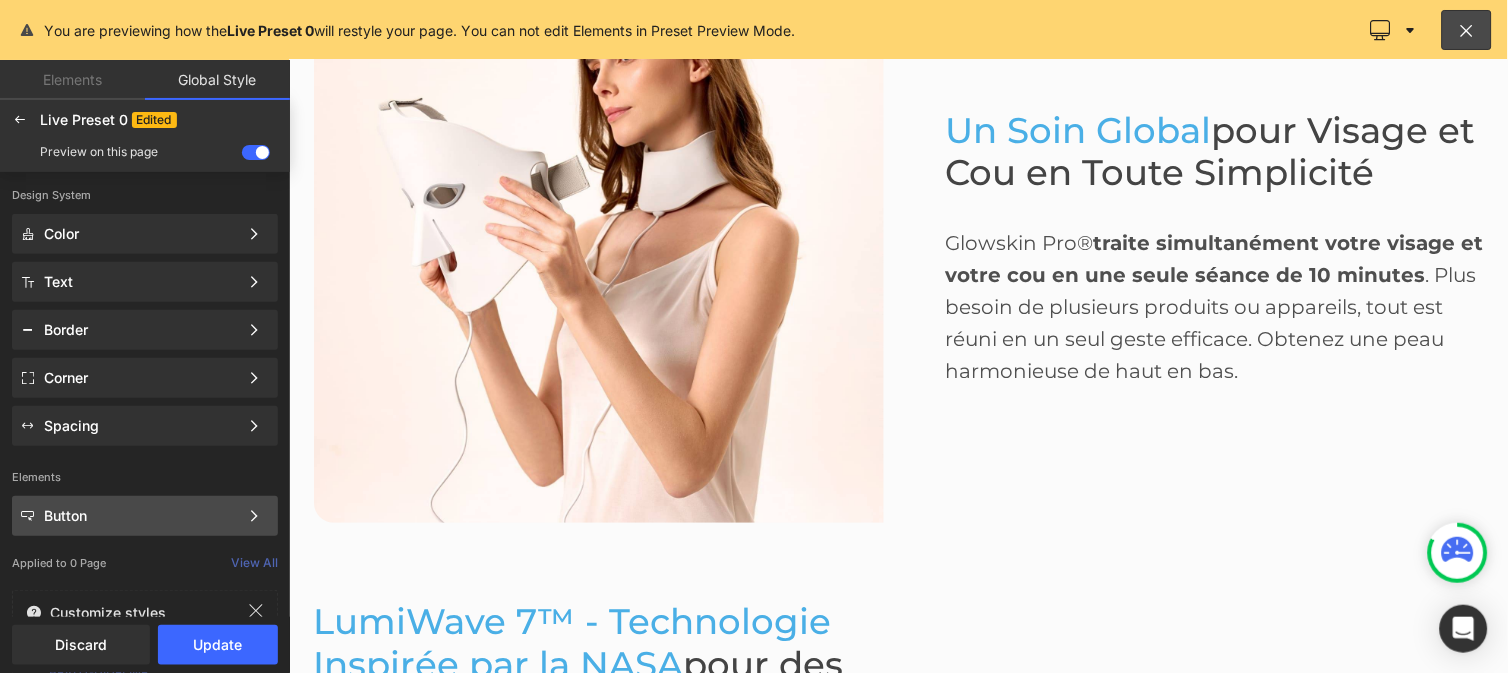 click on "Button" at bounding box center [141, 516] 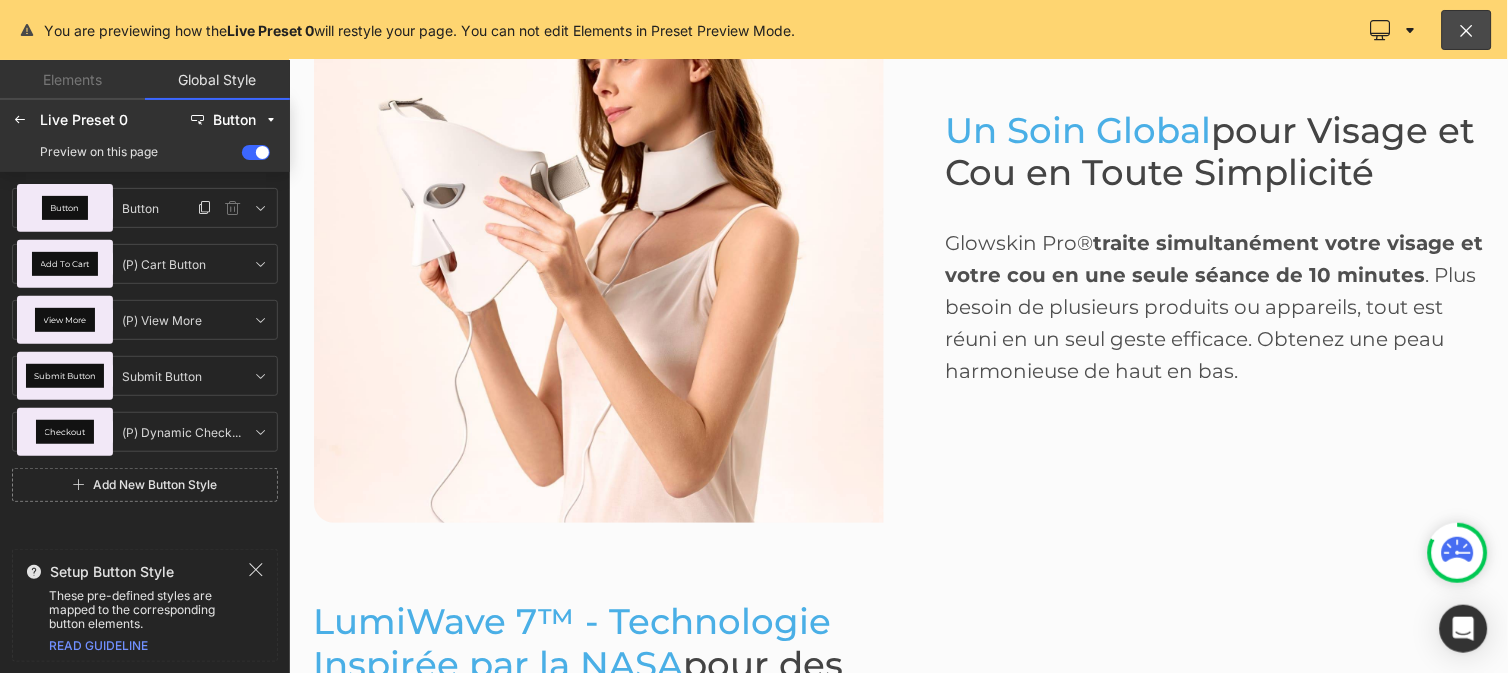 click on "Button" at bounding box center (65, 208) 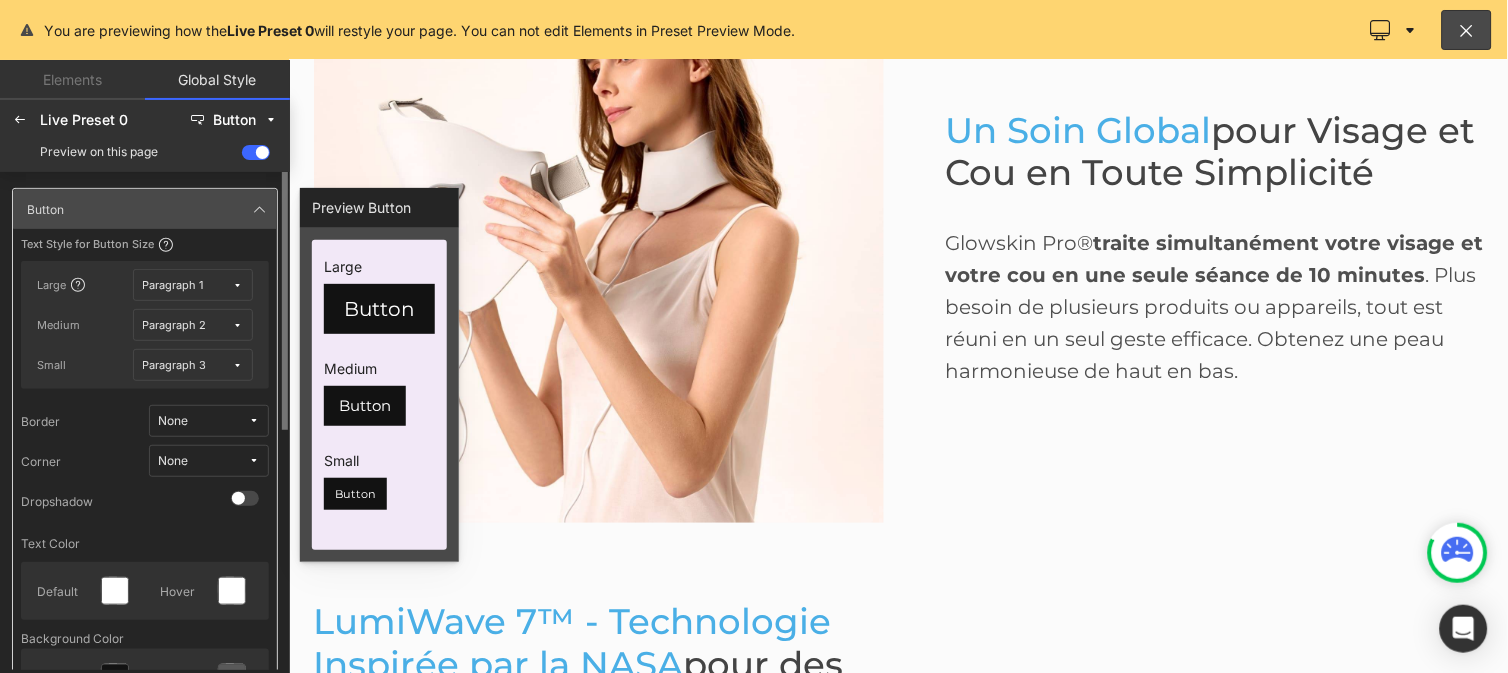 click on "None" at bounding box center (203, 461) 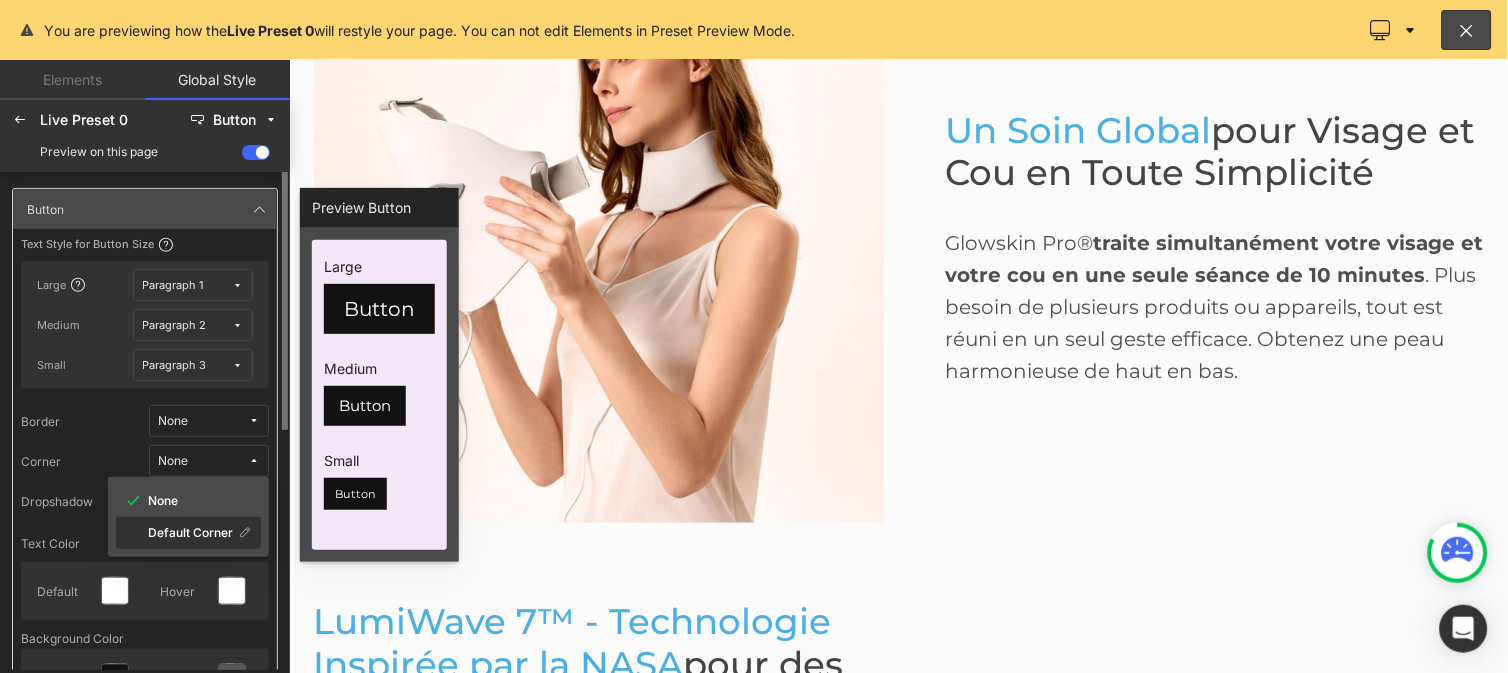 click on "Default Corner" at bounding box center (190, 533) 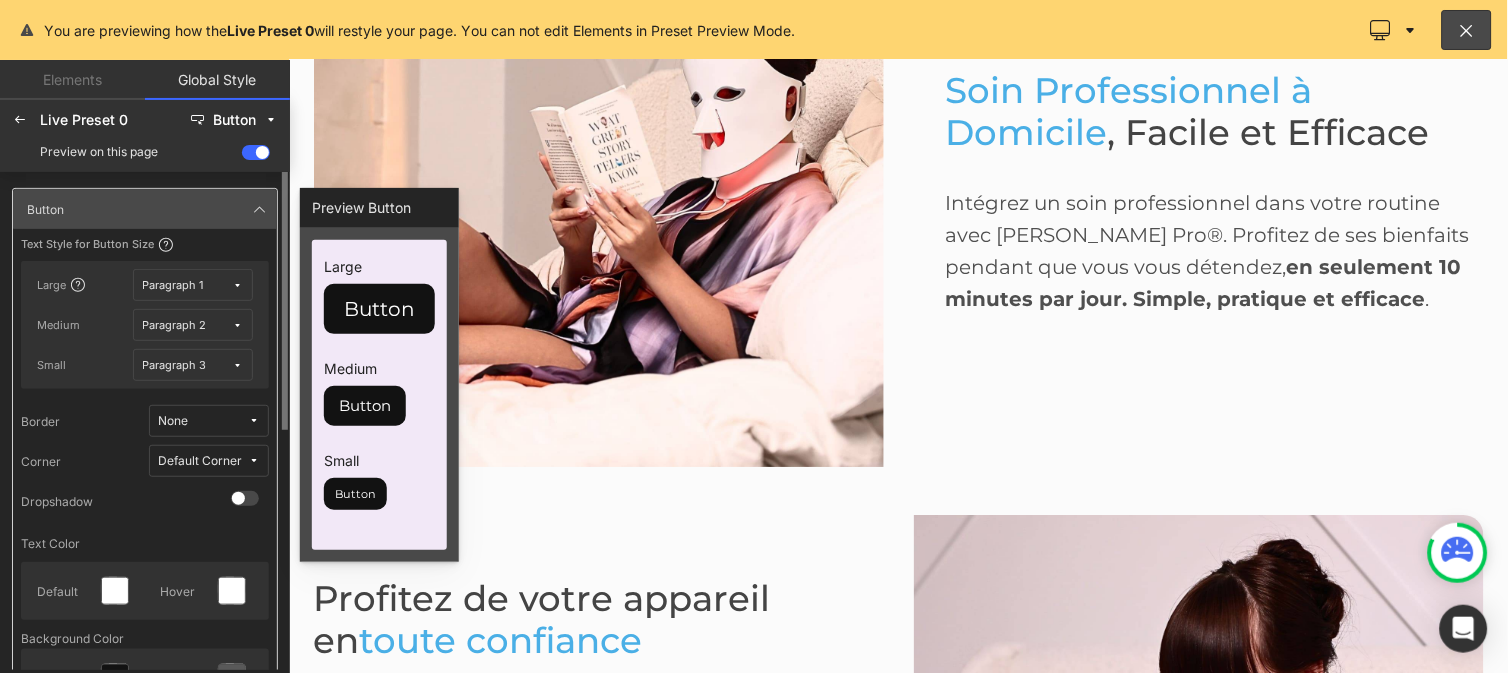 scroll, scrollTop: 7150, scrollLeft: 0, axis: vertical 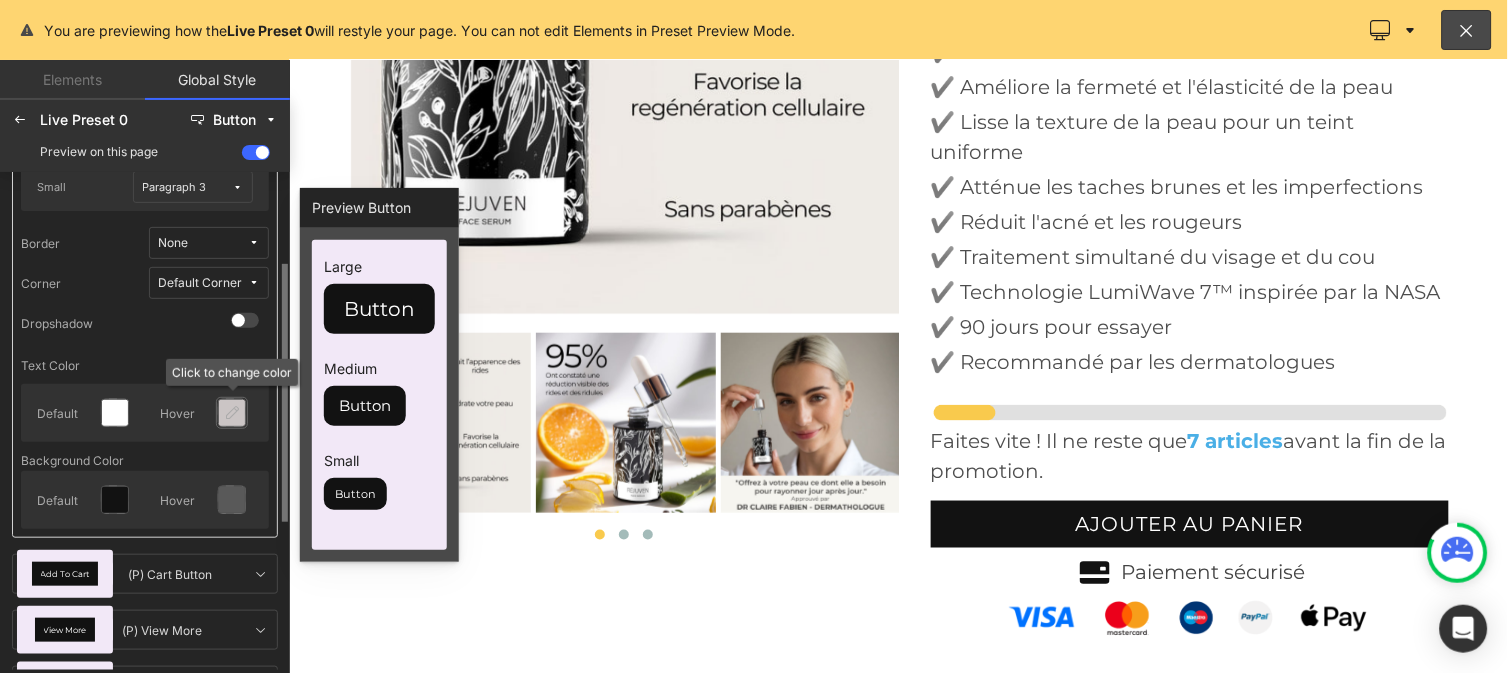 click at bounding box center (232, 413) 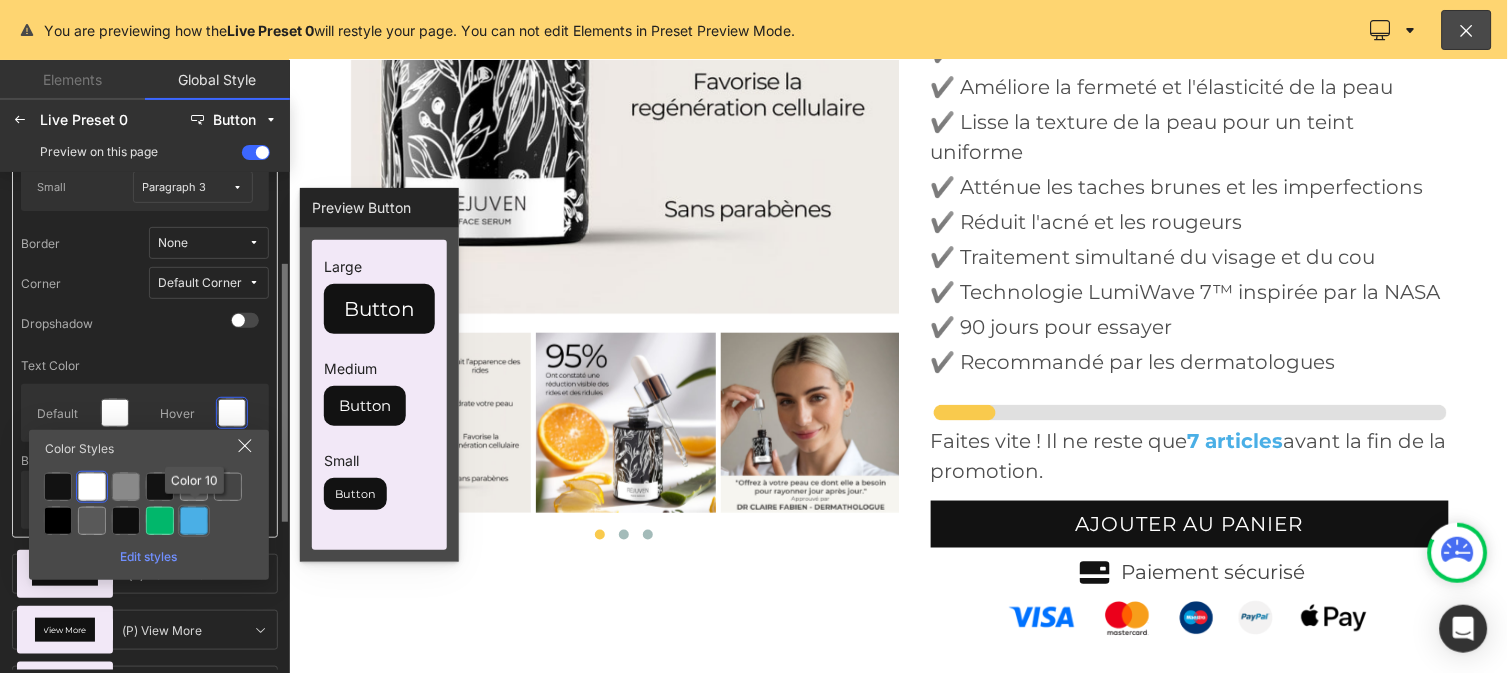click at bounding box center [194, 521] 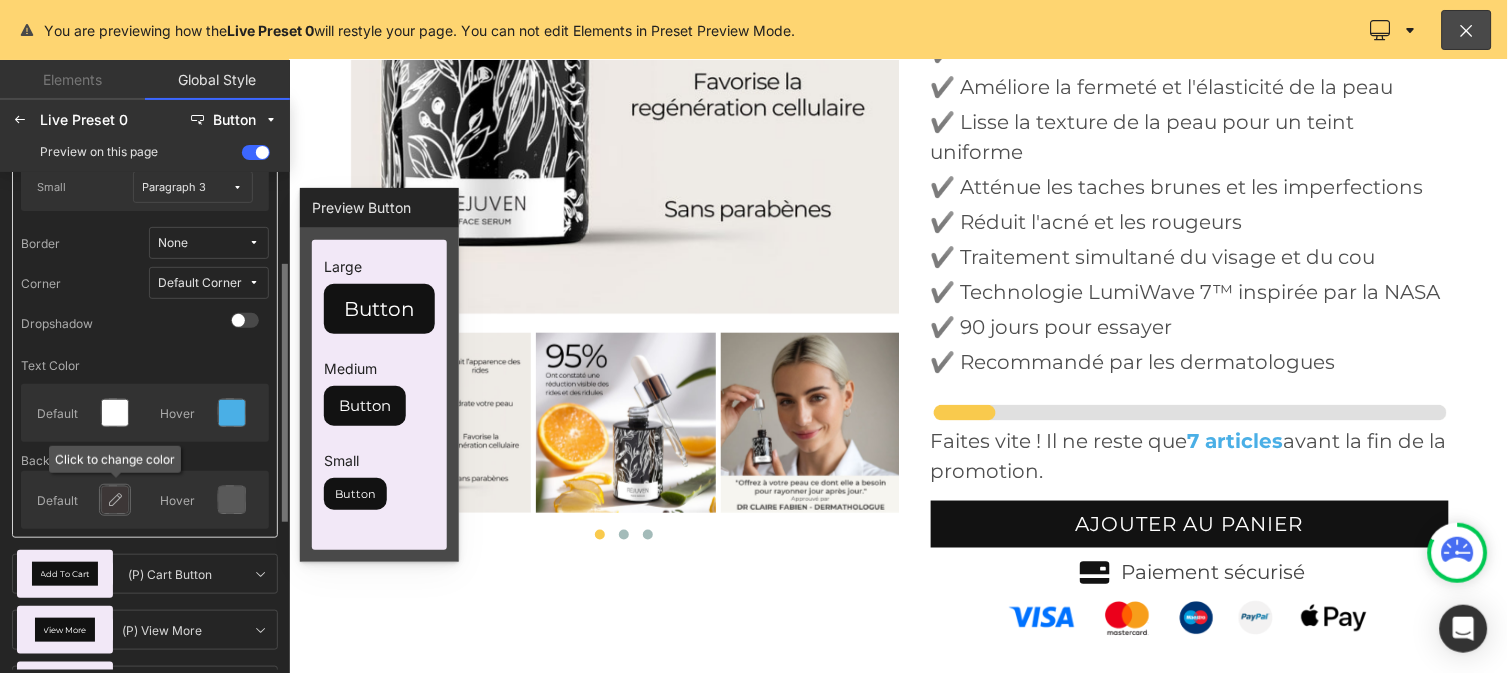 click at bounding box center [115, 500] 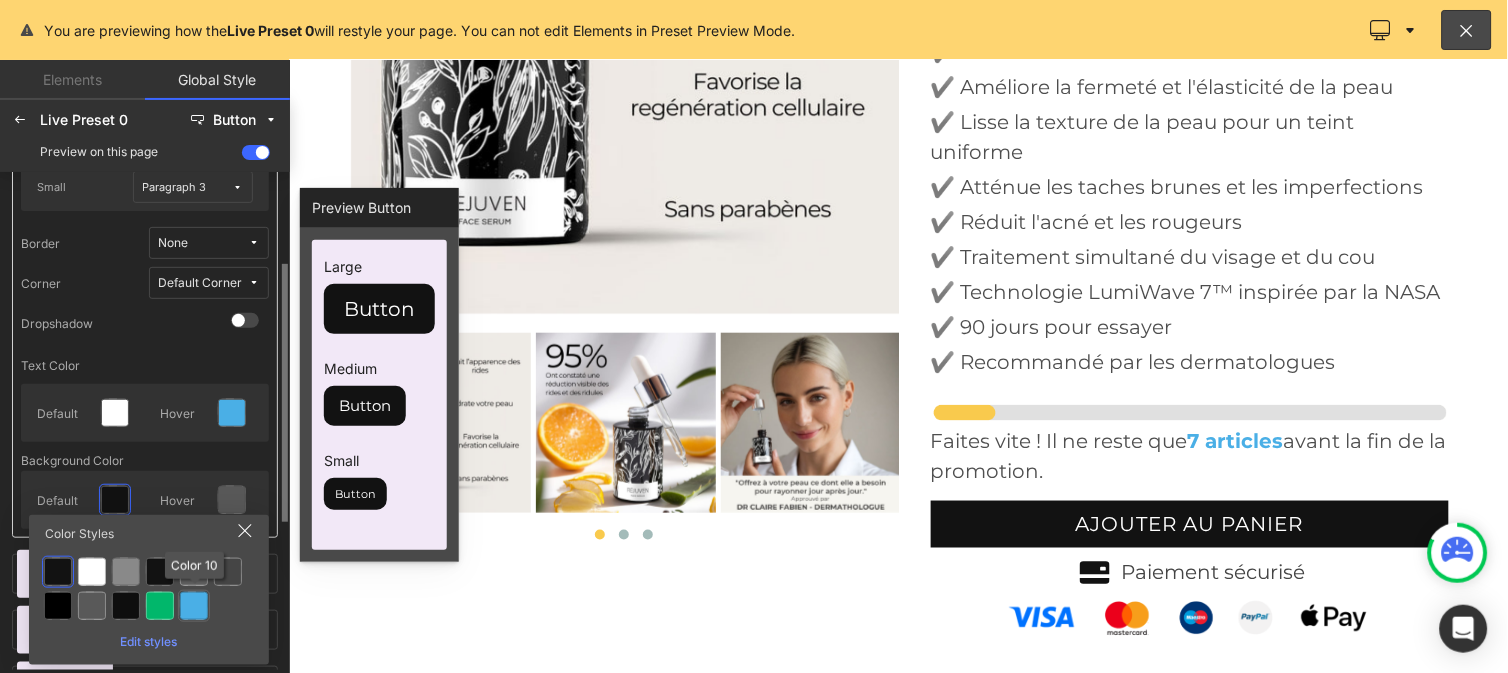 click at bounding box center [194, 606] 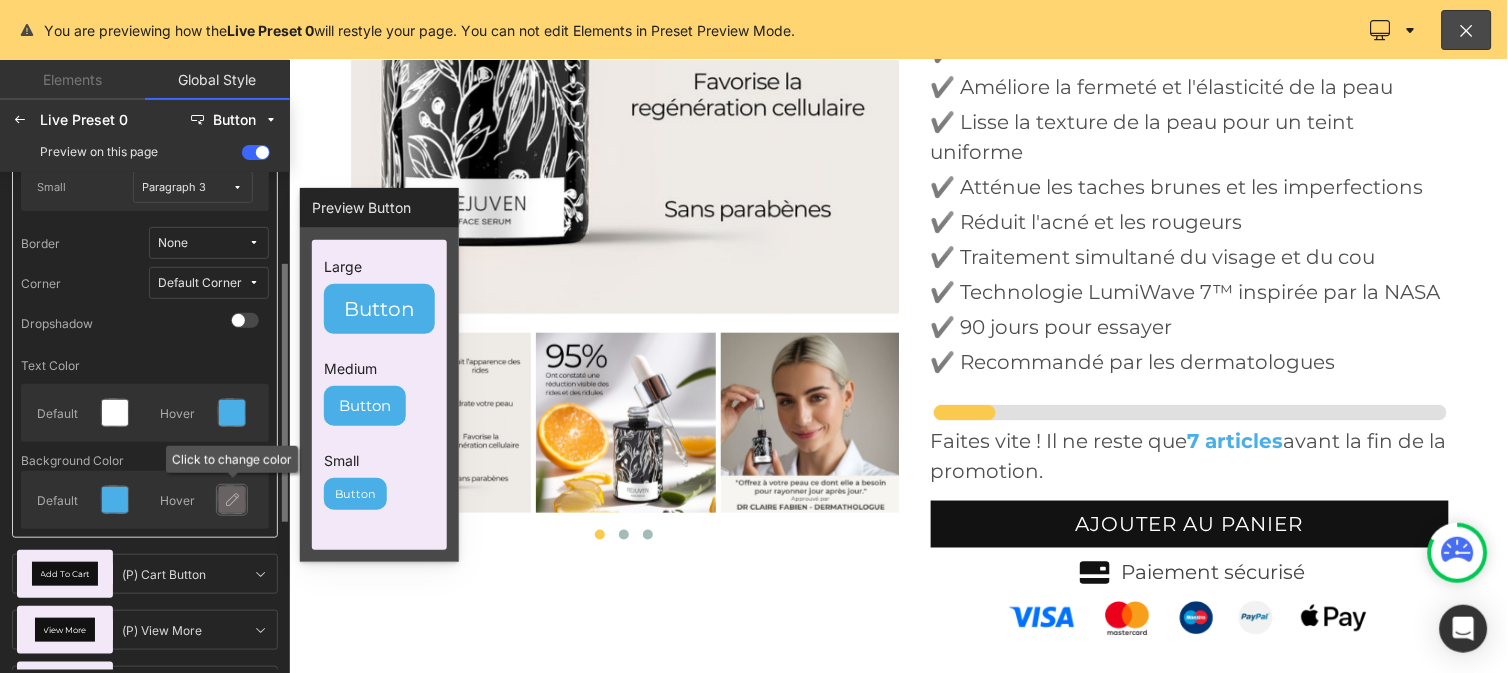 click at bounding box center [232, 500] 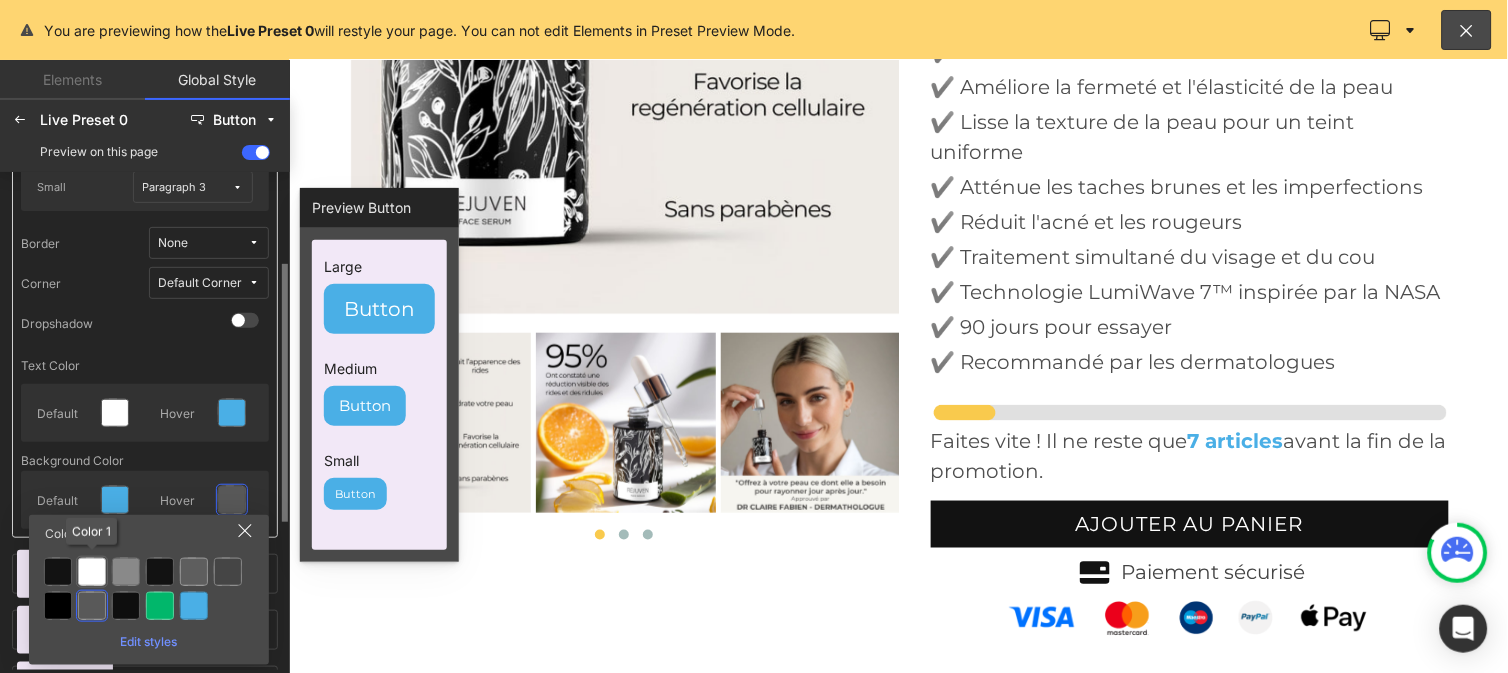 click at bounding box center (92, 572) 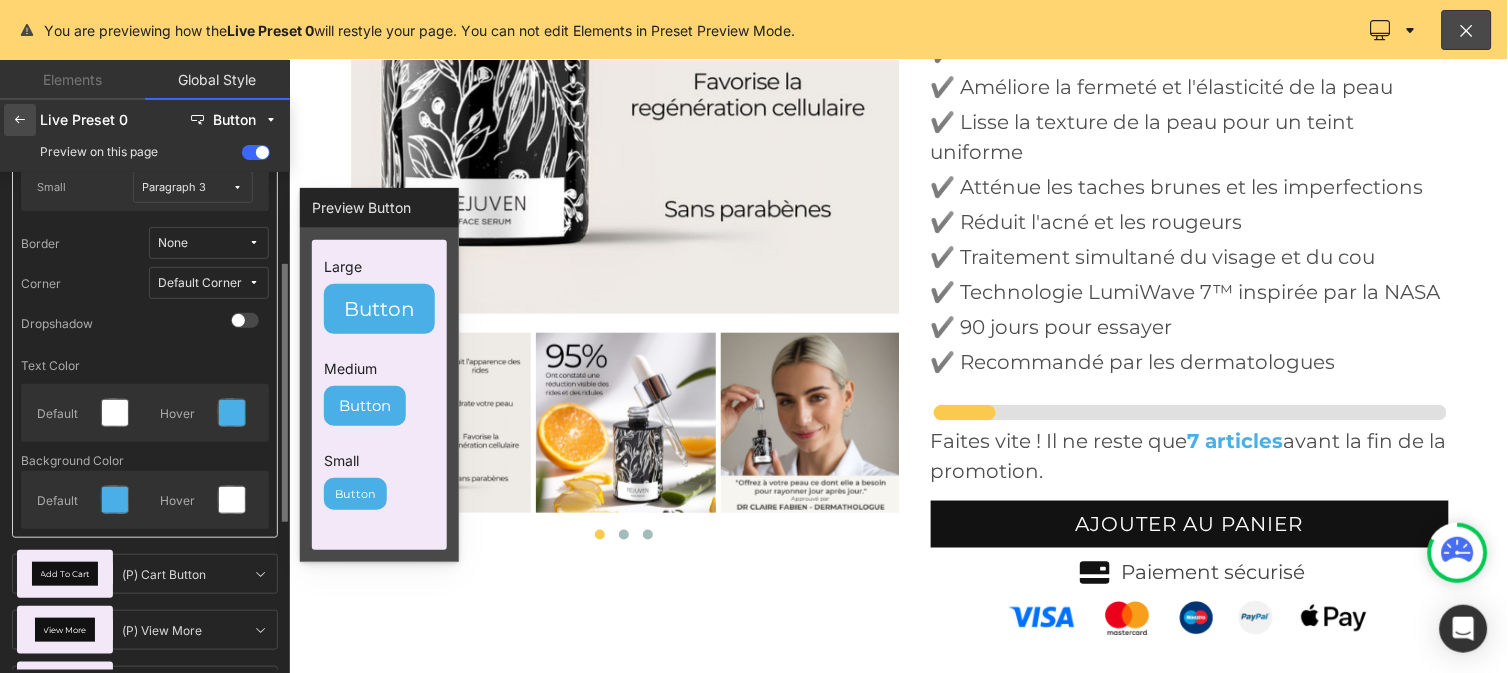 click at bounding box center (20, 120) 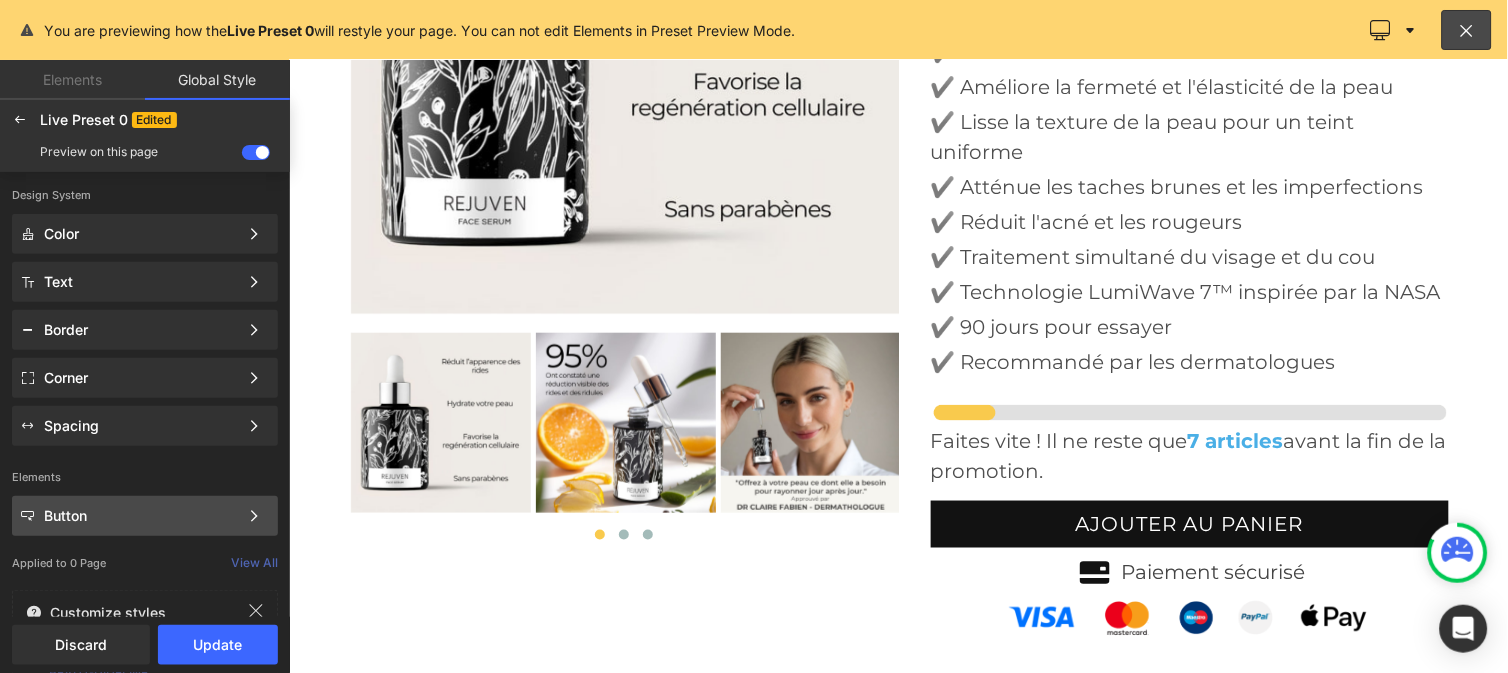 click on "Button Color Style Define a color palette and apply it to your pages 1 of 3 Next" 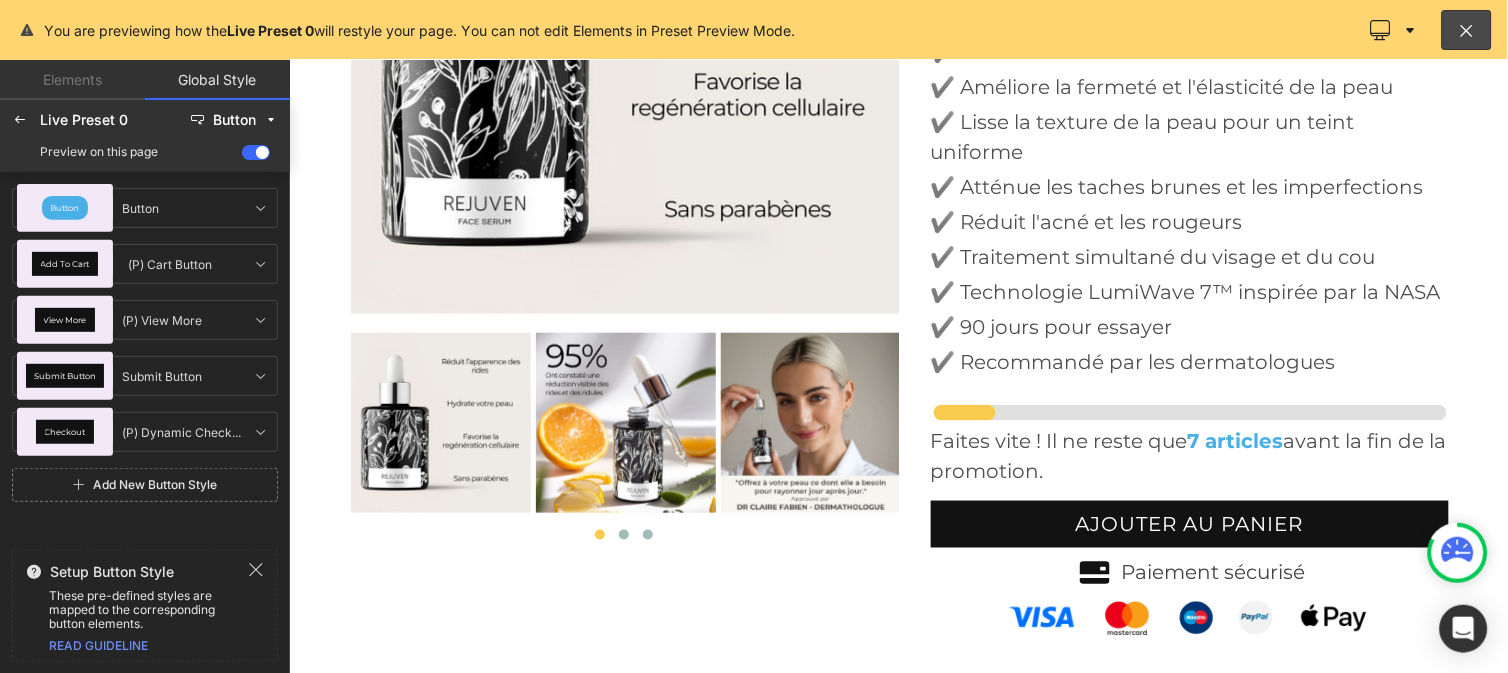 click on "Add To Cart" at bounding box center (65, 264) 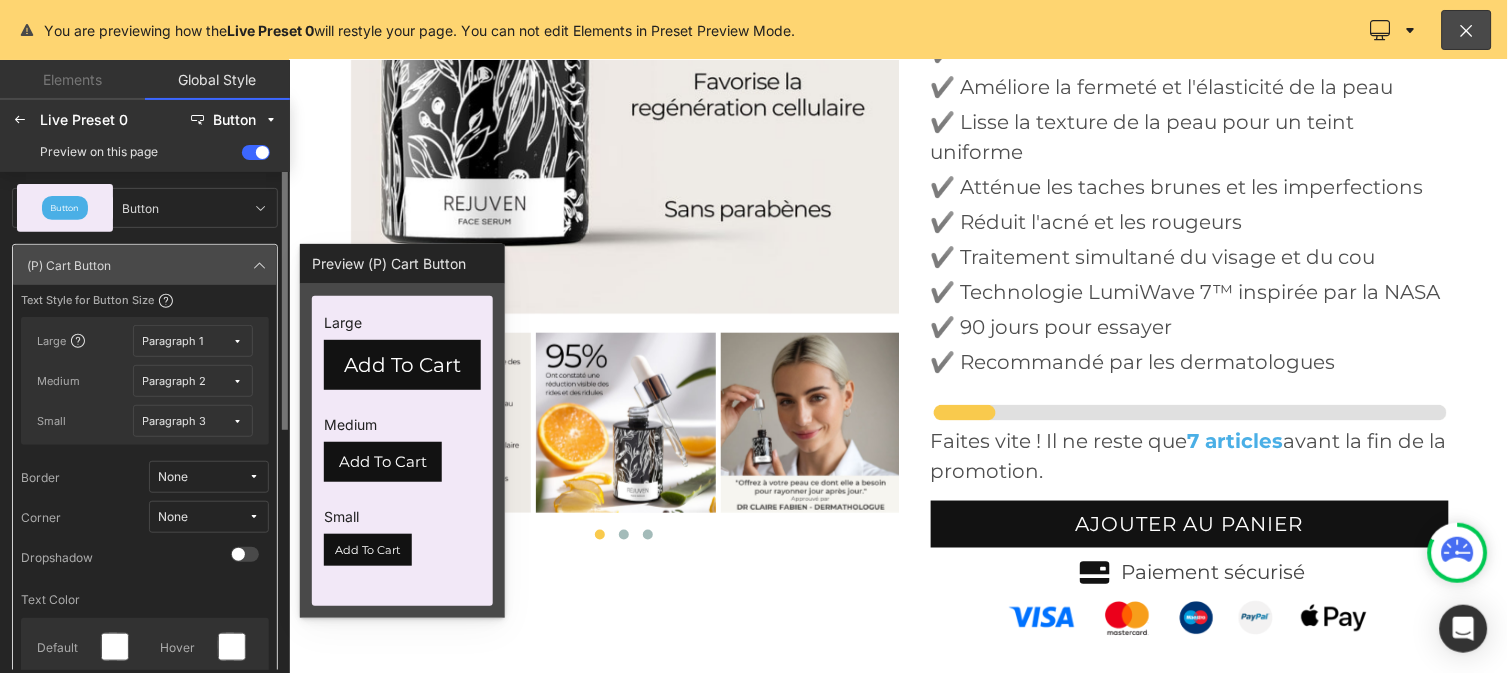 click at bounding box center (254, 517) 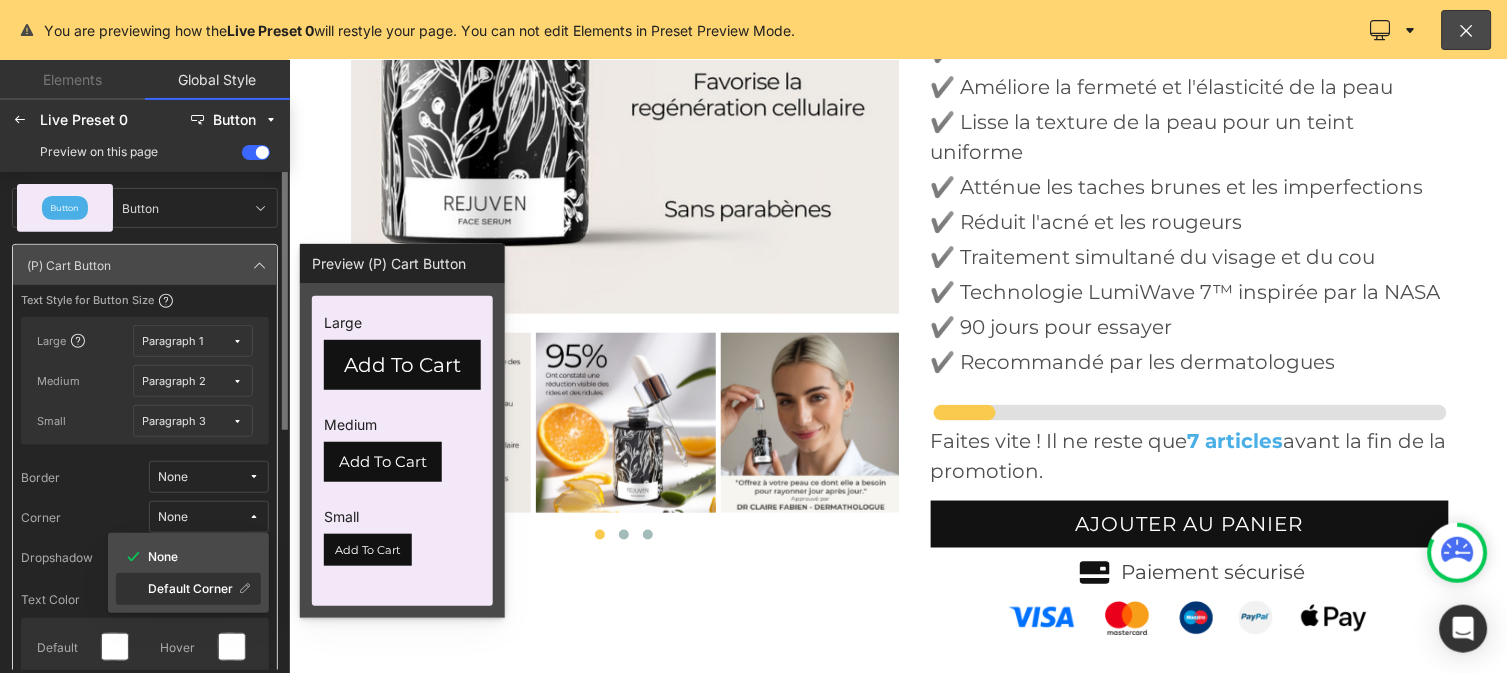 click on "Default Corner" 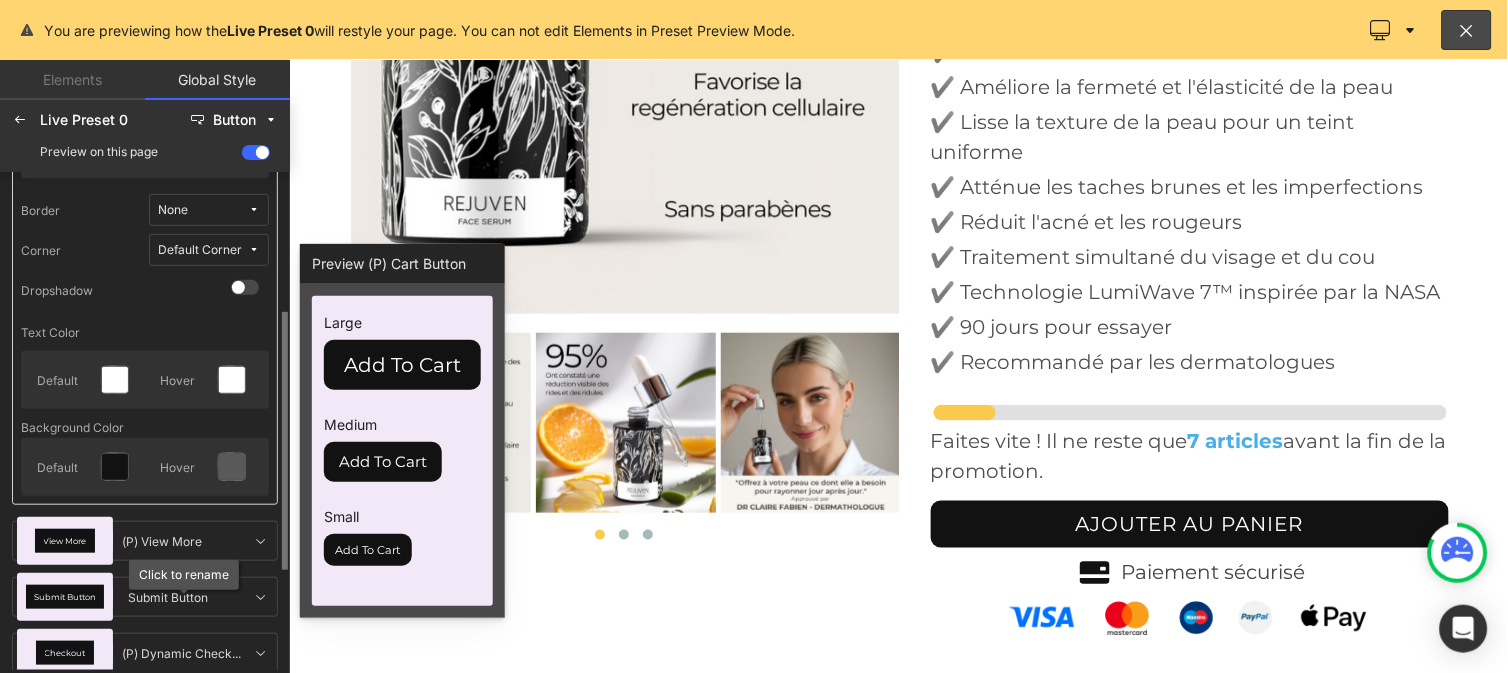 scroll, scrollTop: 268, scrollLeft: 0, axis: vertical 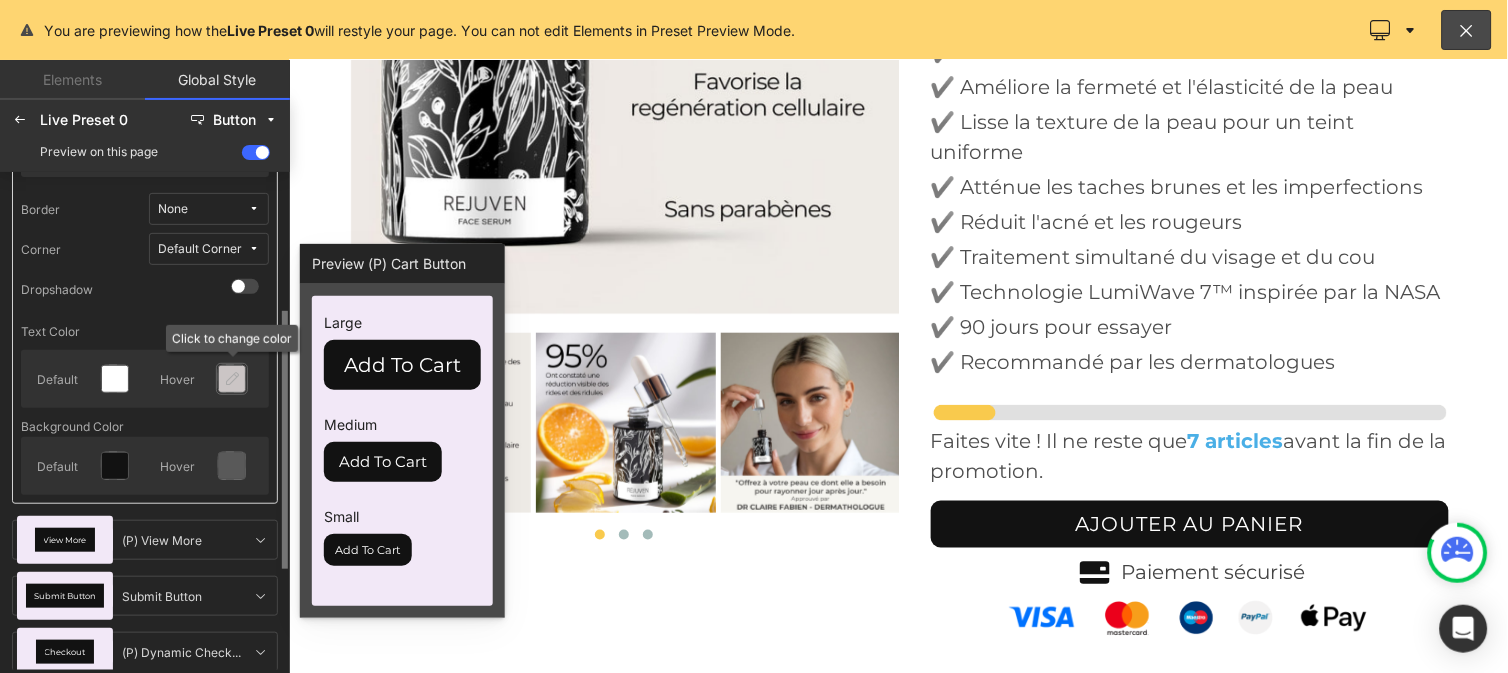 click at bounding box center (232, 379) 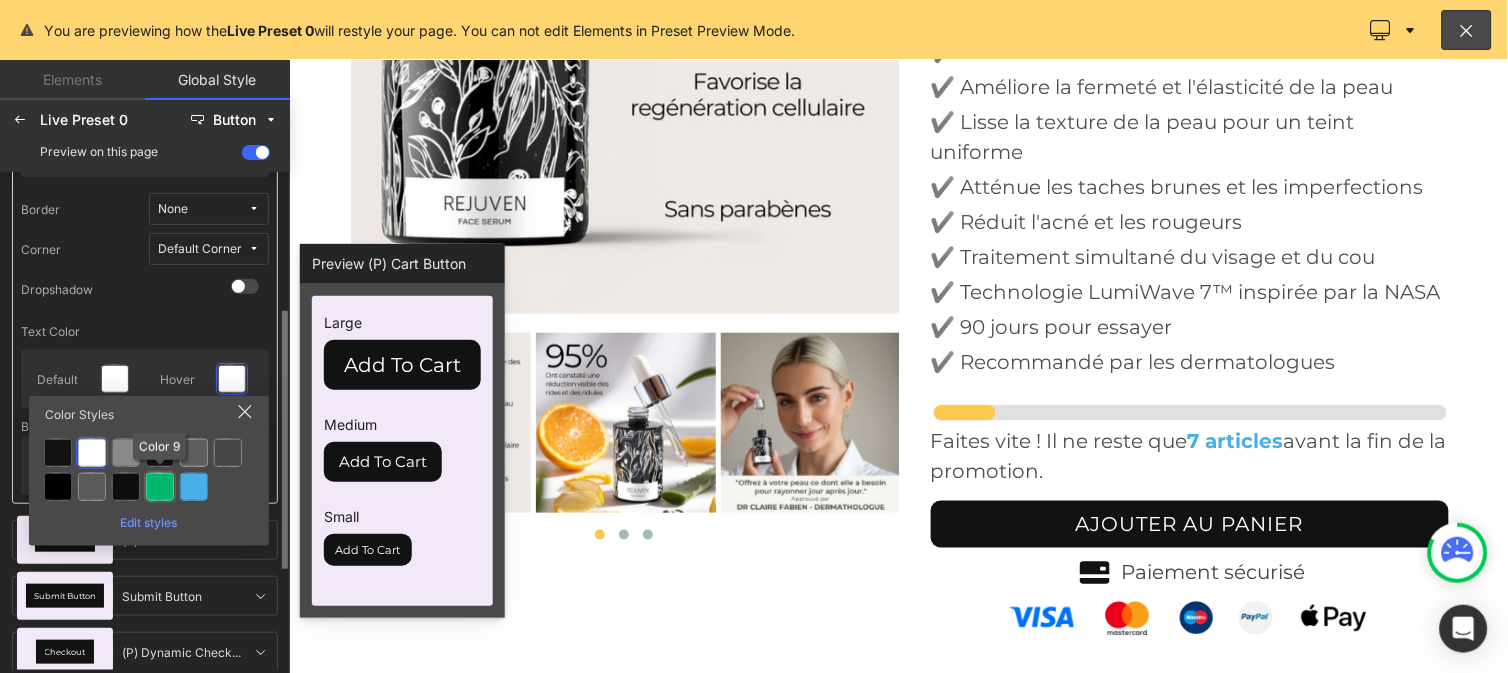 click at bounding box center (160, 487) 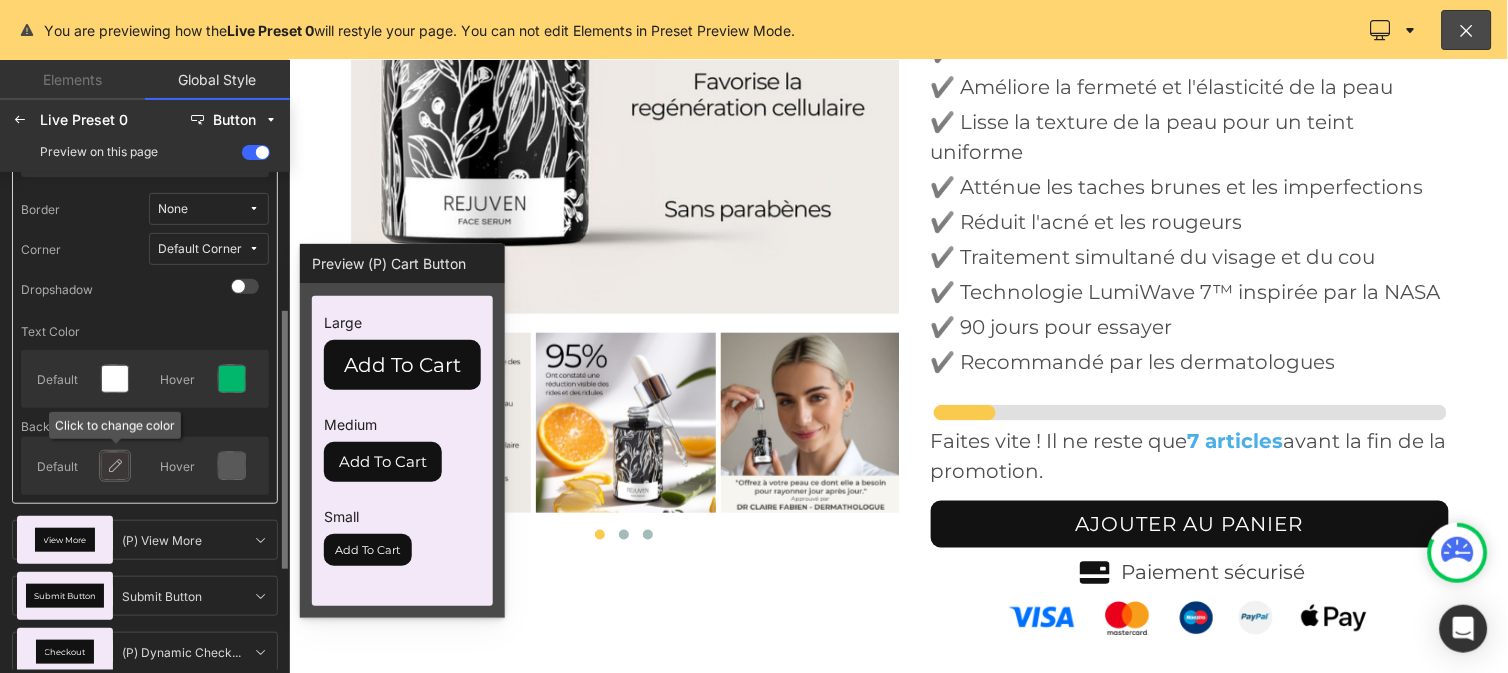 click at bounding box center [115, 466] 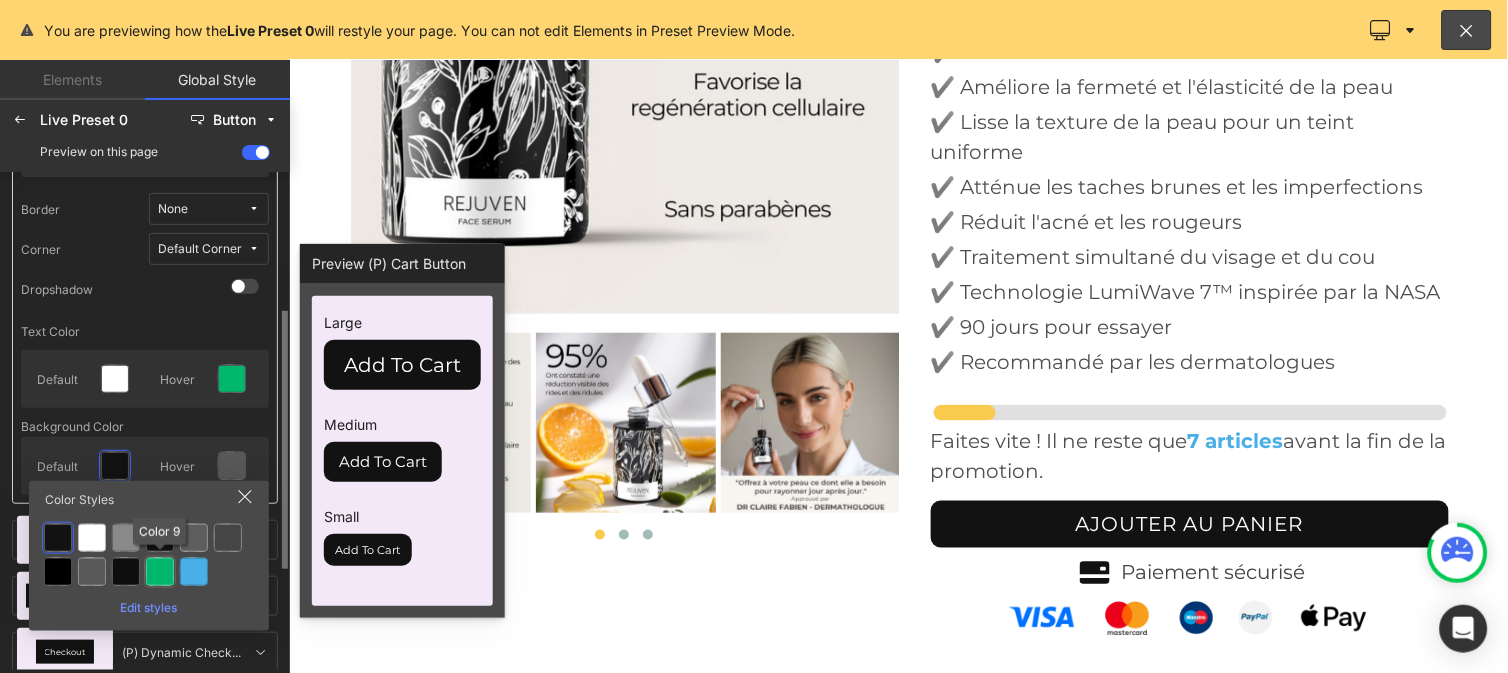 click at bounding box center [160, 572] 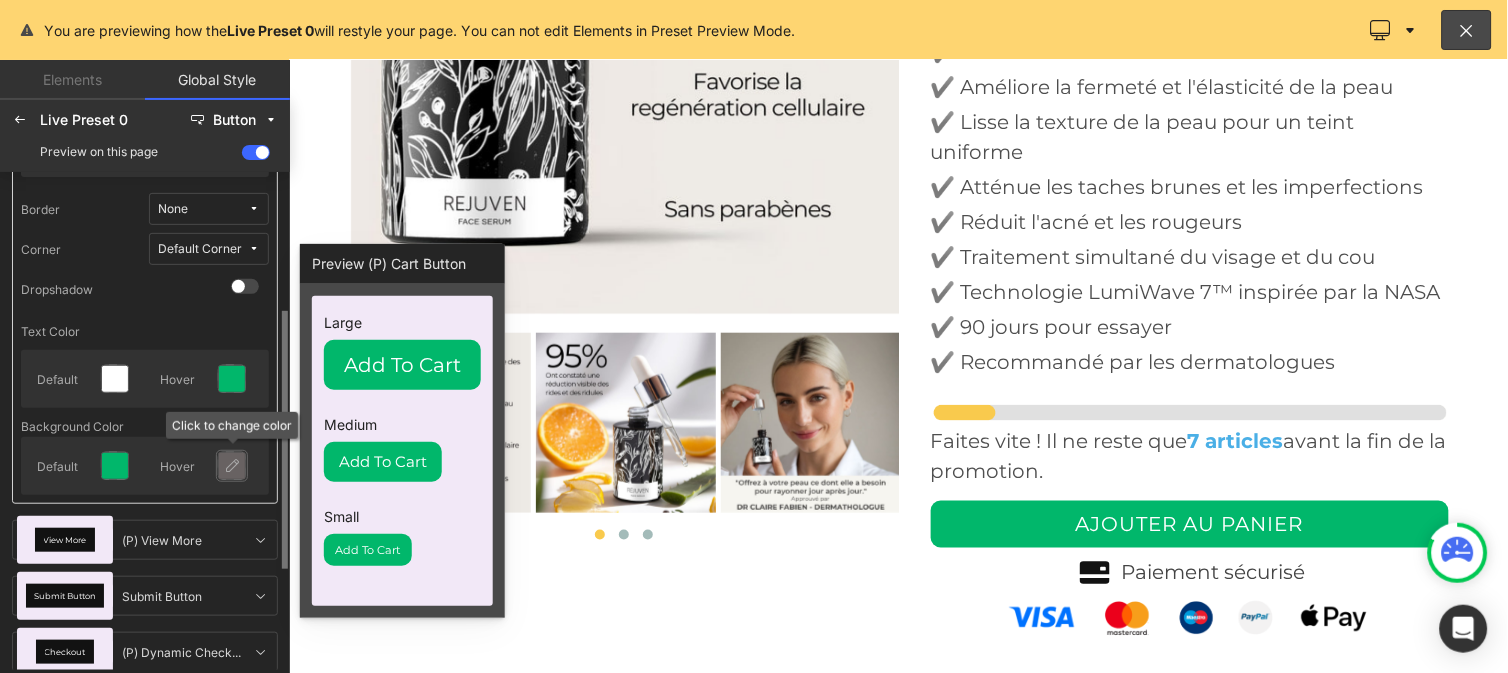 click at bounding box center (232, 466) 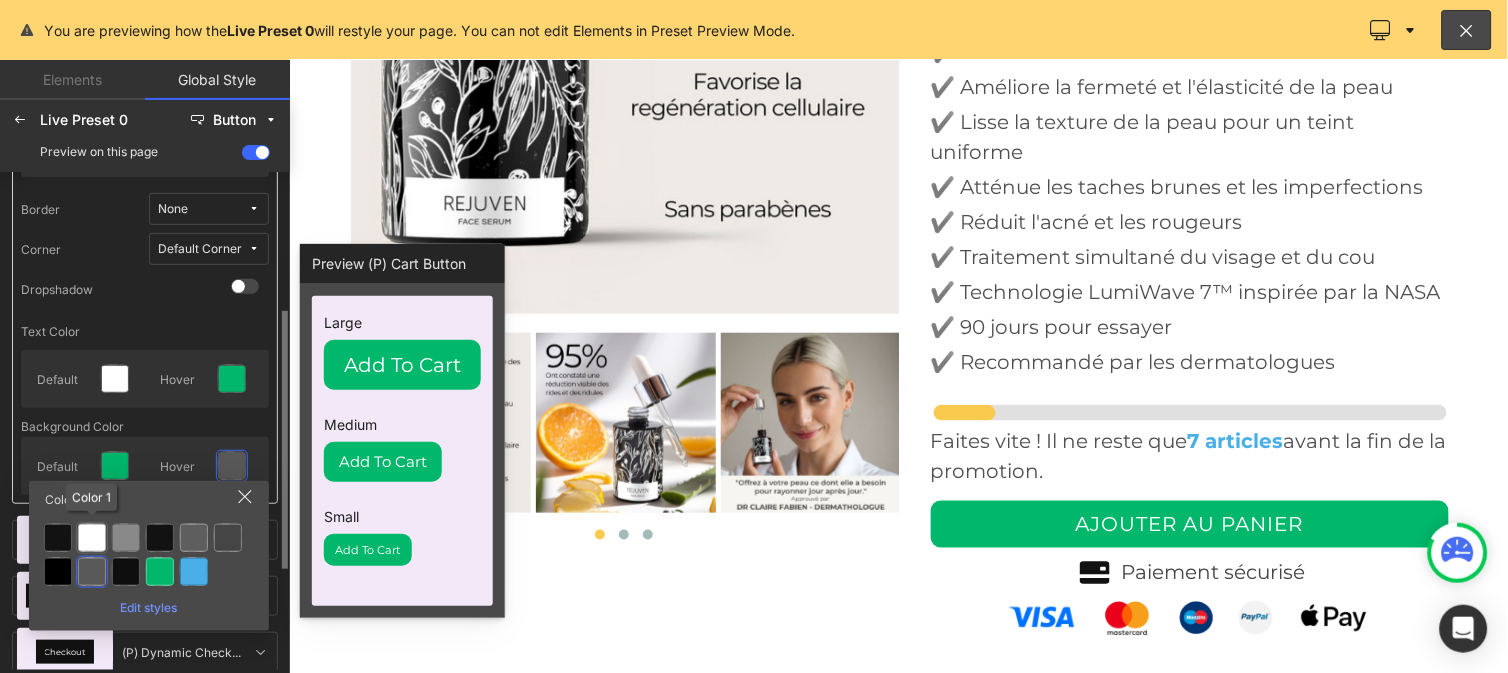 click at bounding box center (92, 538) 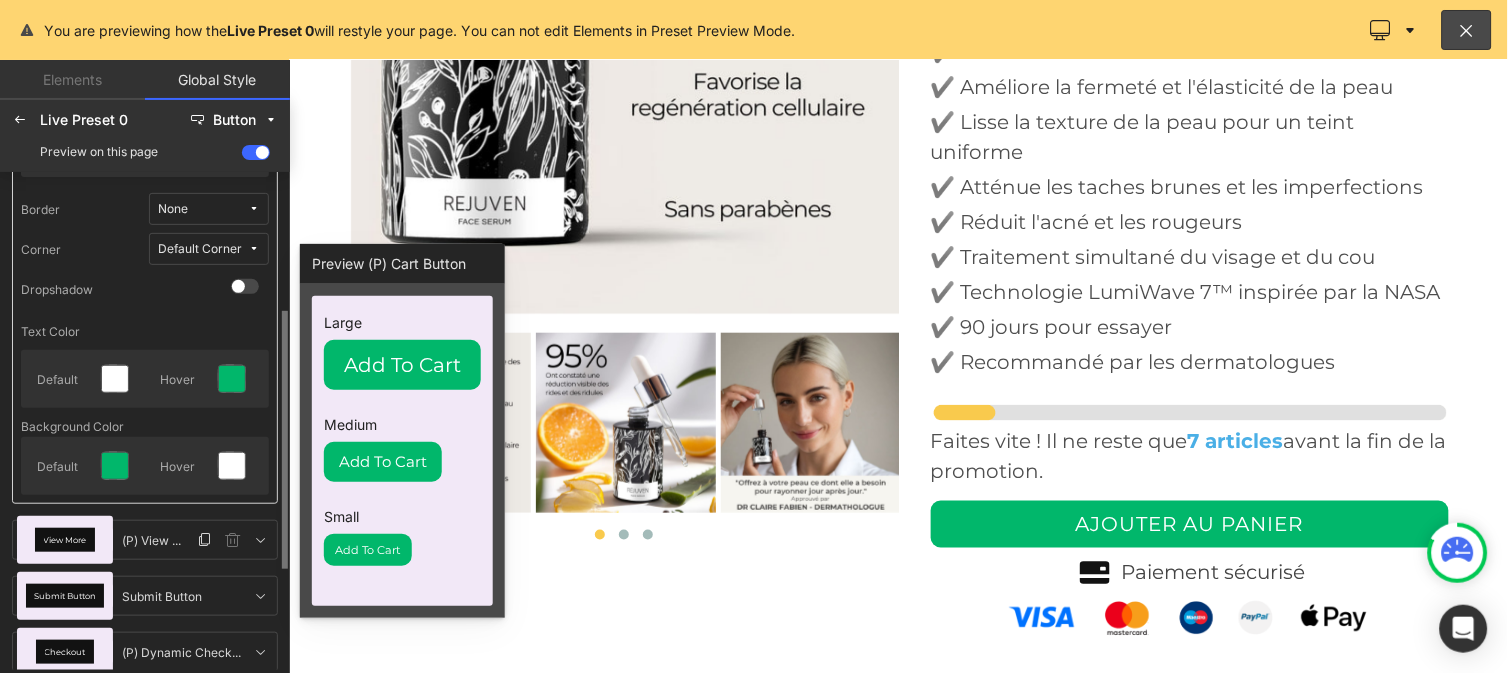 click on "View More" at bounding box center [65, 540] 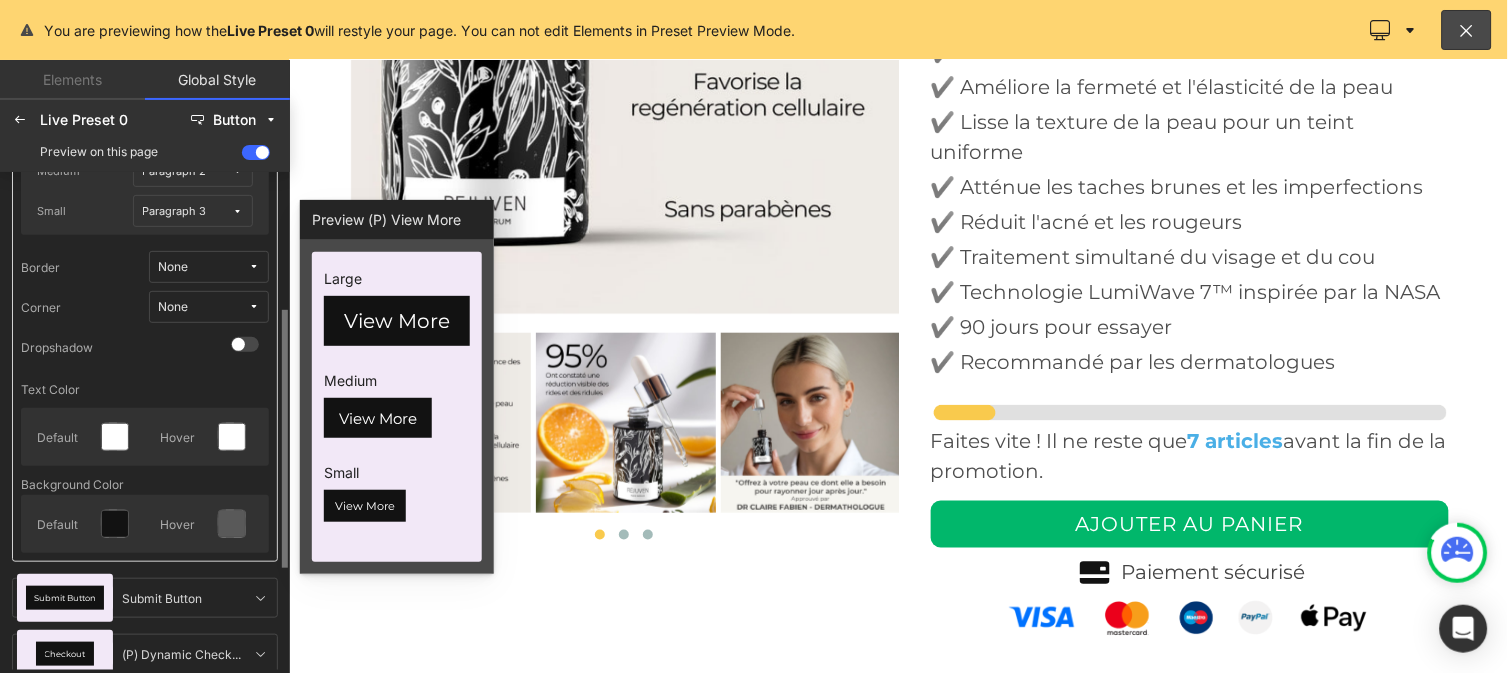 click on "None" at bounding box center [209, 307] 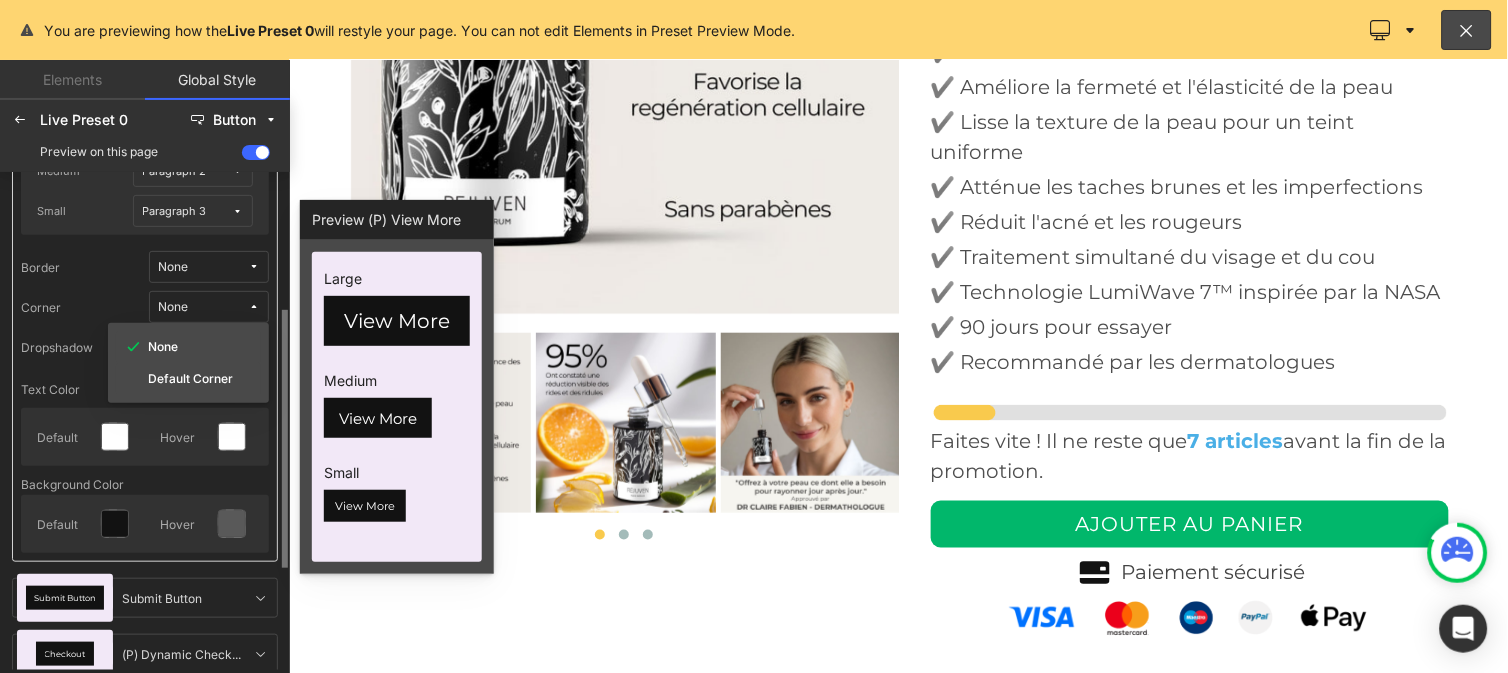click on "None Default Corner" at bounding box center [188, 363] 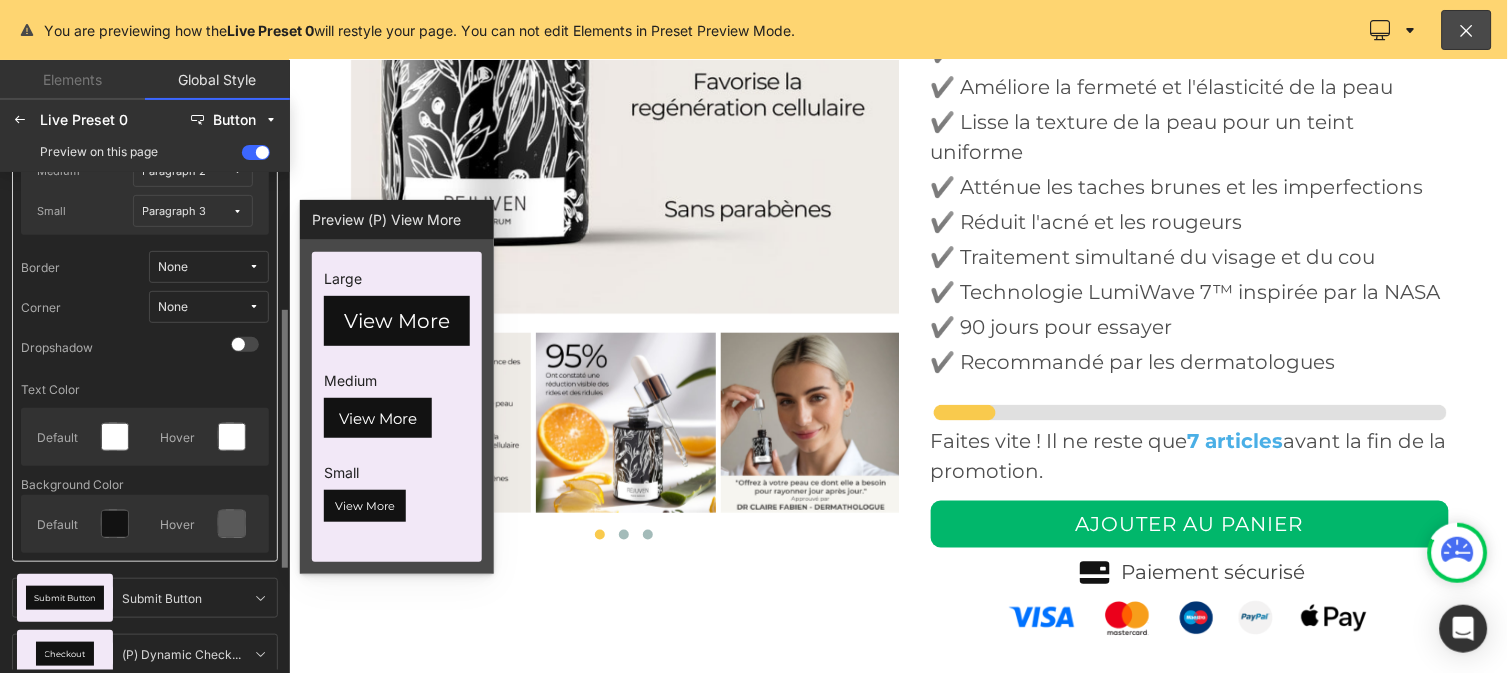 click on "Text Color" 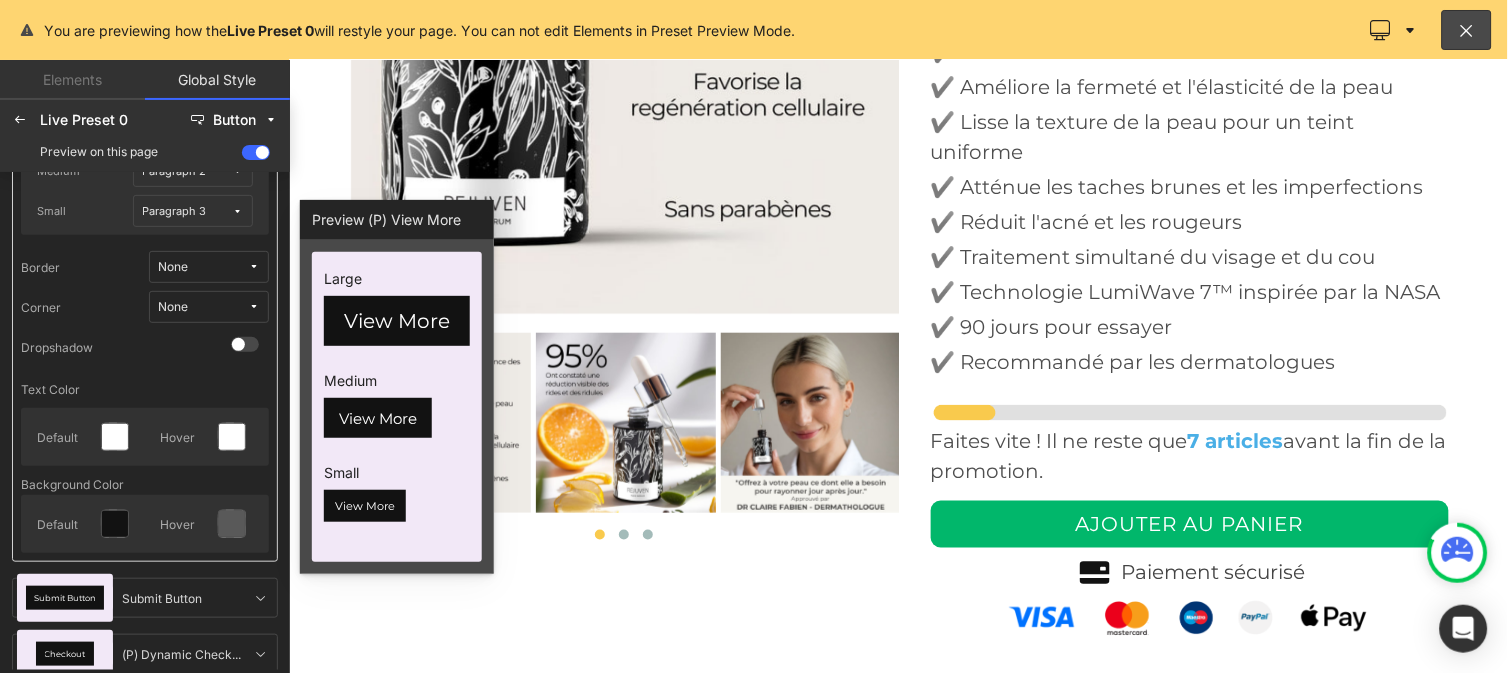 click on "None" at bounding box center (203, 307) 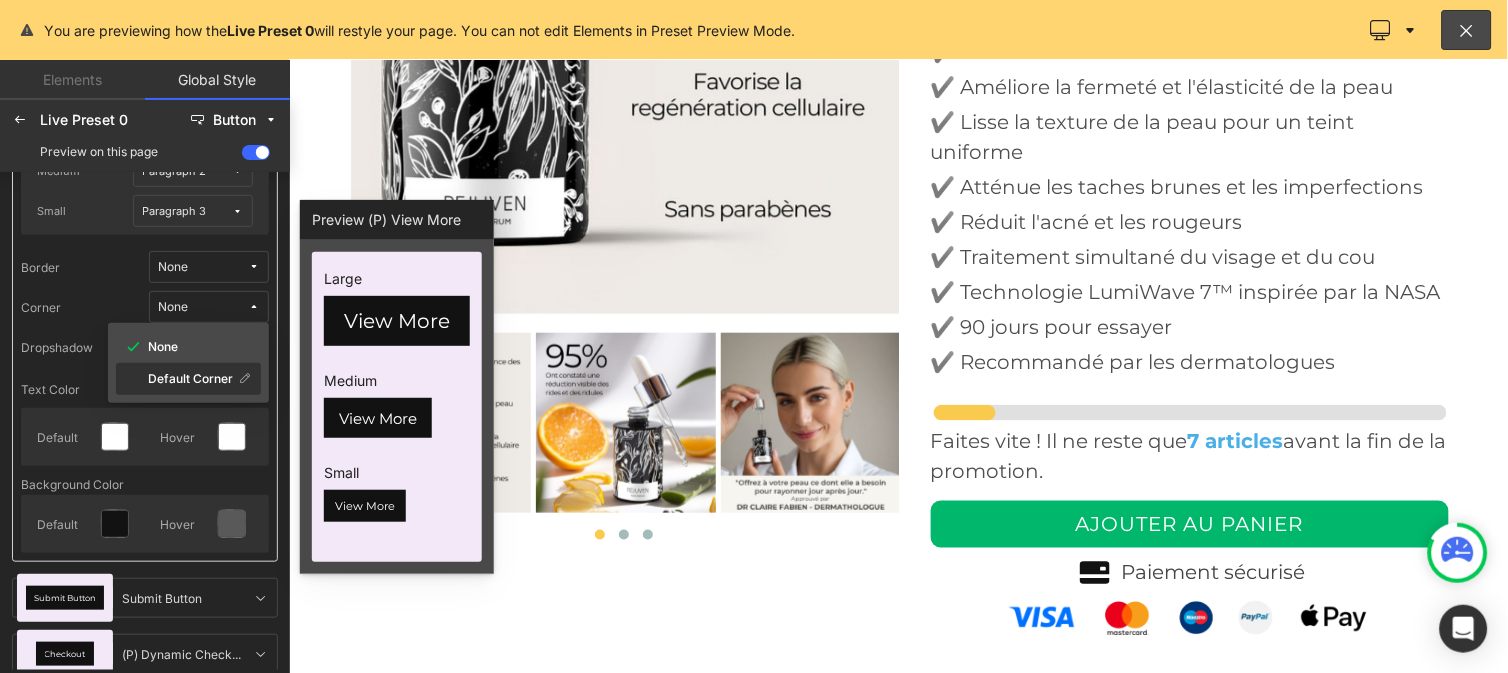 click on "Default Corner" at bounding box center (190, 379) 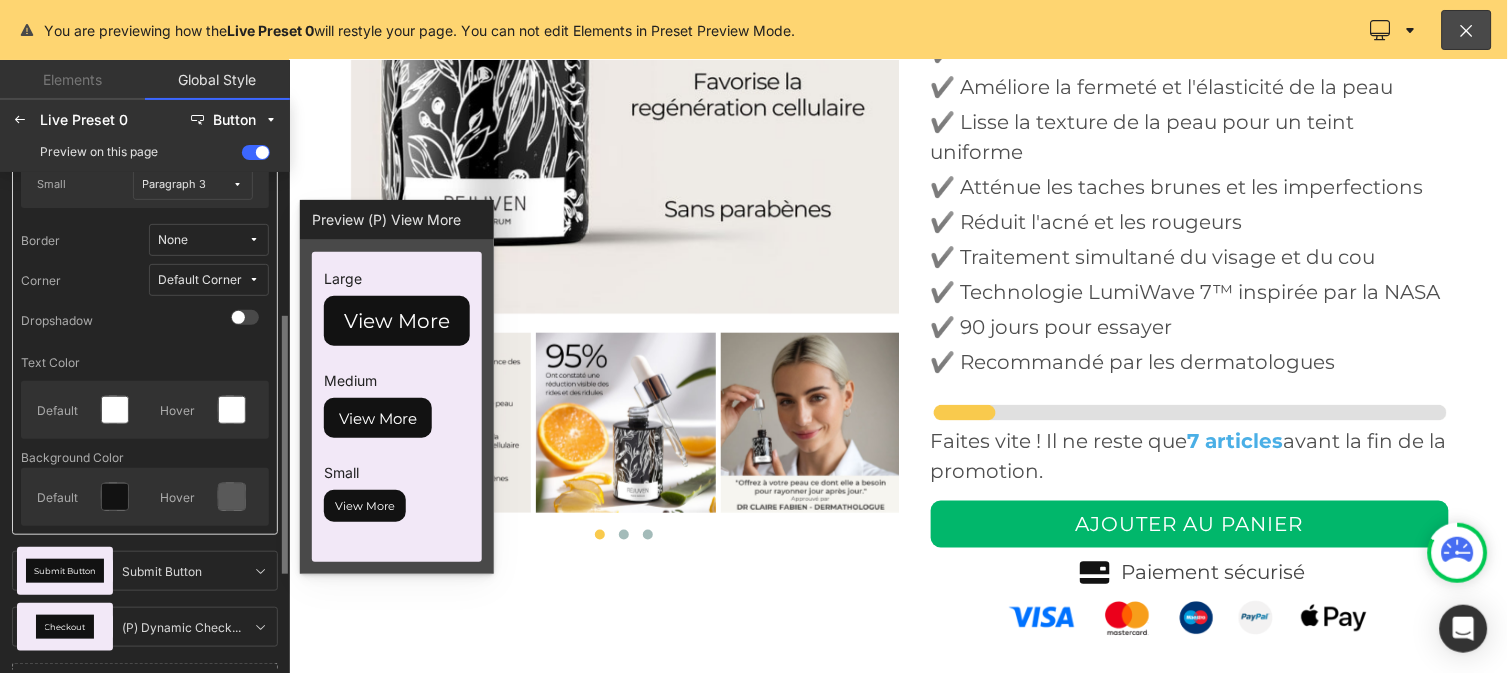 scroll, scrollTop: 294, scrollLeft: 0, axis: vertical 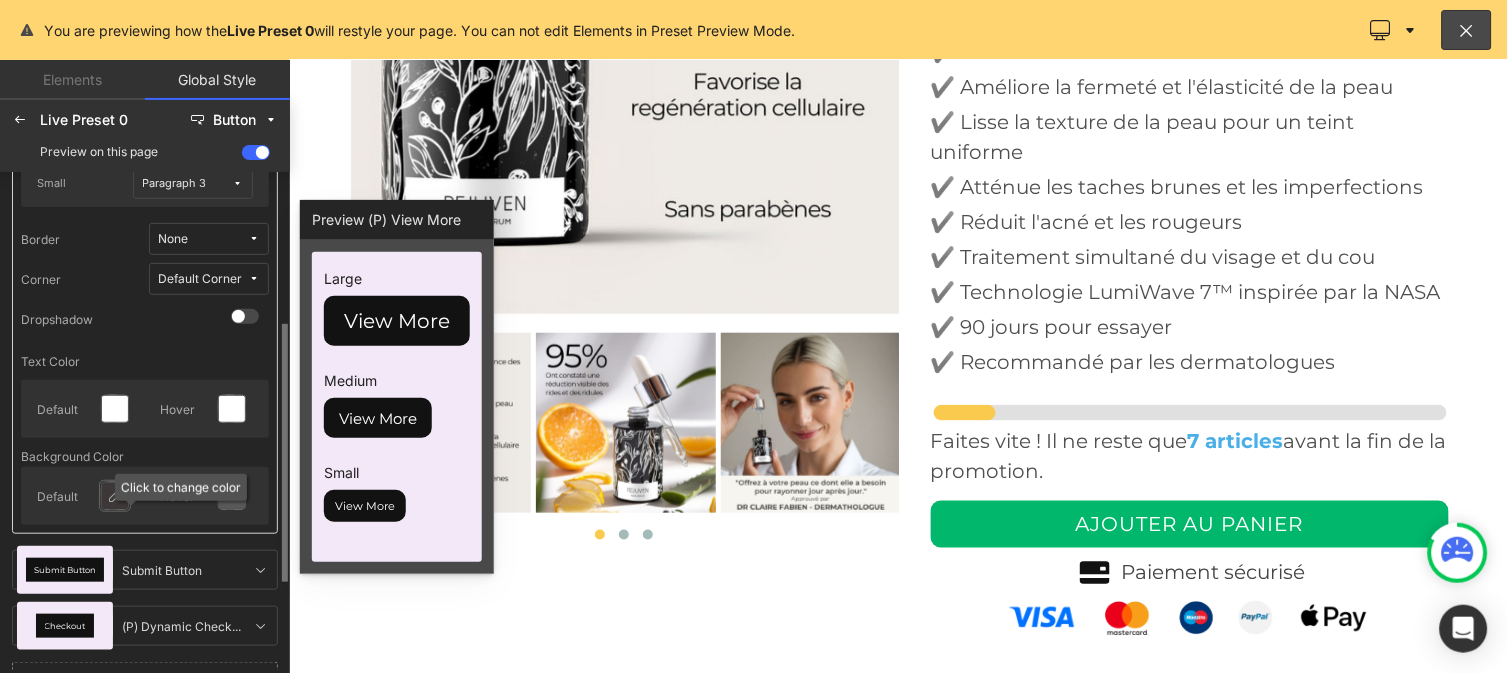 click at bounding box center (115, 496) 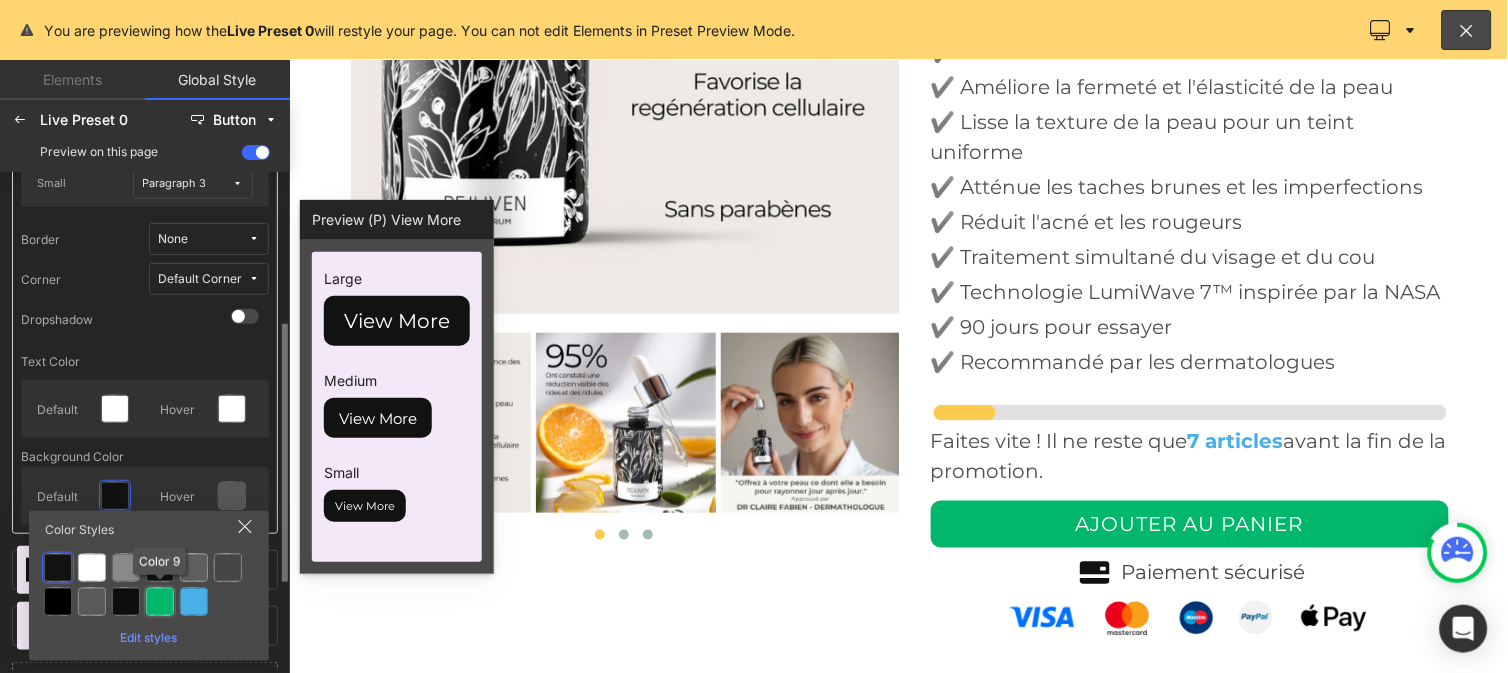 click at bounding box center (160, 602) 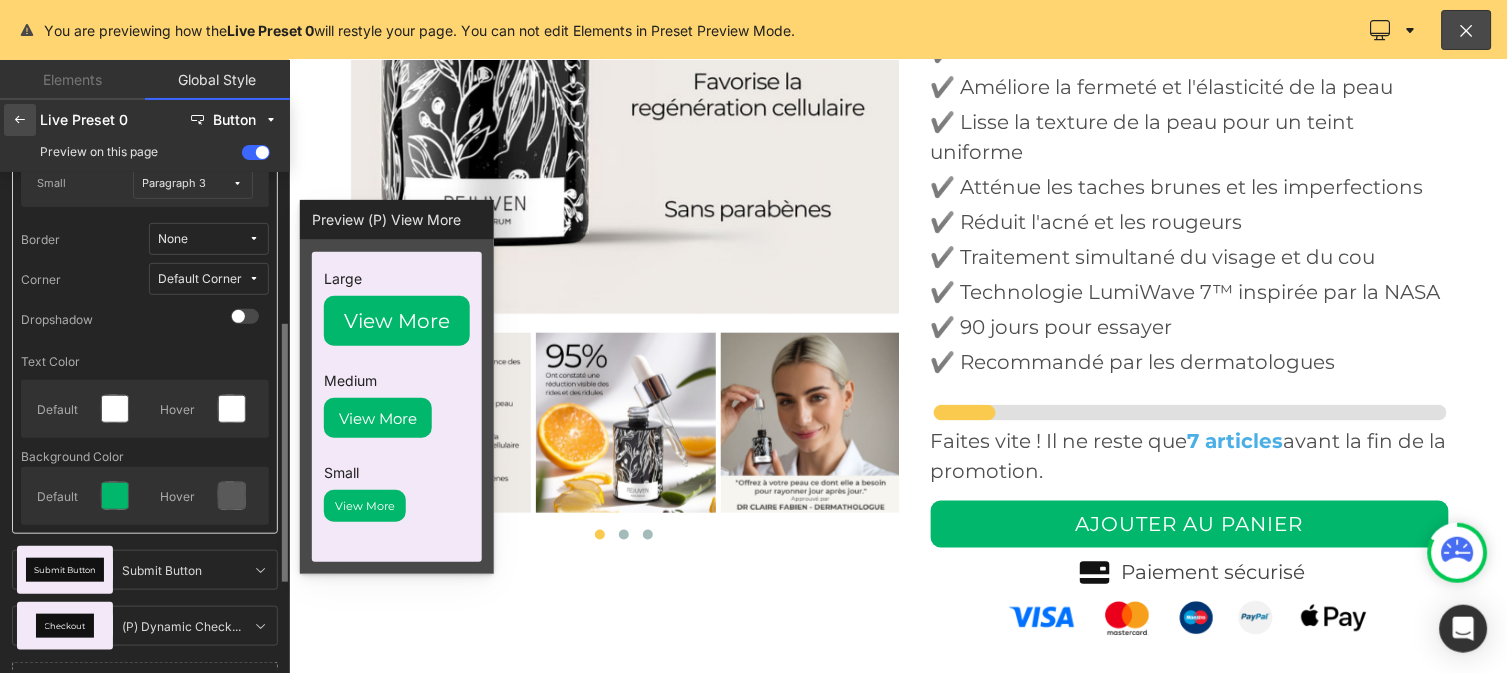 click at bounding box center [20, 120] 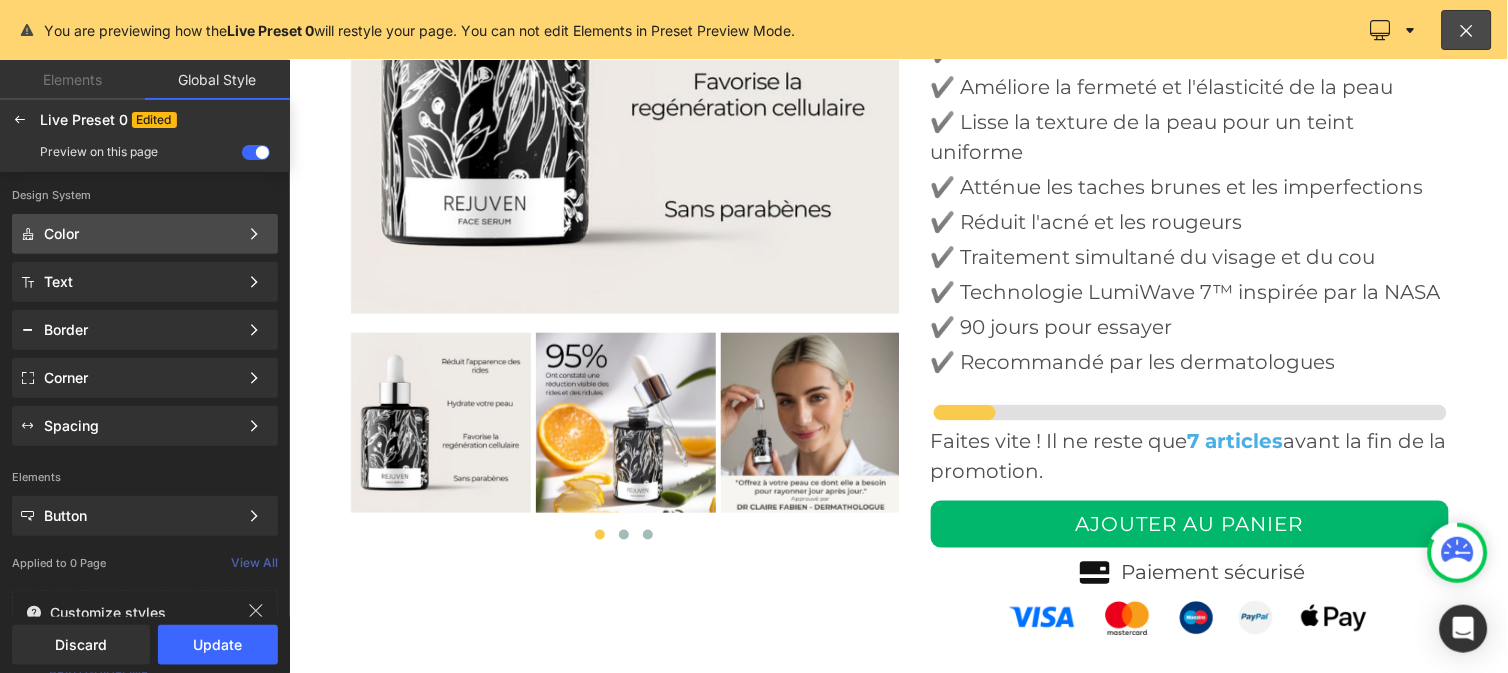 click on "Color" at bounding box center [141, 234] 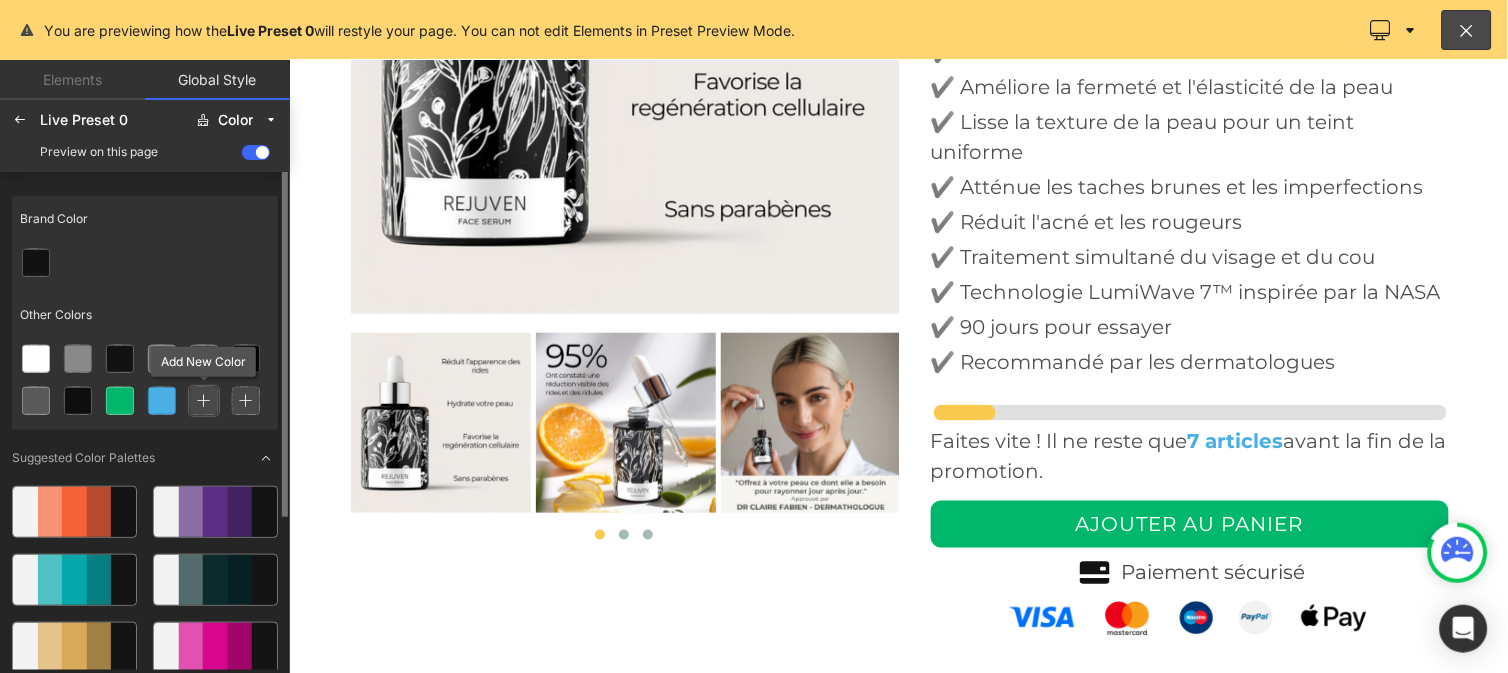 click at bounding box center [204, 401] 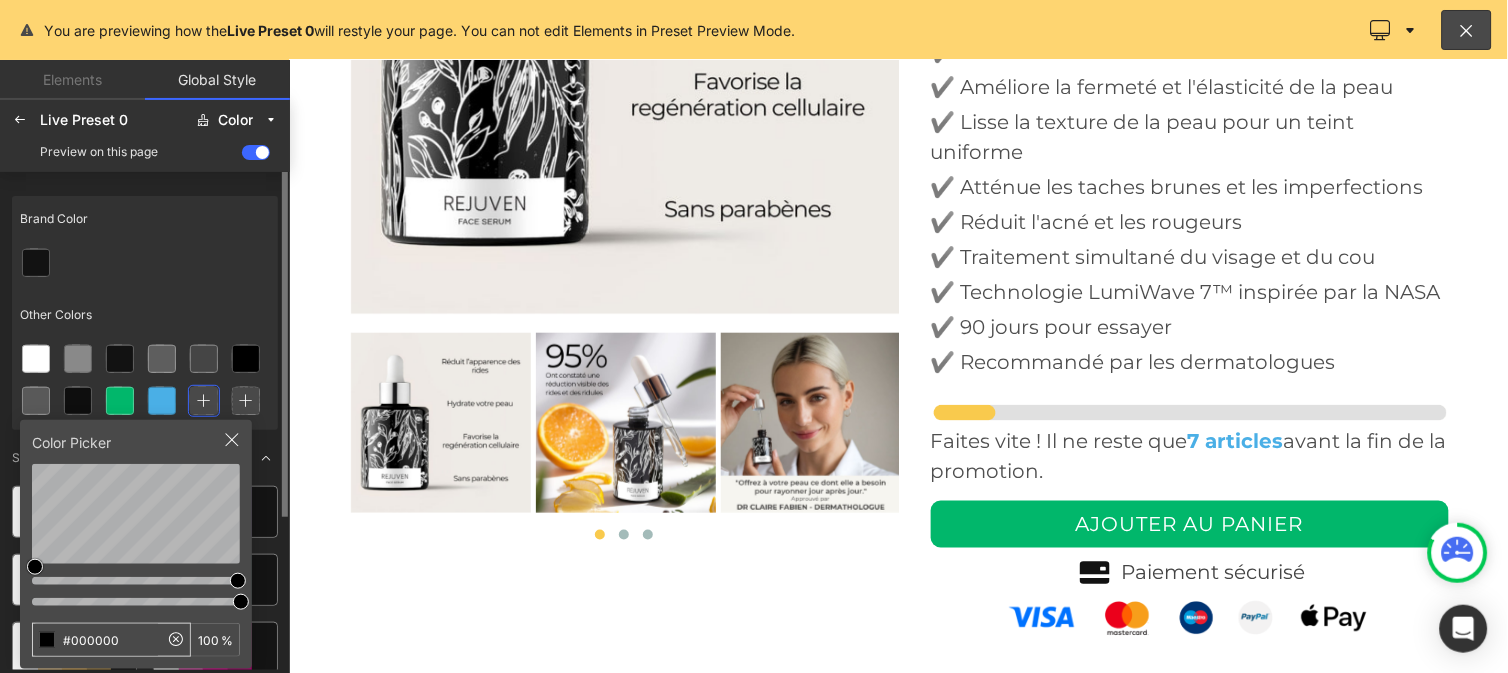 click on "#000000" at bounding box center (95, 640) 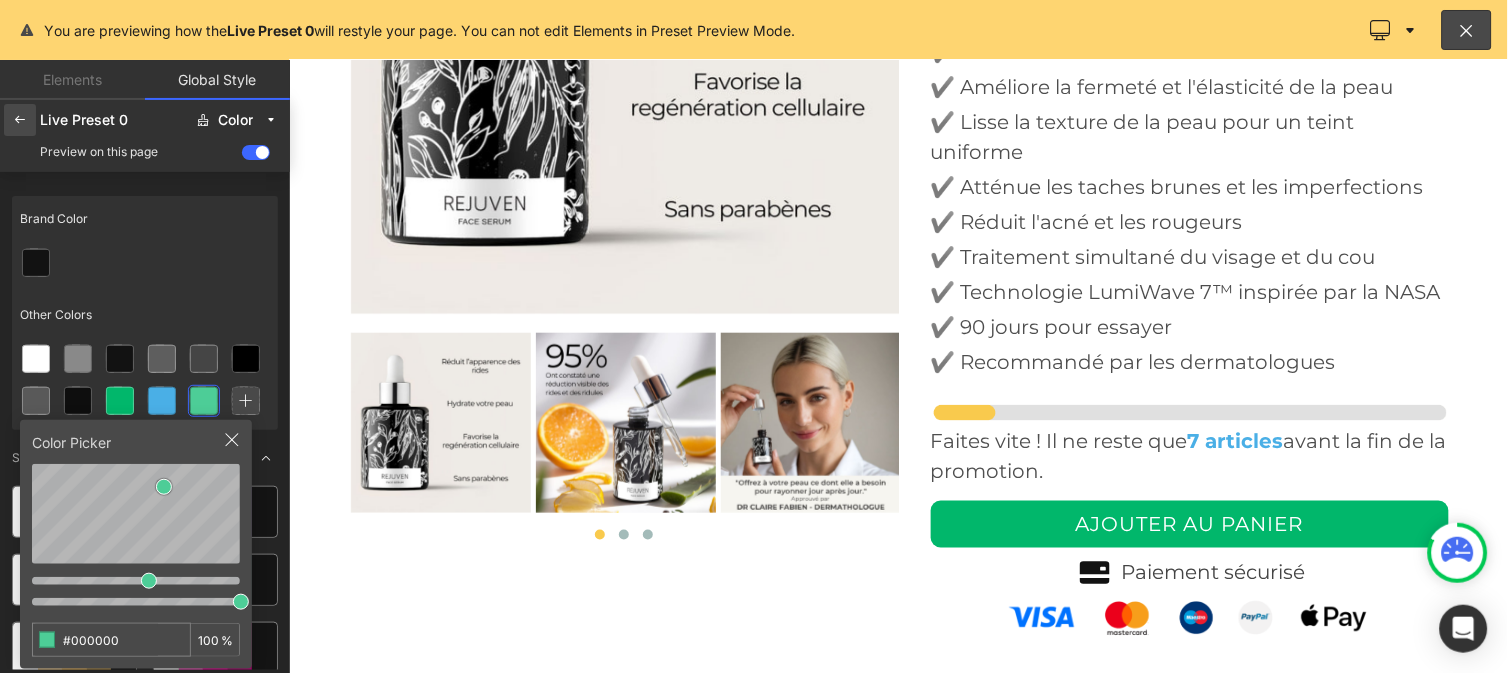 click at bounding box center [20, 120] 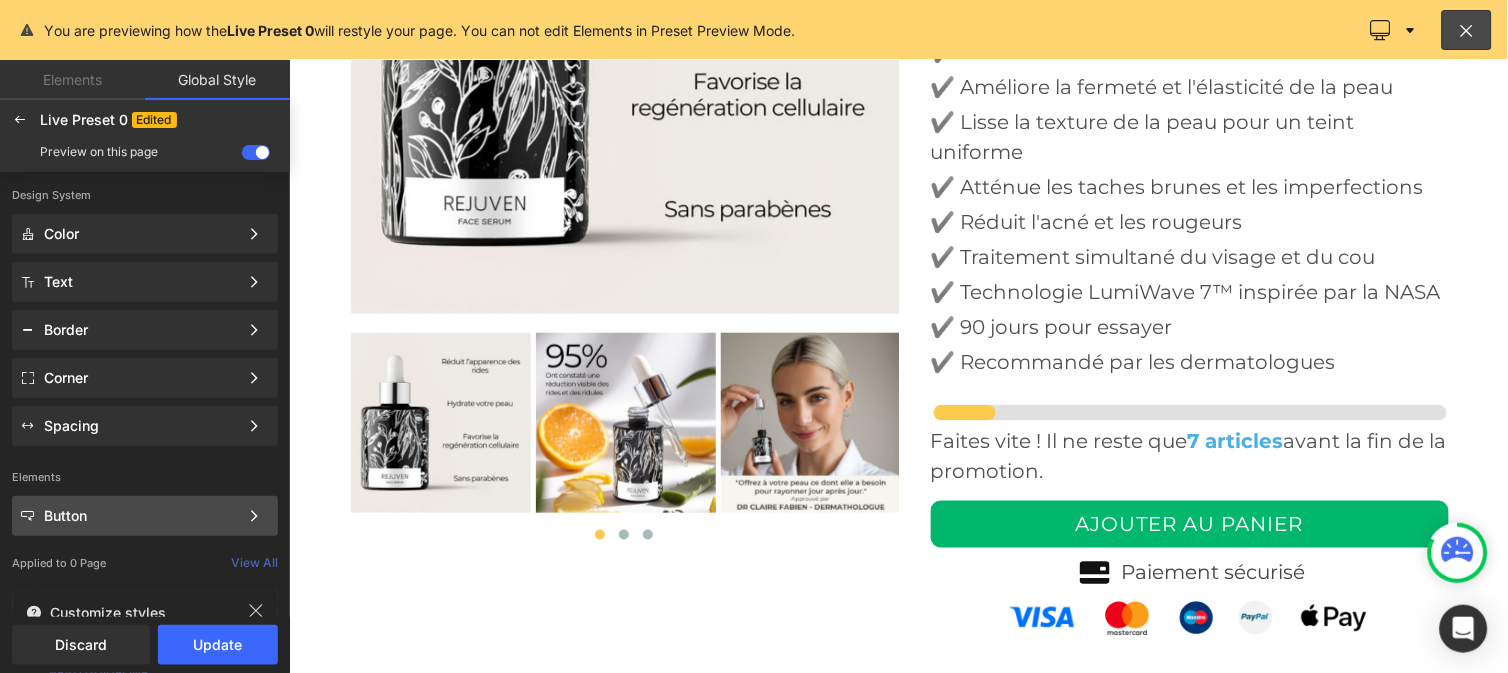 click on "Button" at bounding box center (141, 516) 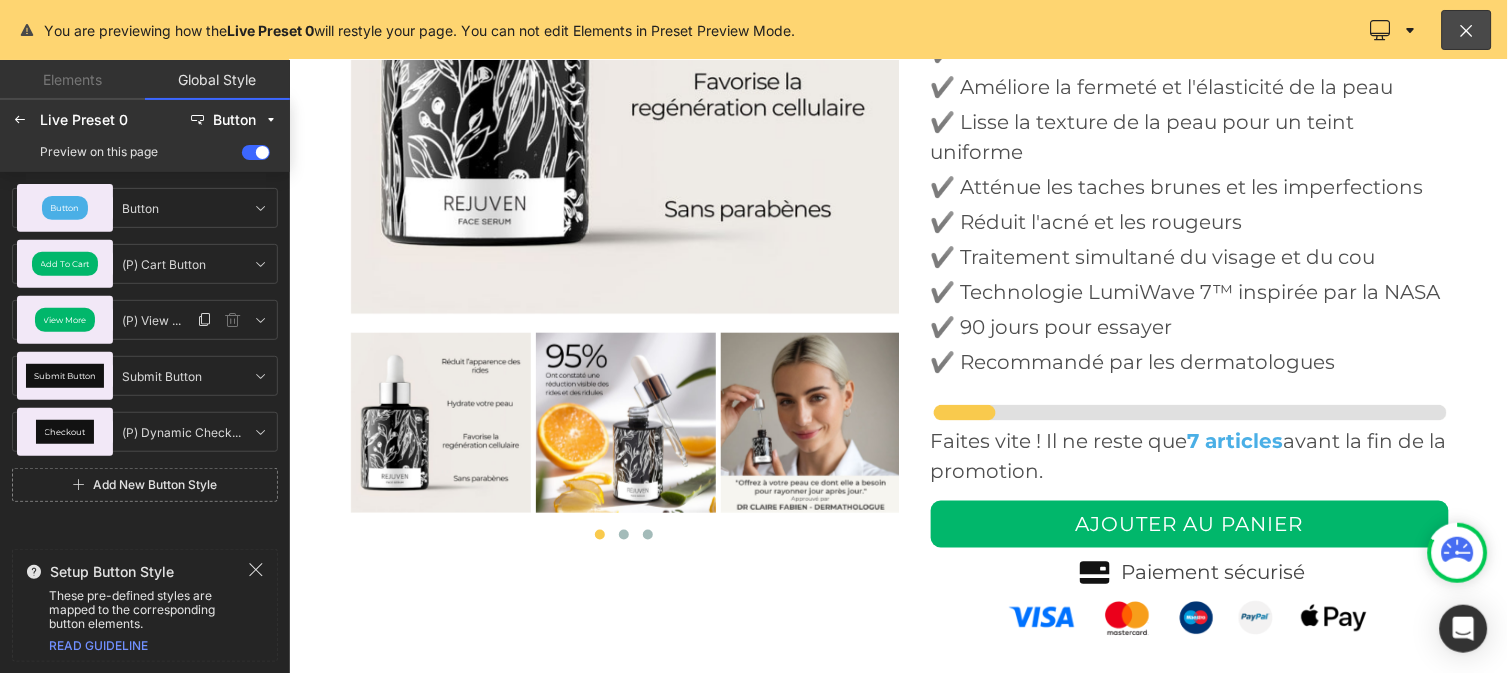 click on "View More" at bounding box center [65, 320] 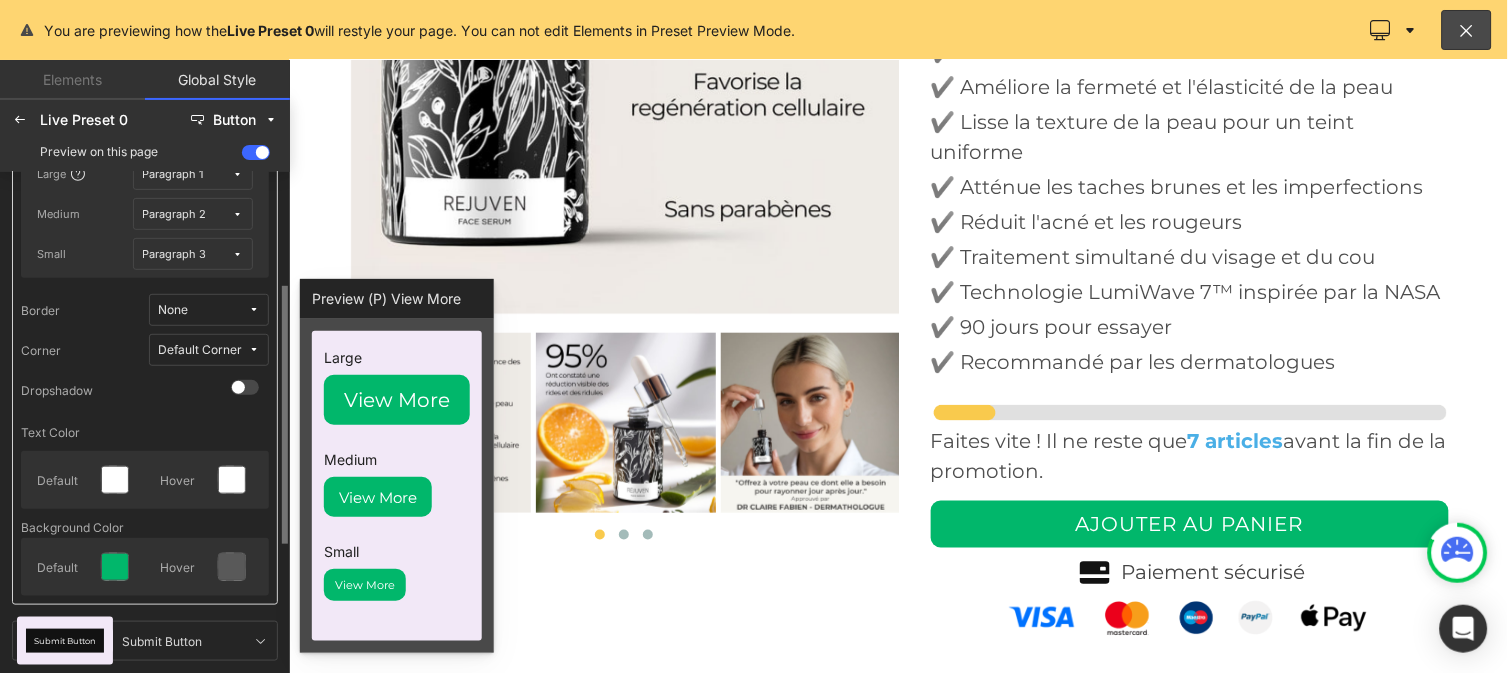 scroll, scrollTop: 224, scrollLeft: 0, axis: vertical 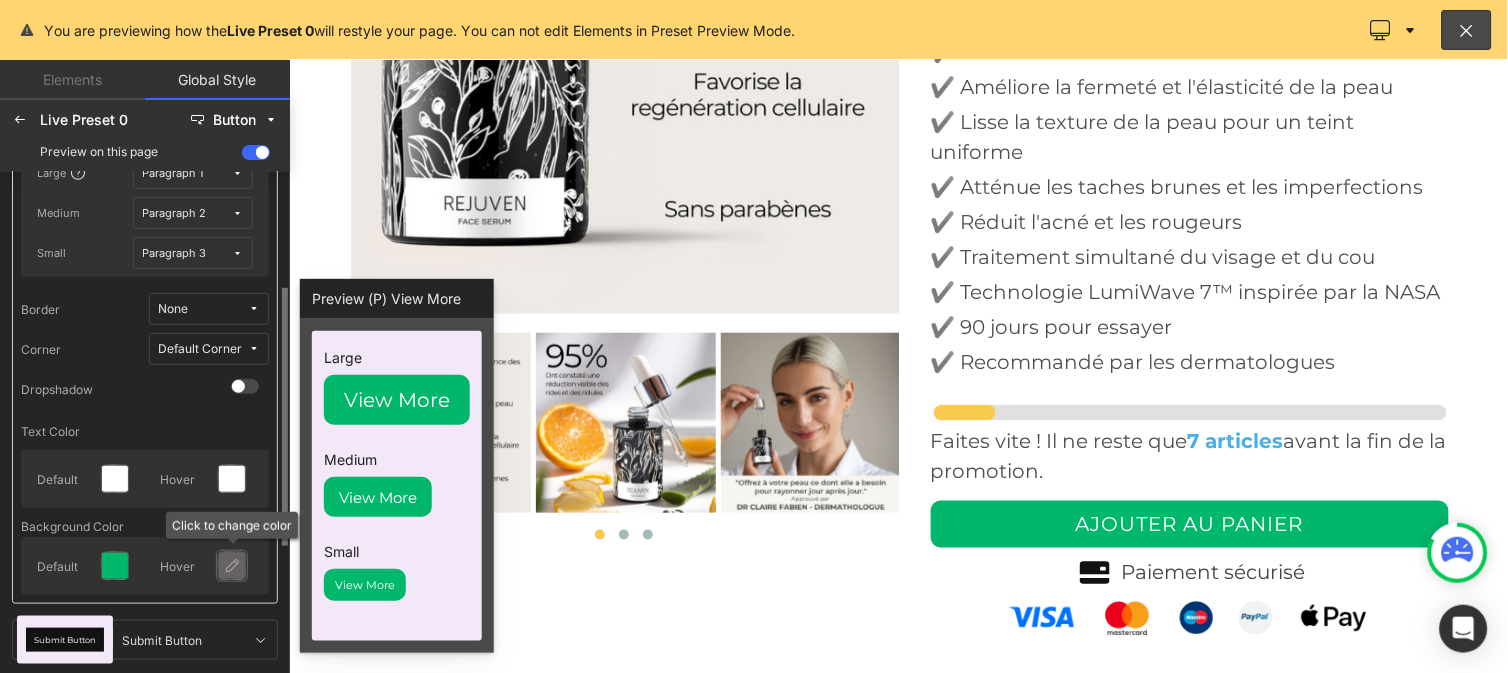 click at bounding box center (232, 566) 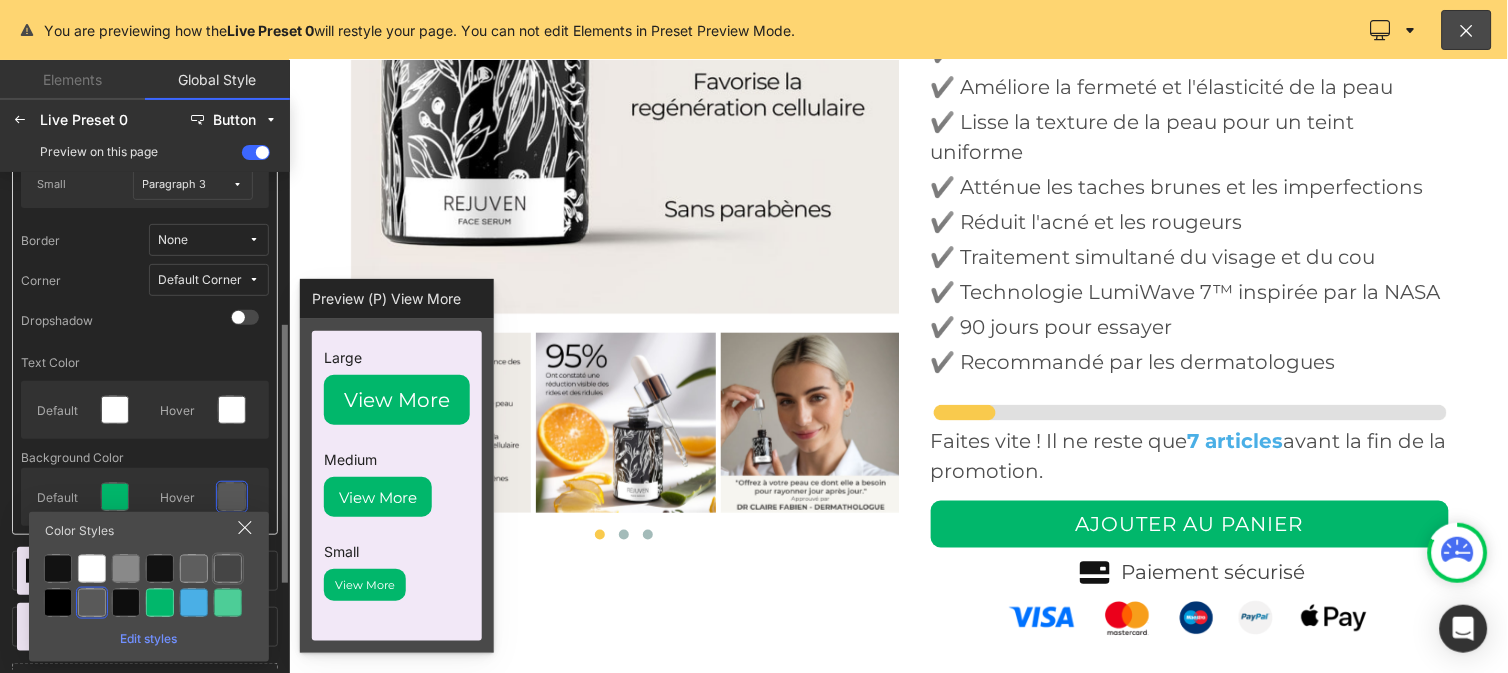 scroll, scrollTop: 295, scrollLeft: 0, axis: vertical 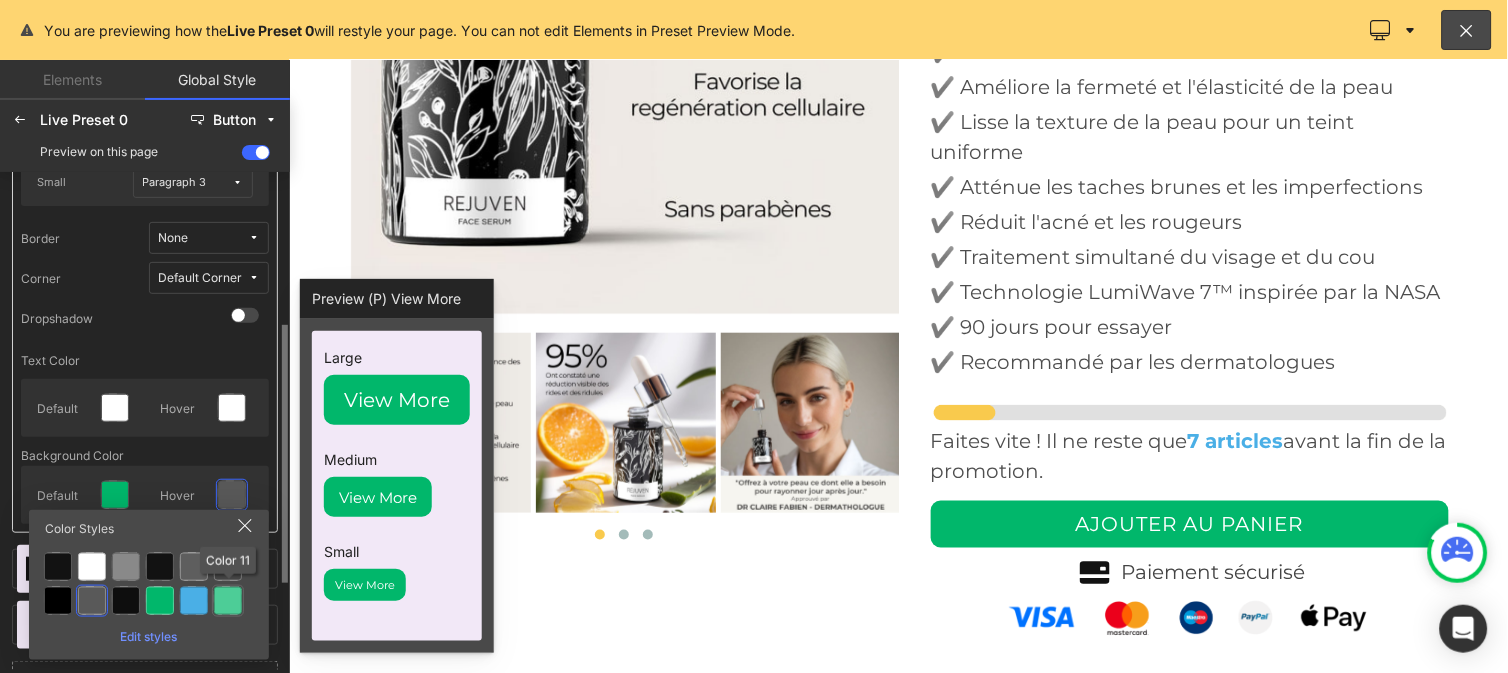 click at bounding box center [228, 601] 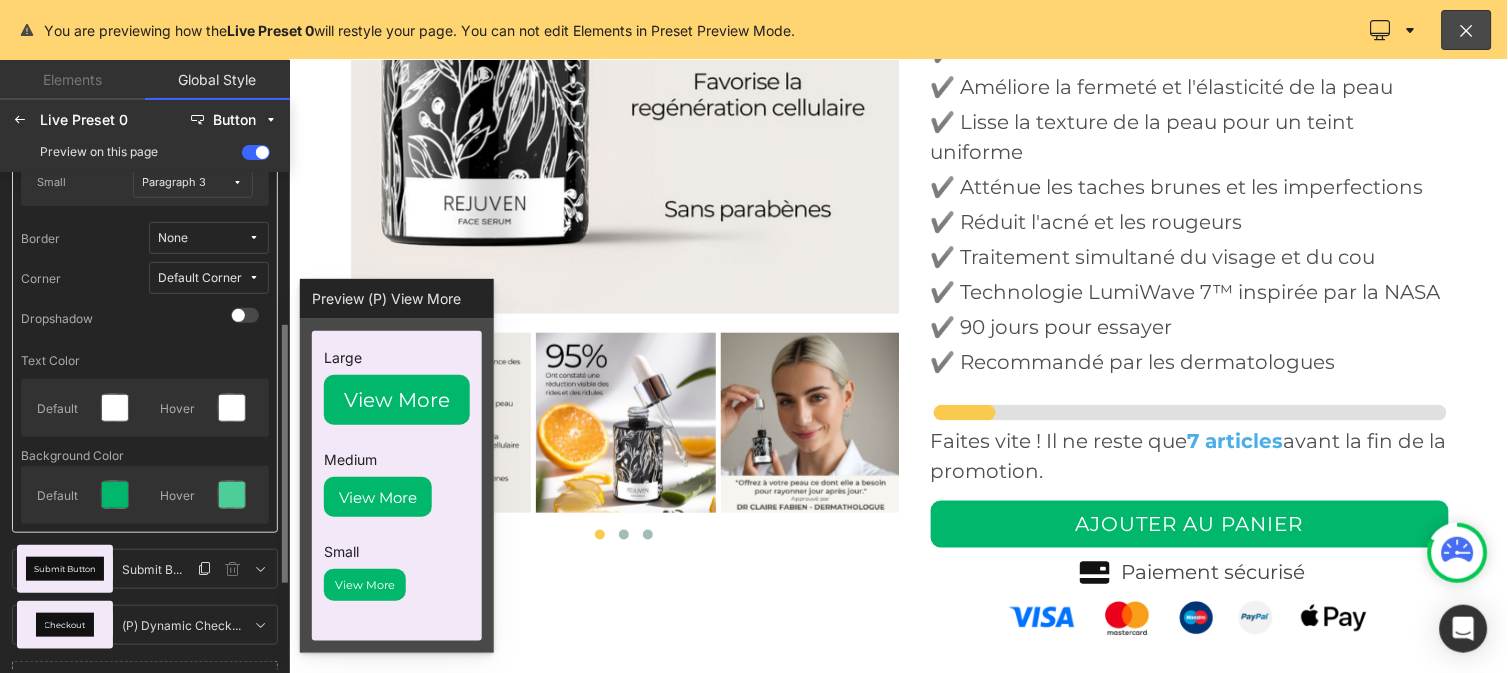 click on "Submit Button" at bounding box center [65, 569] 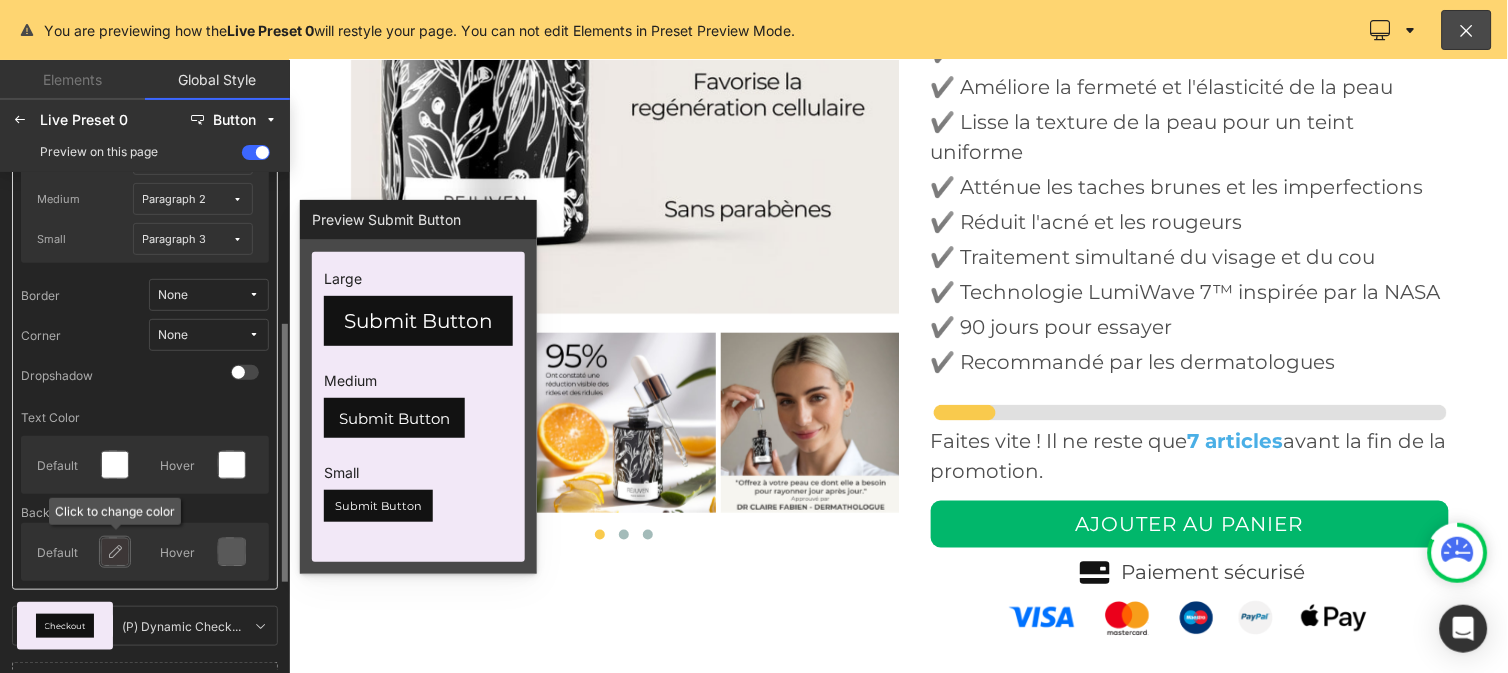 click at bounding box center [115, 552] 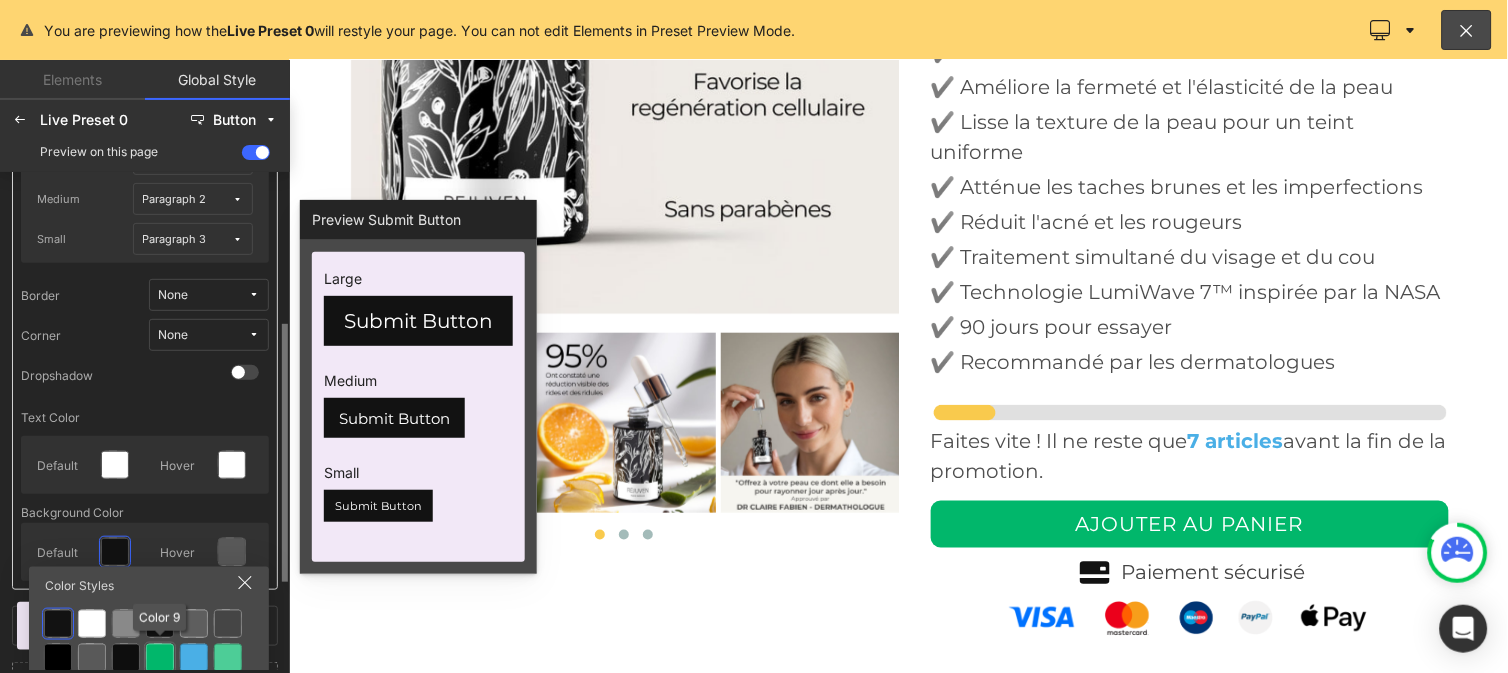 click at bounding box center (160, 658) 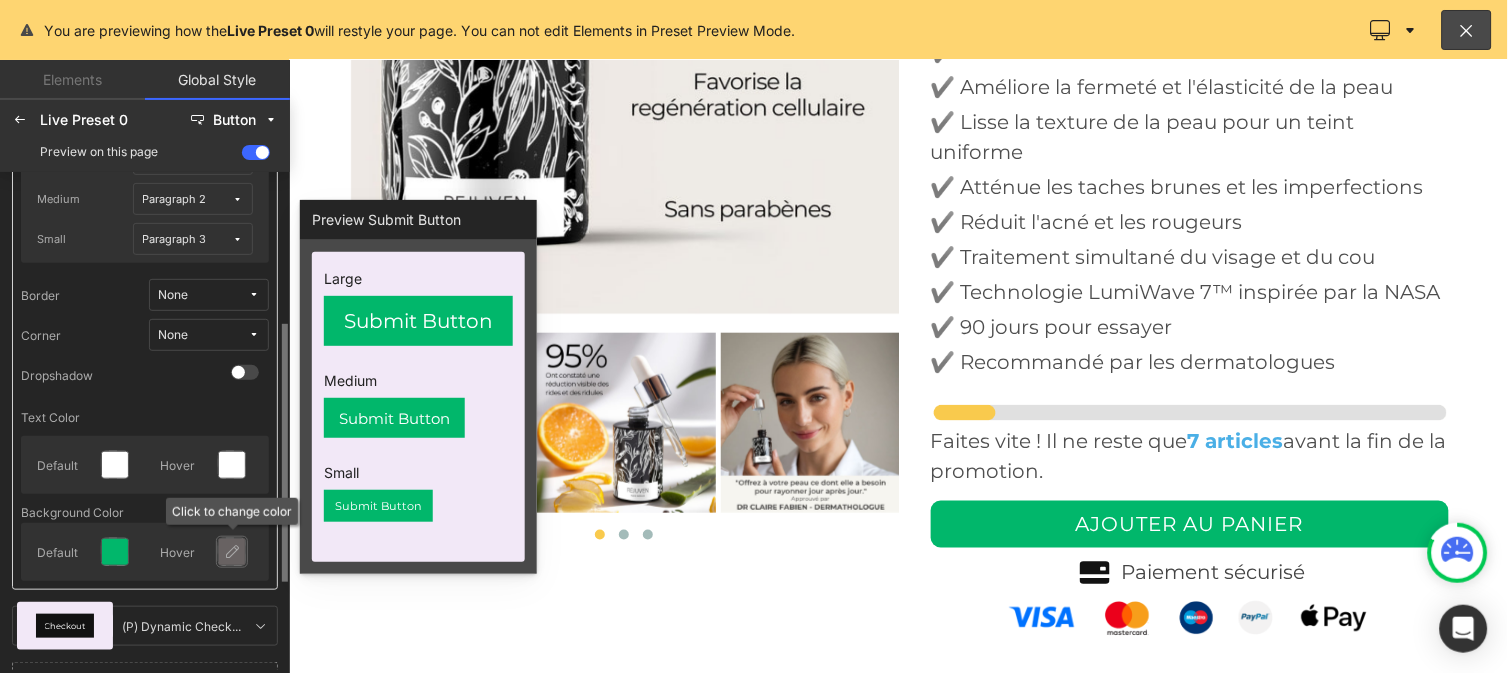 click at bounding box center (232, 552) 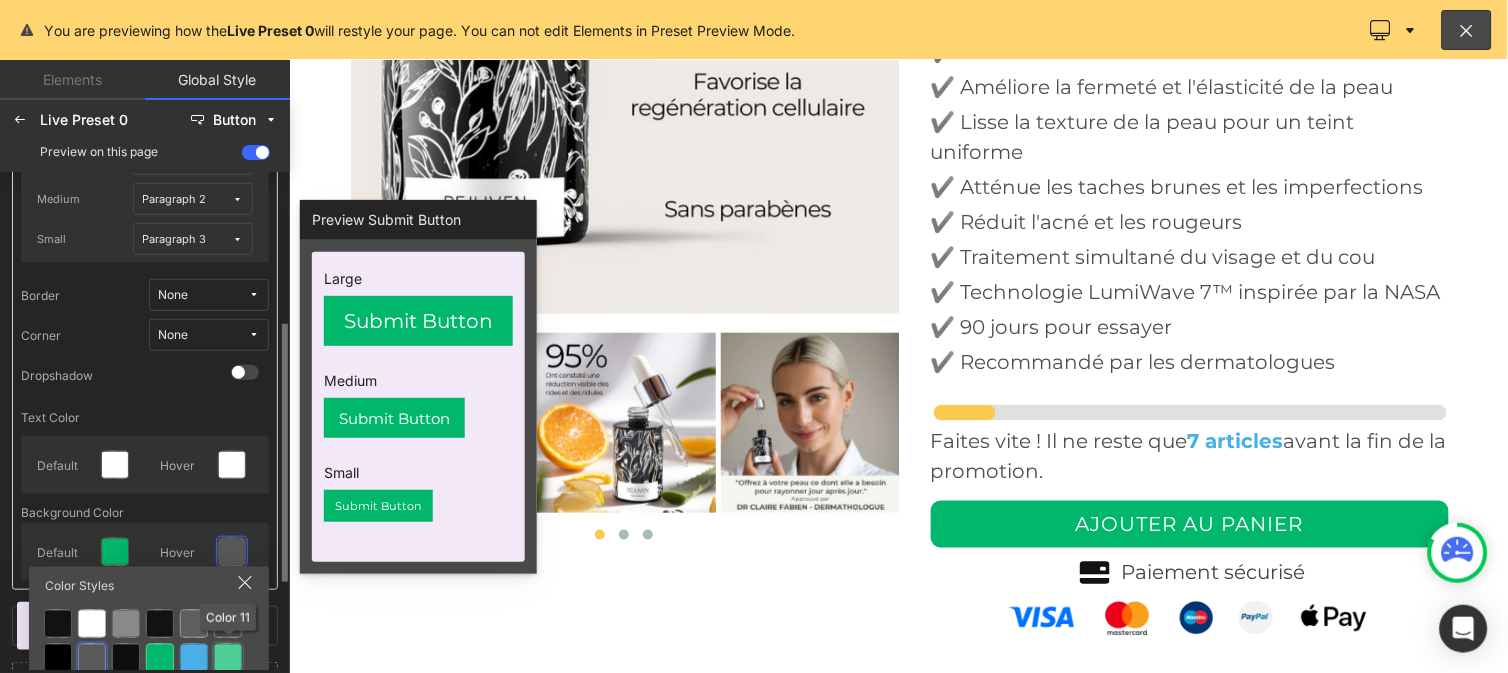 click at bounding box center [228, 658] 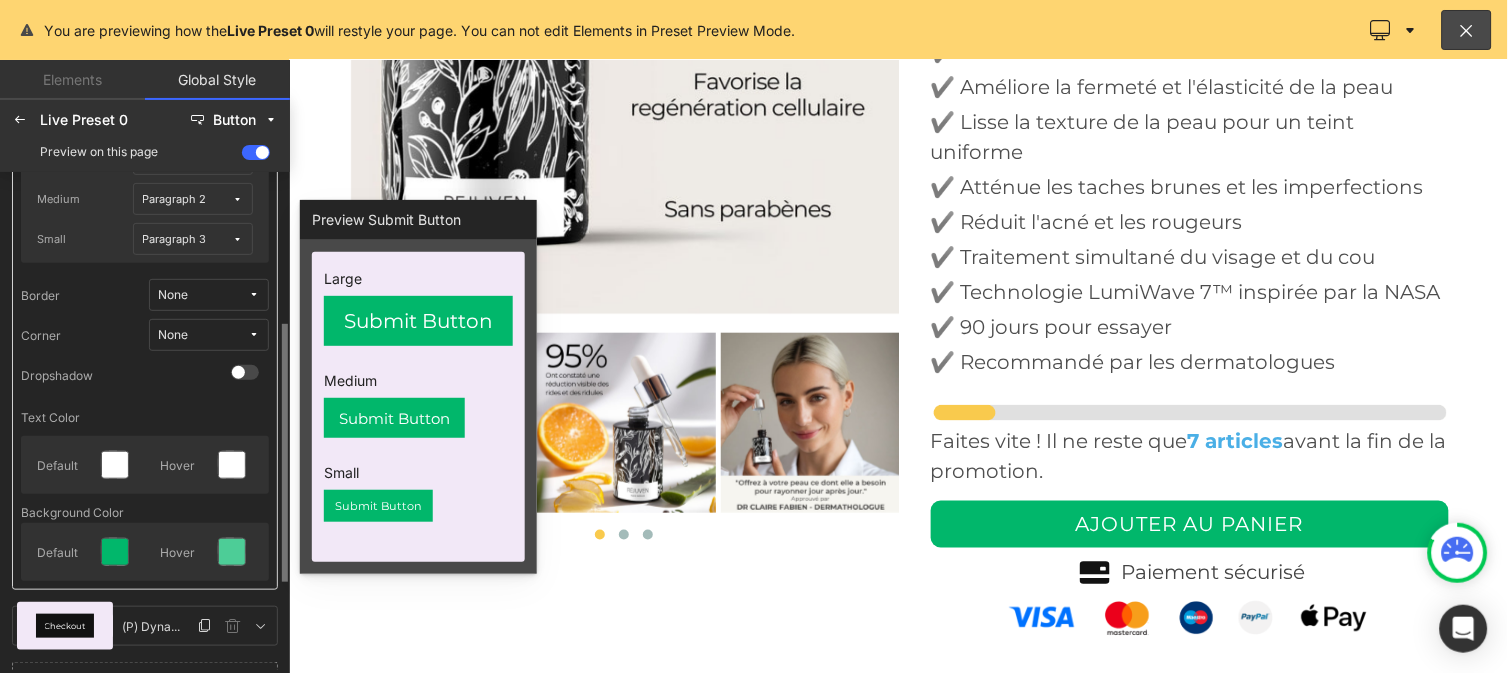 click on "Checkout" at bounding box center (65, 626) 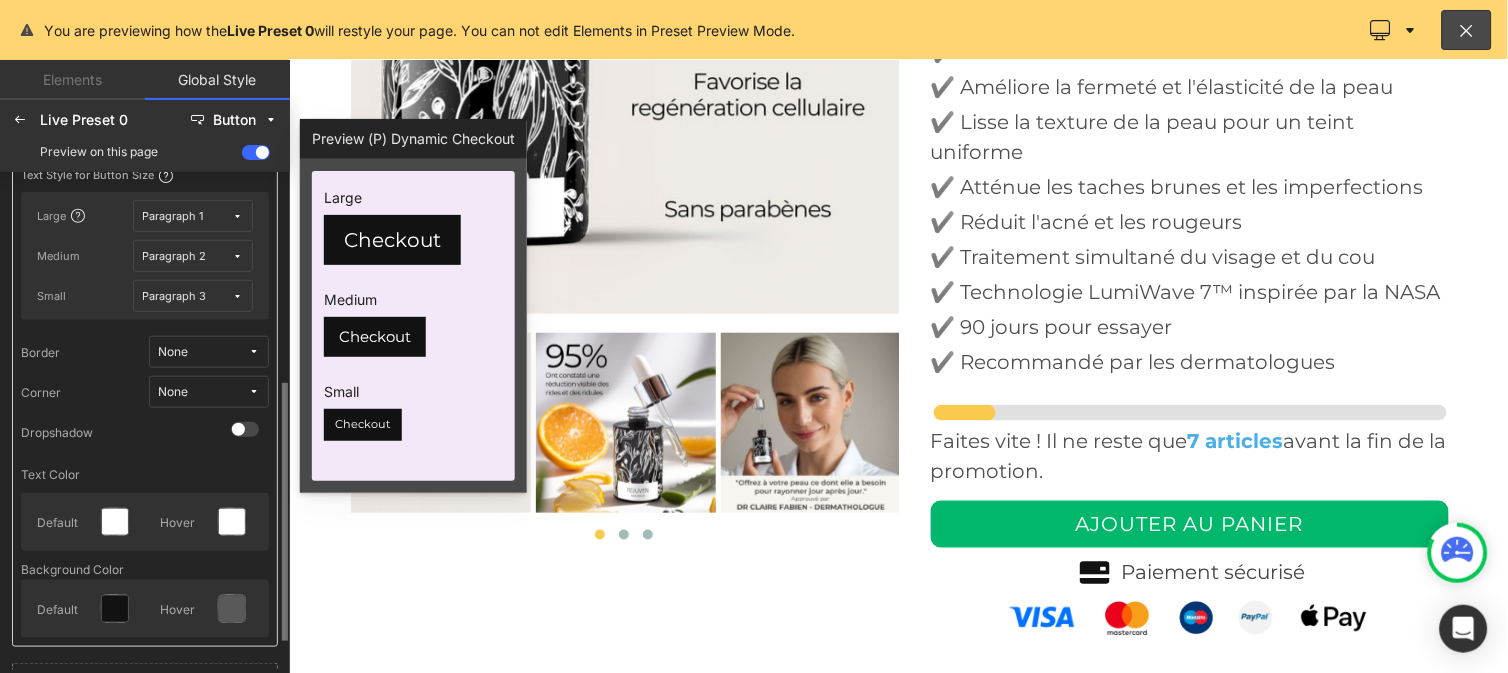 scroll, scrollTop: 427, scrollLeft: 0, axis: vertical 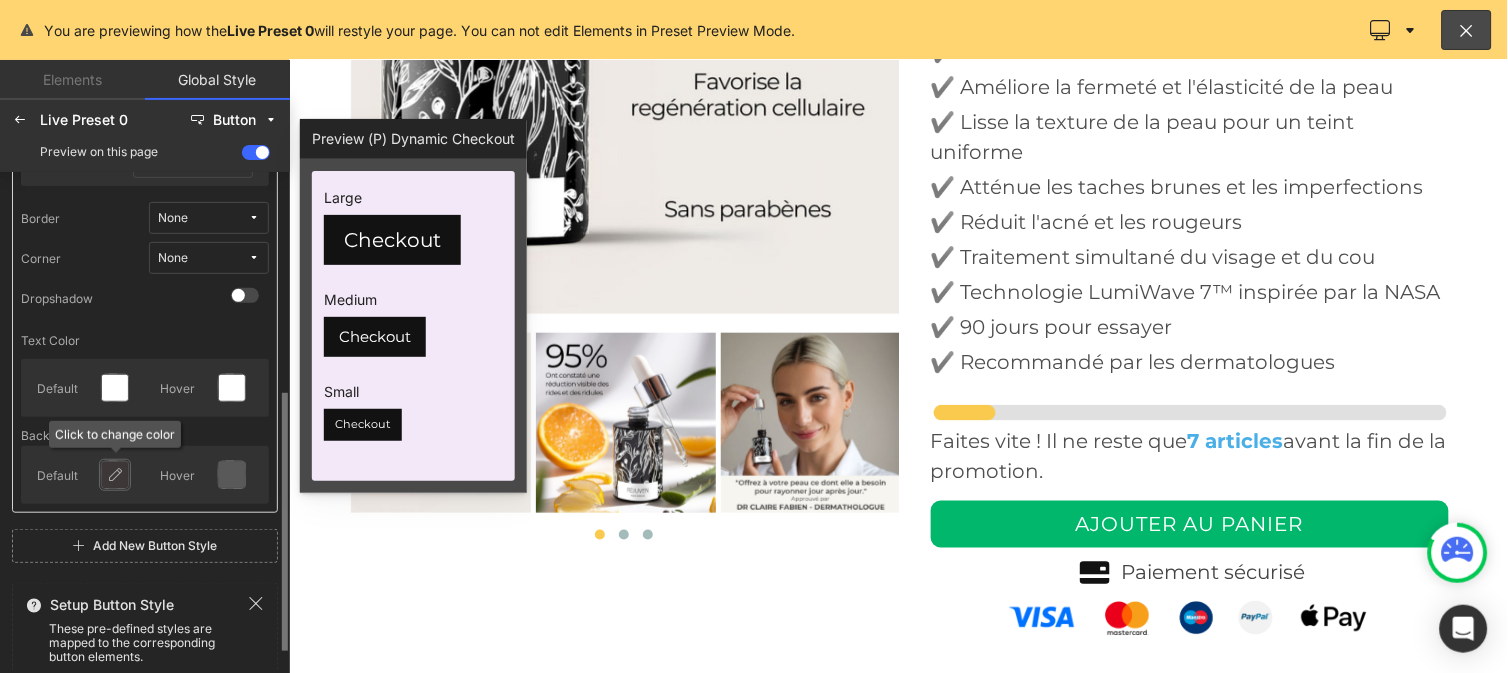 click at bounding box center [115, 475] 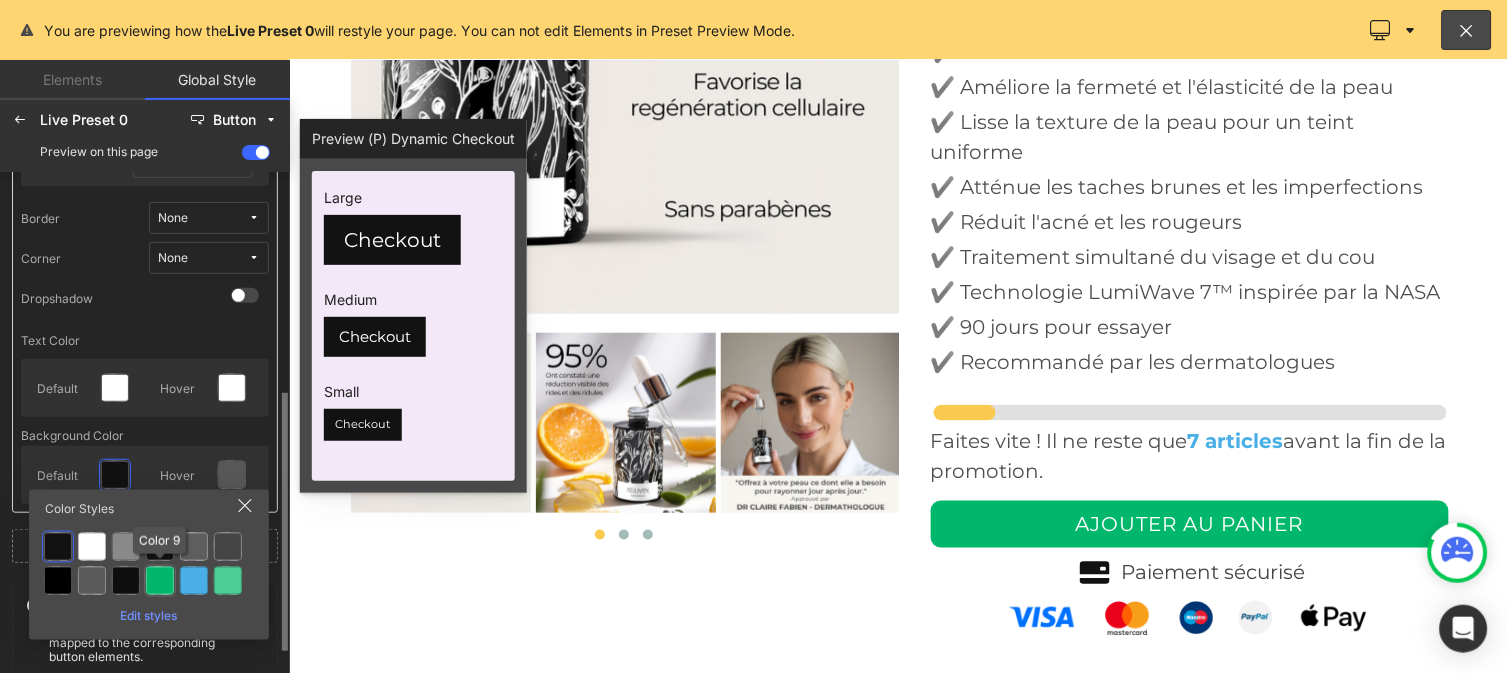 click at bounding box center [160, 581] 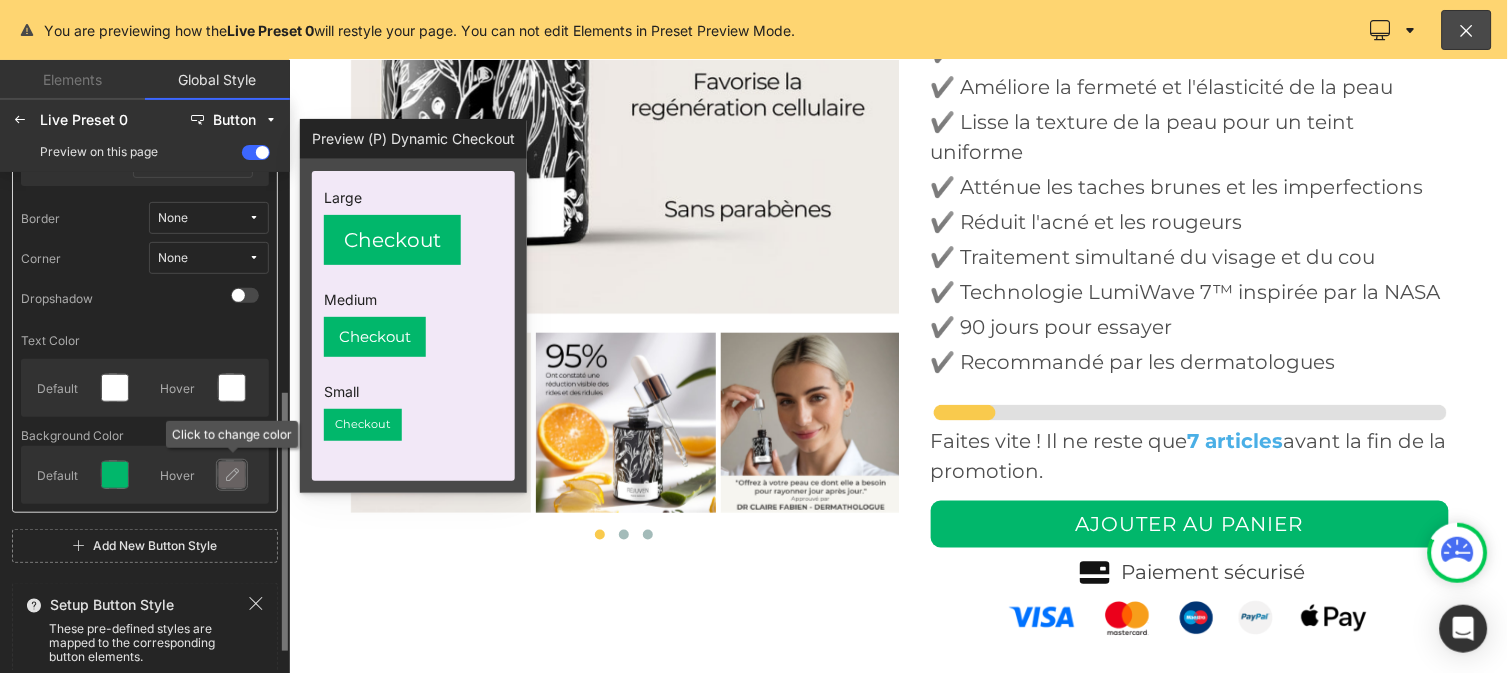 click at bounding box center (232, 475) 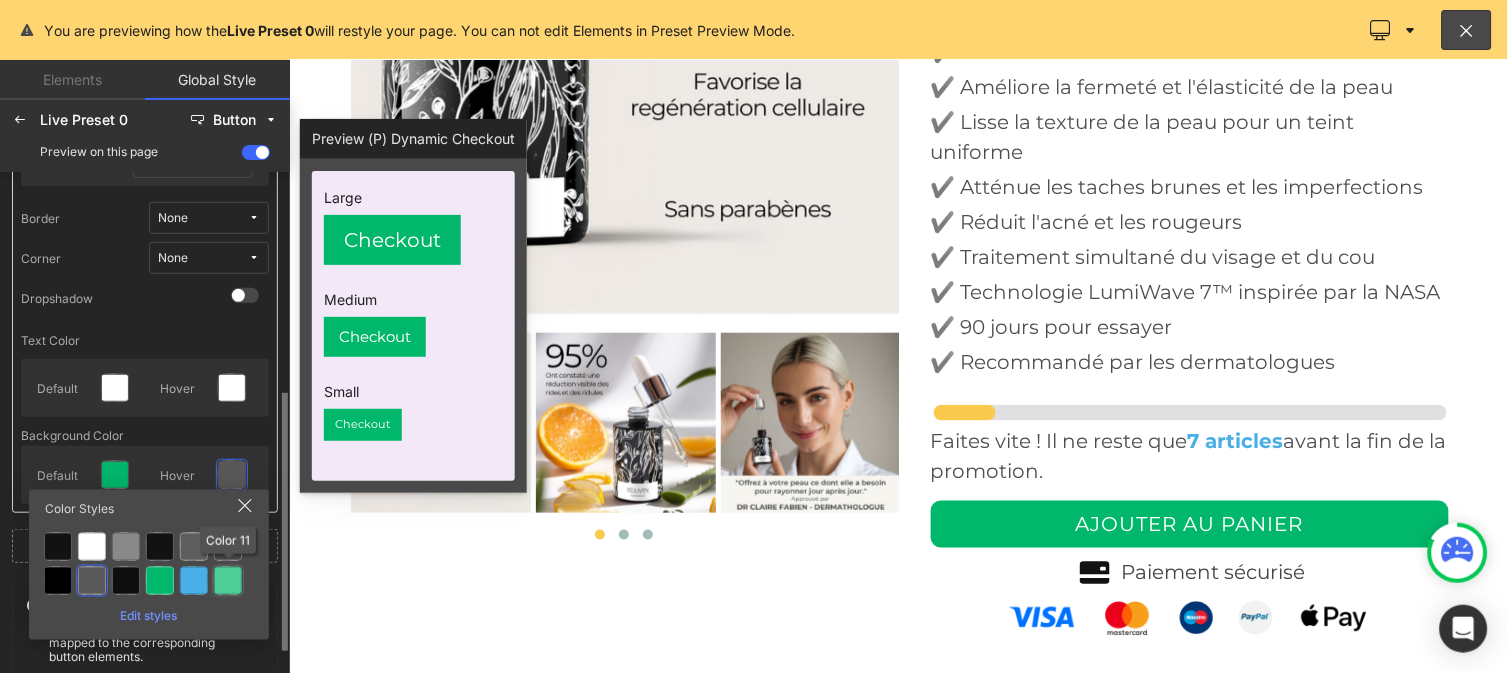 click at bounding box center (228, 581) 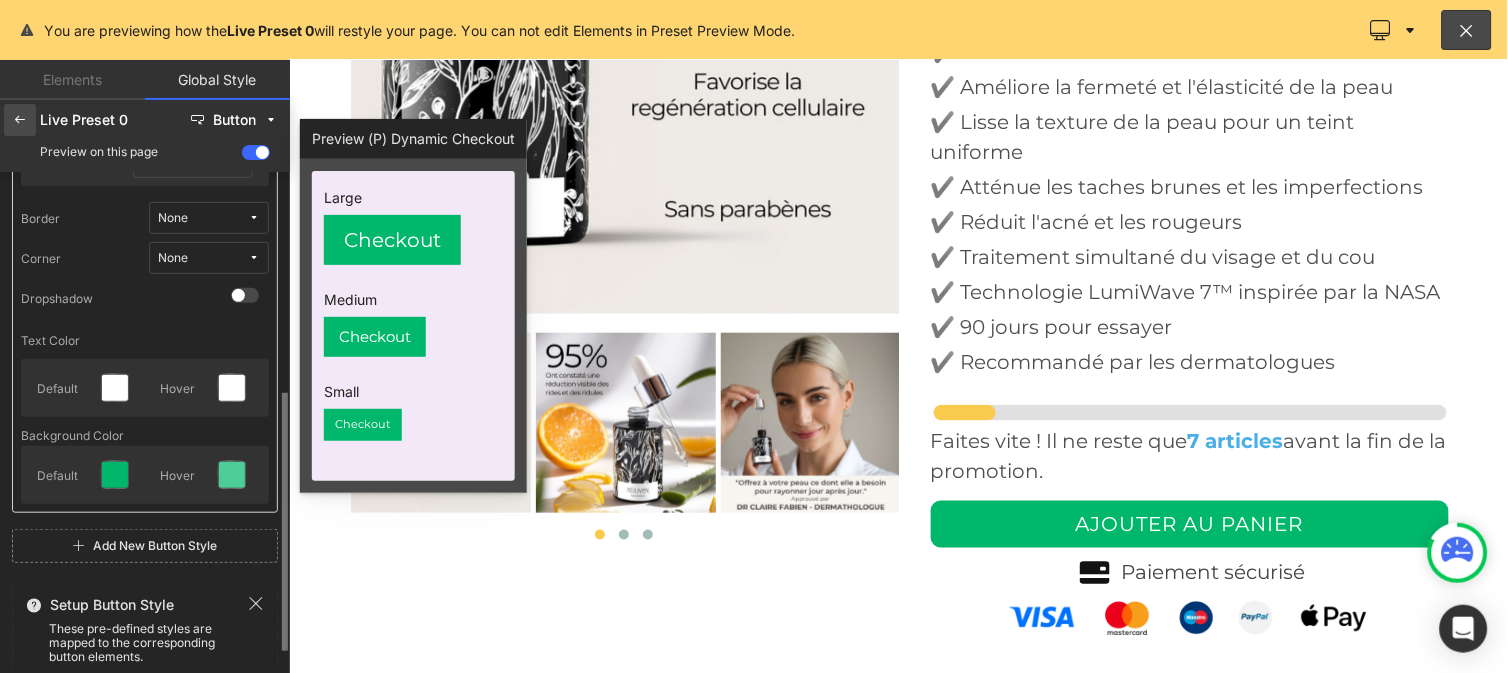 click at bounding box center (20, 120) 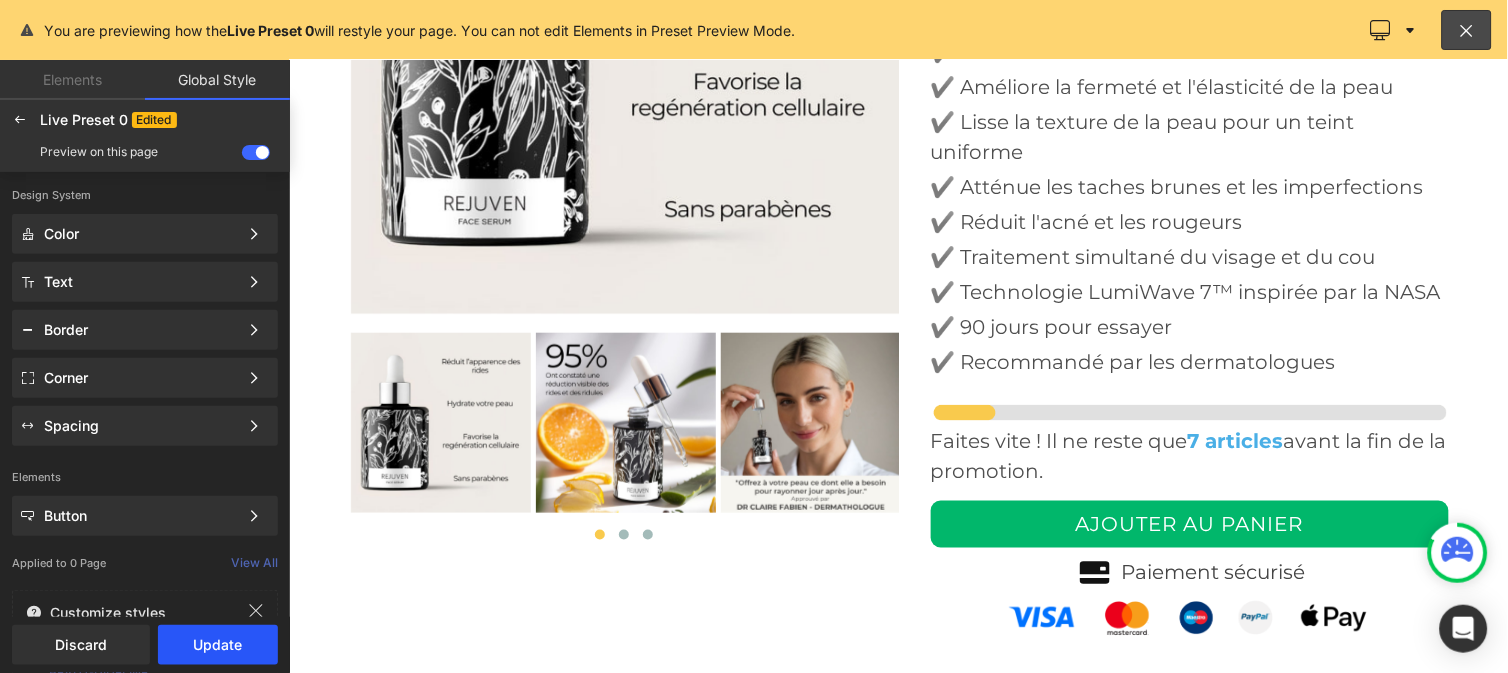 click on "Update" at bounding box center (218, 645) 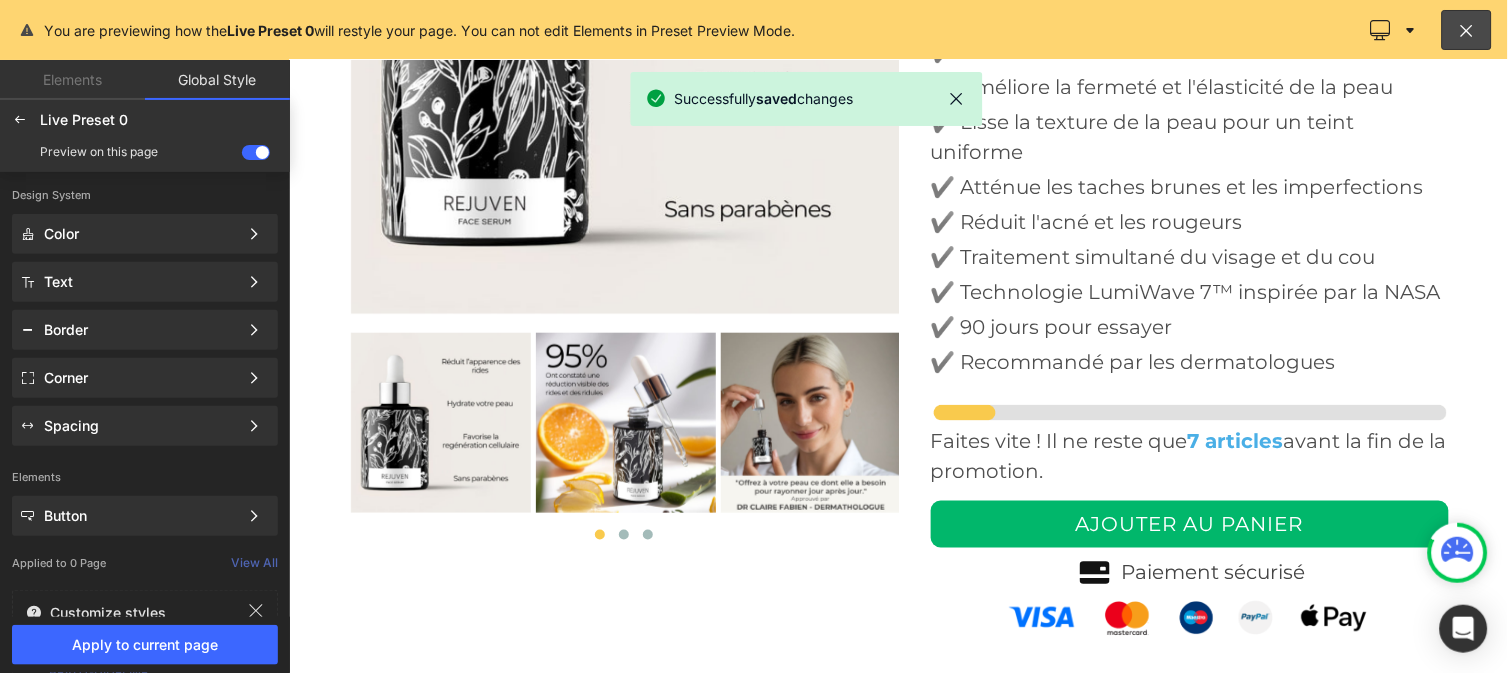 click on "Apply to current page" at bounding box center (145, 645) 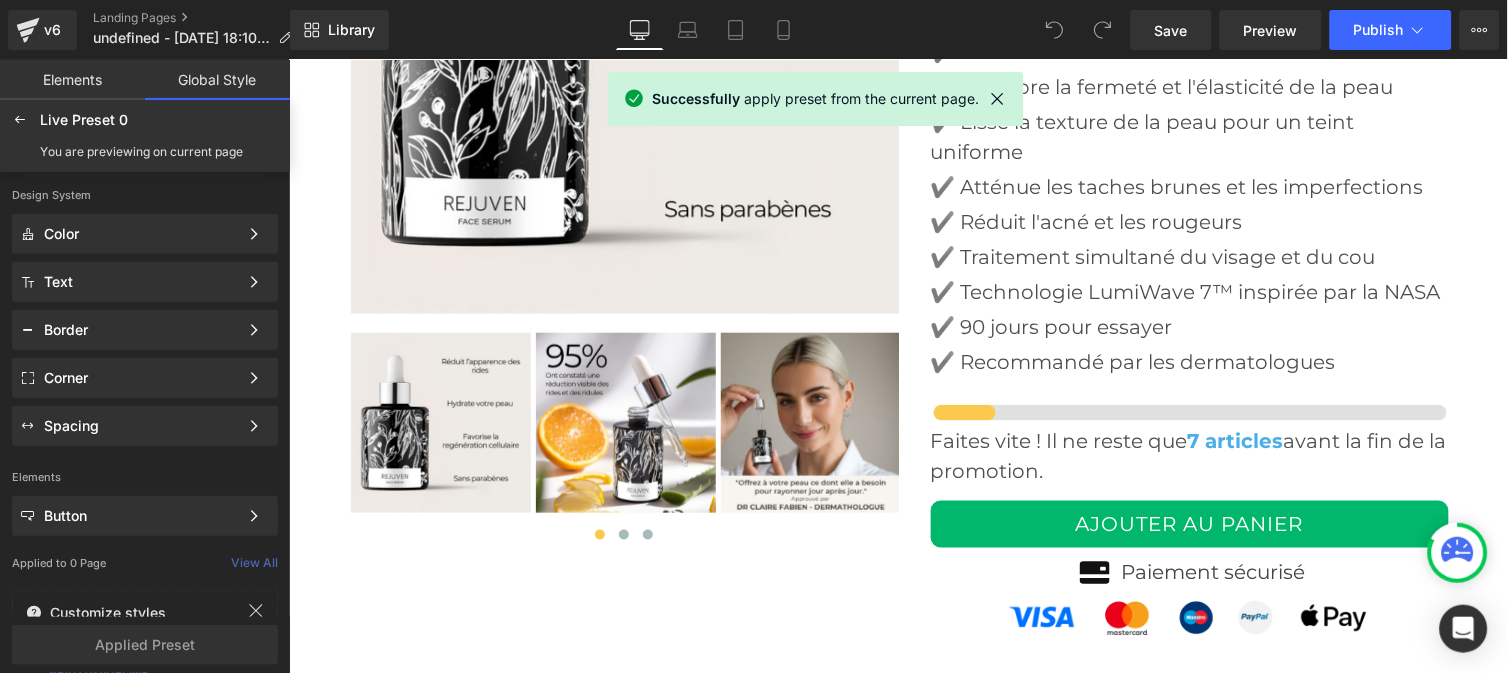 scroll, scrollTop: 6724, scrollLeft: 0, axis: vertical 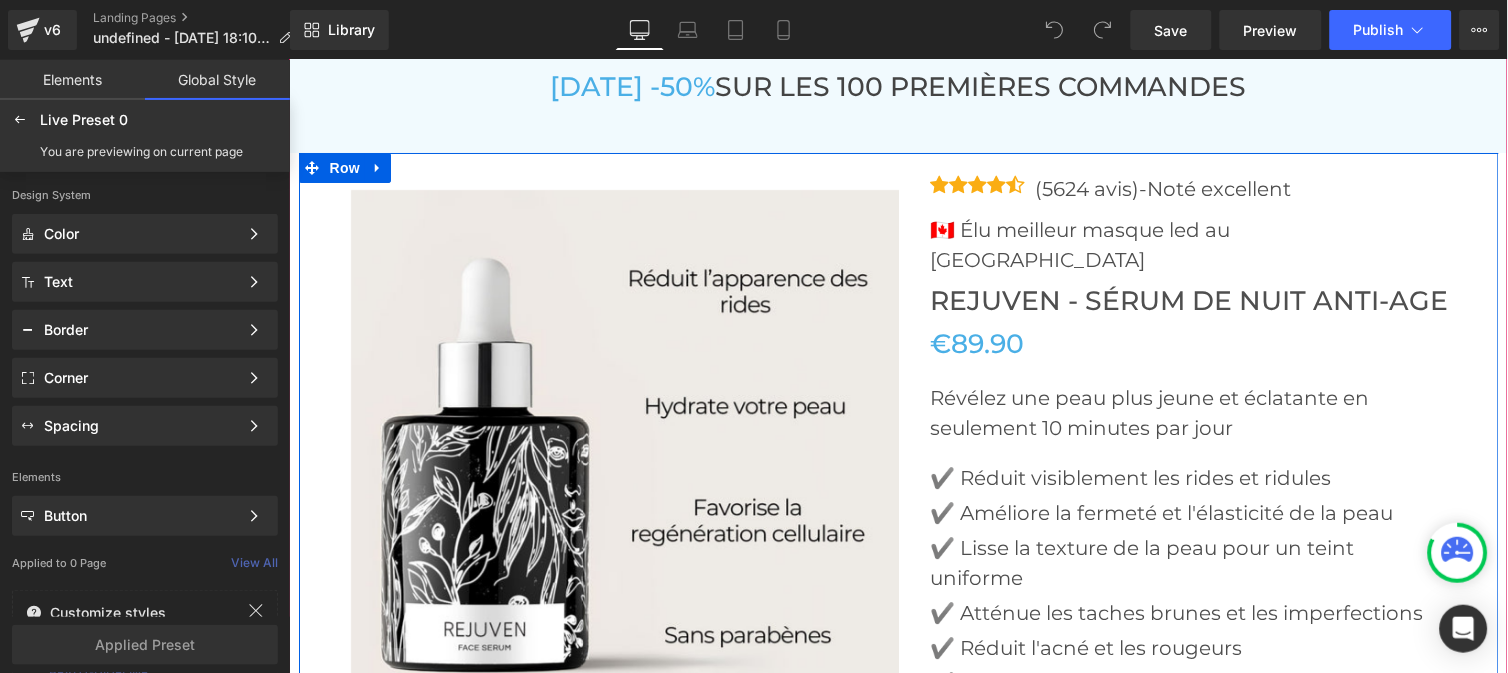 click on "Ignorer et passer au contenu
Welcome to our store
Accueil
Catalogue
Contact
Connexion
DENIOVE FRANCE
Accueil
Catalogue
Contact
Recherche
Connexion
[GEOGRAPHIC_DATA]" at bounding box center (897, -1802) 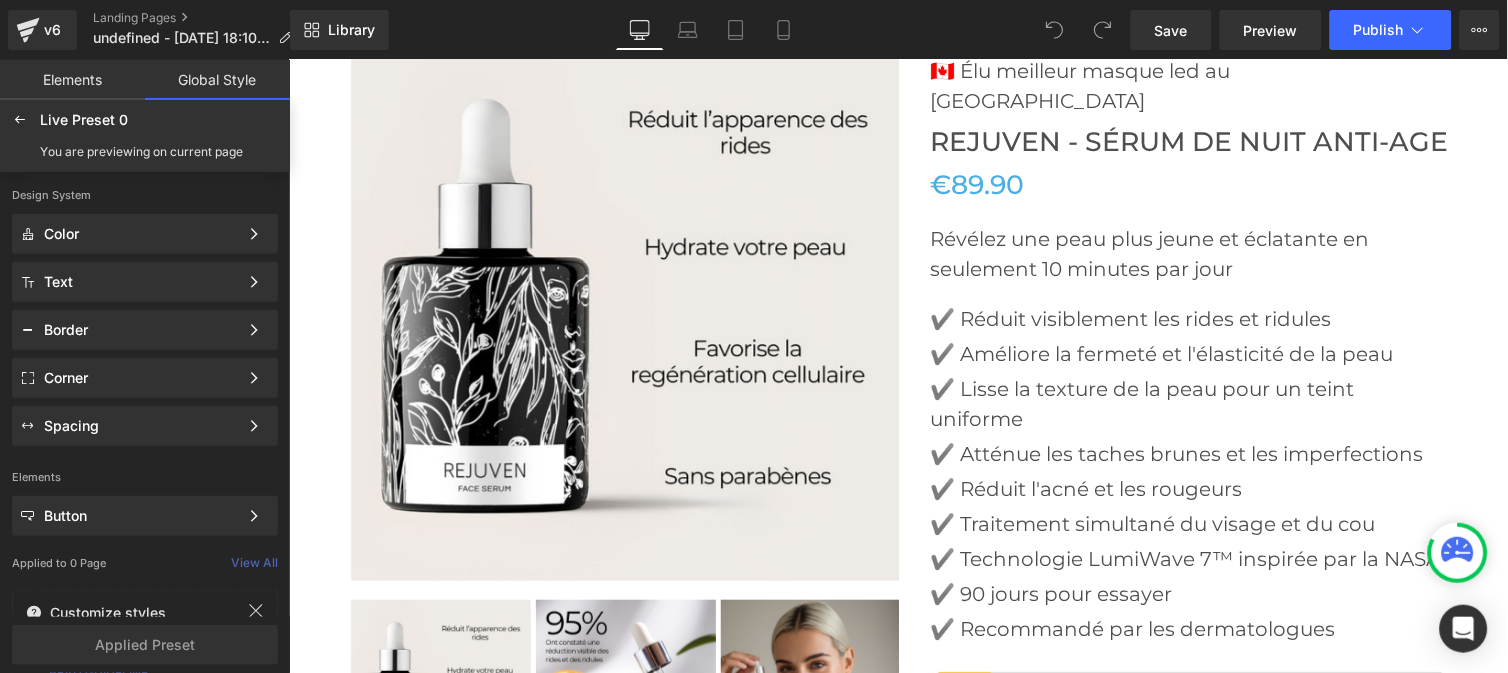 scroll, scrollTop: 6875, scrollLeft: 0, axis: vertical 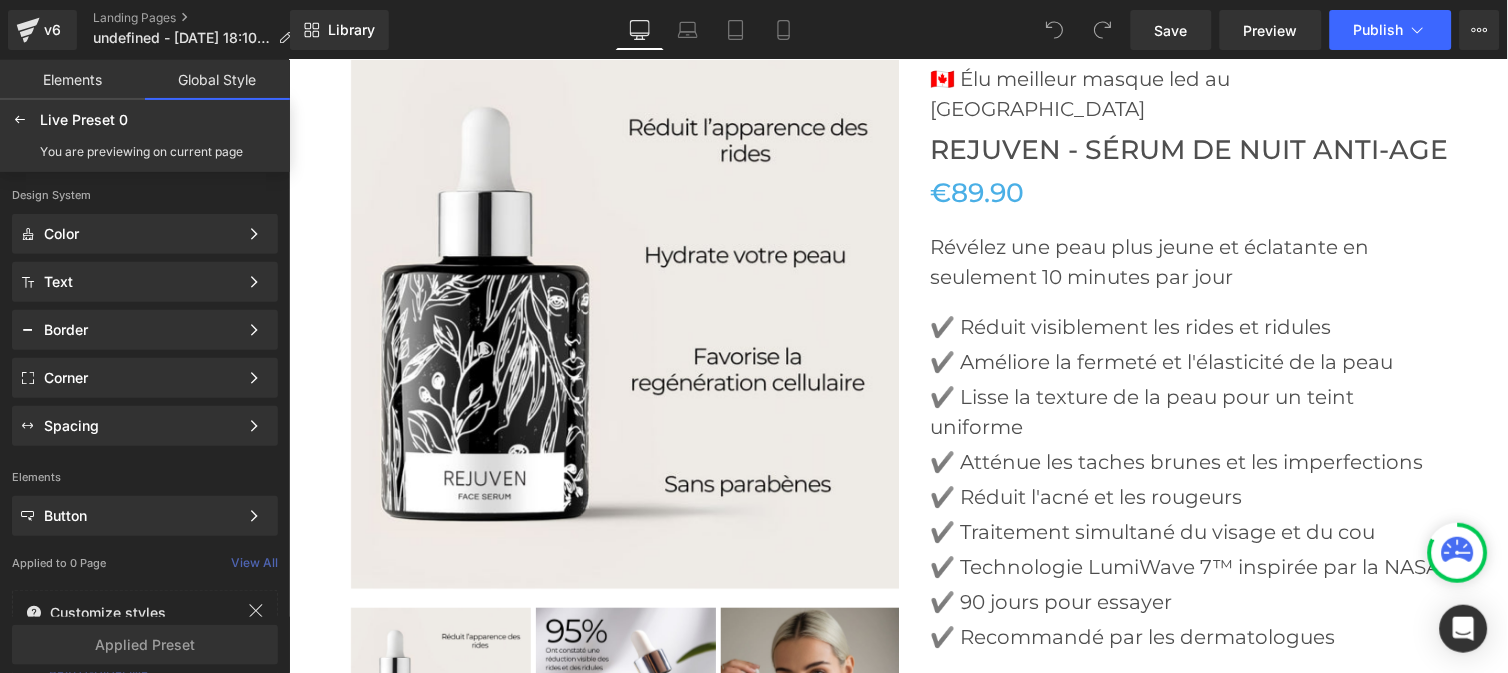 click at bounding box center [625, 313] 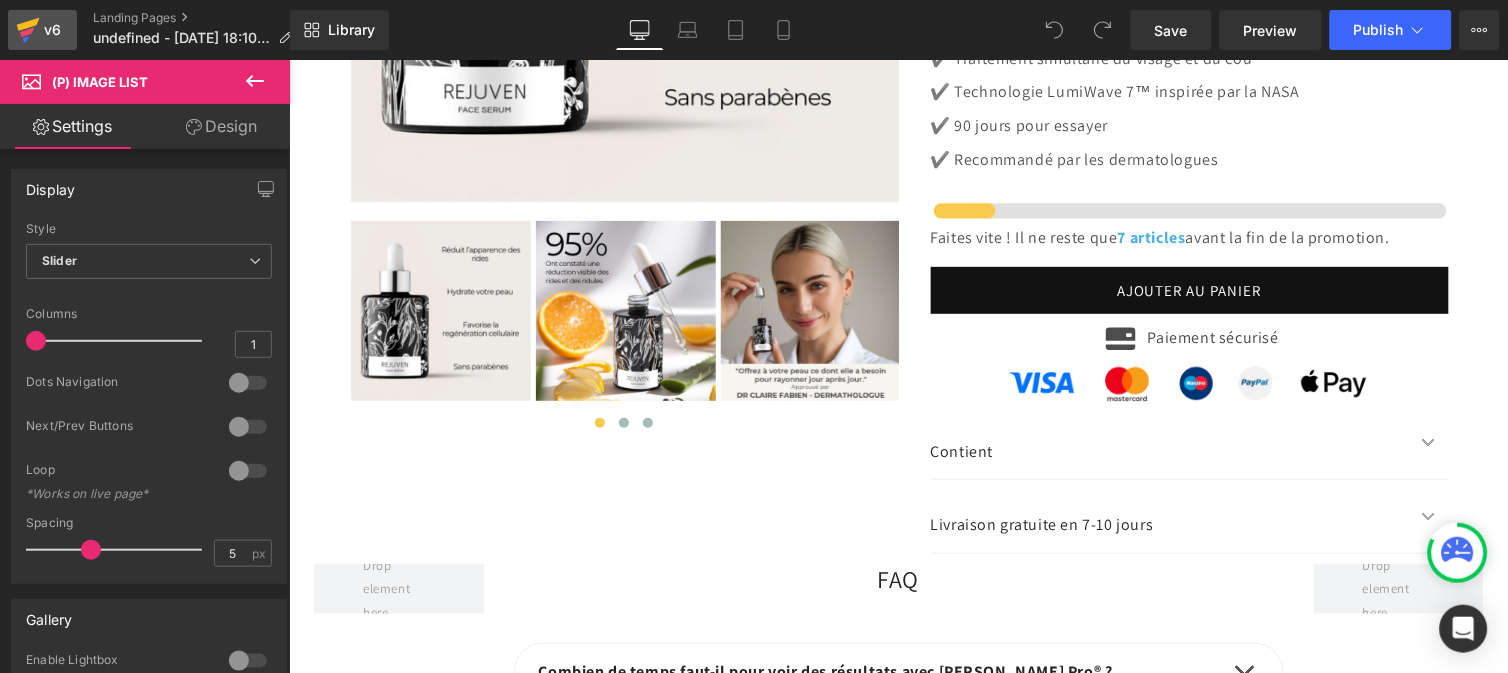 click on "v6" at bounding box center [52, 30] 